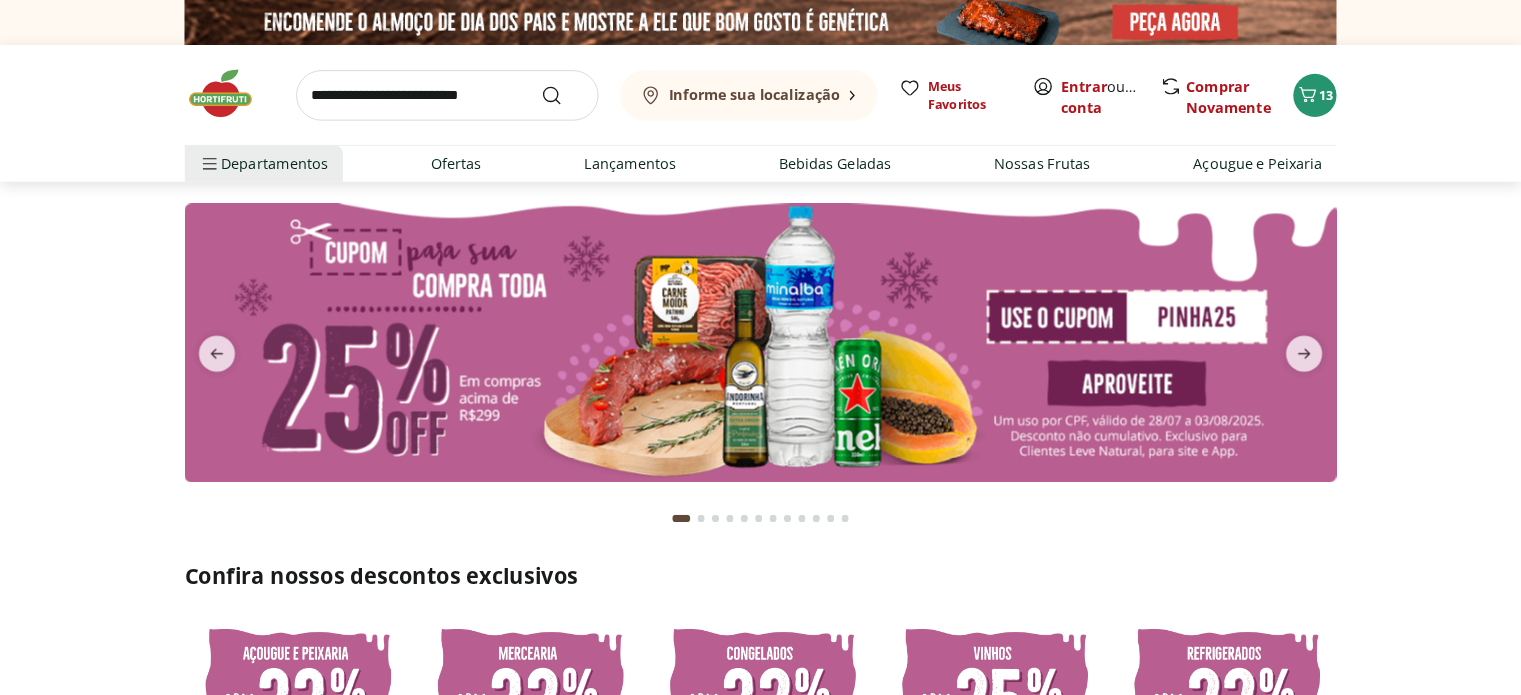 scroll, scrollTop: 0, scrollLeft: 0, axis: both 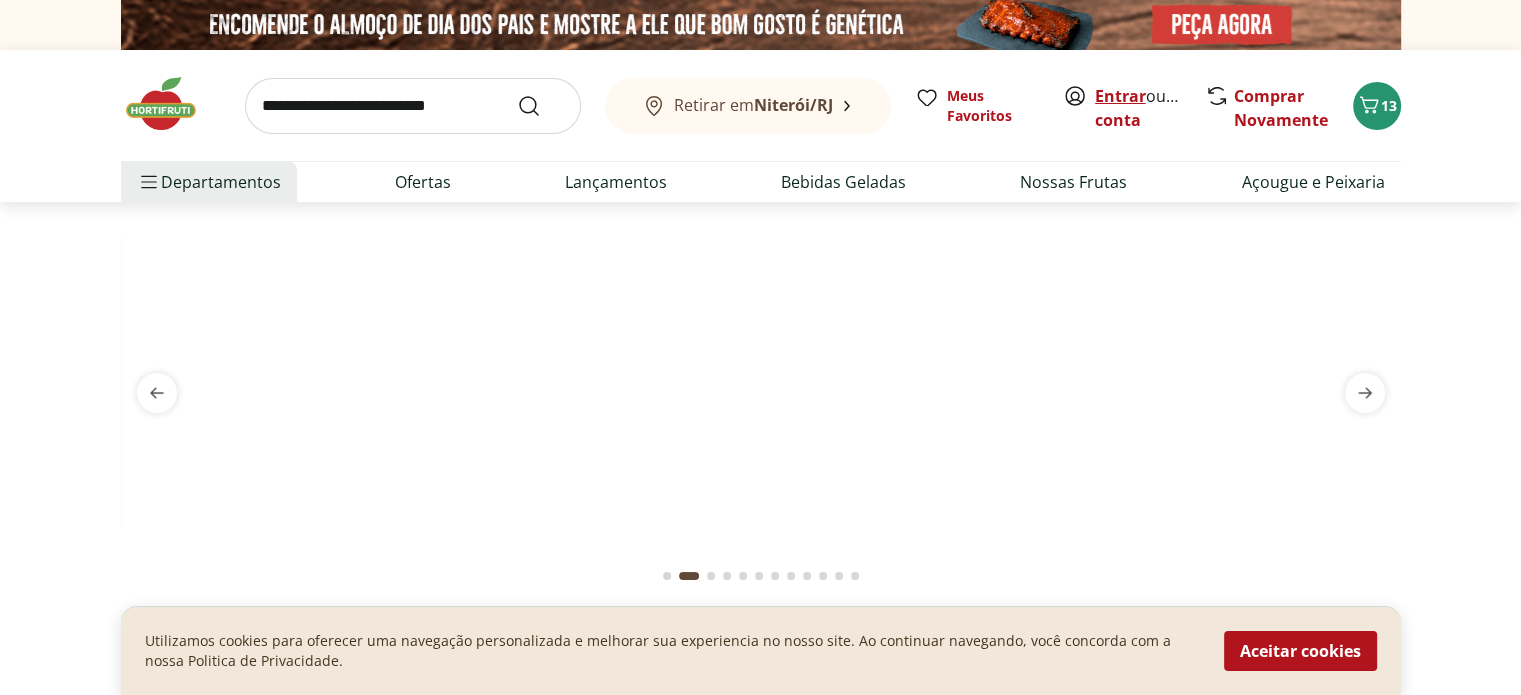 click on "Entrar" at bounding box center [1120, 96] 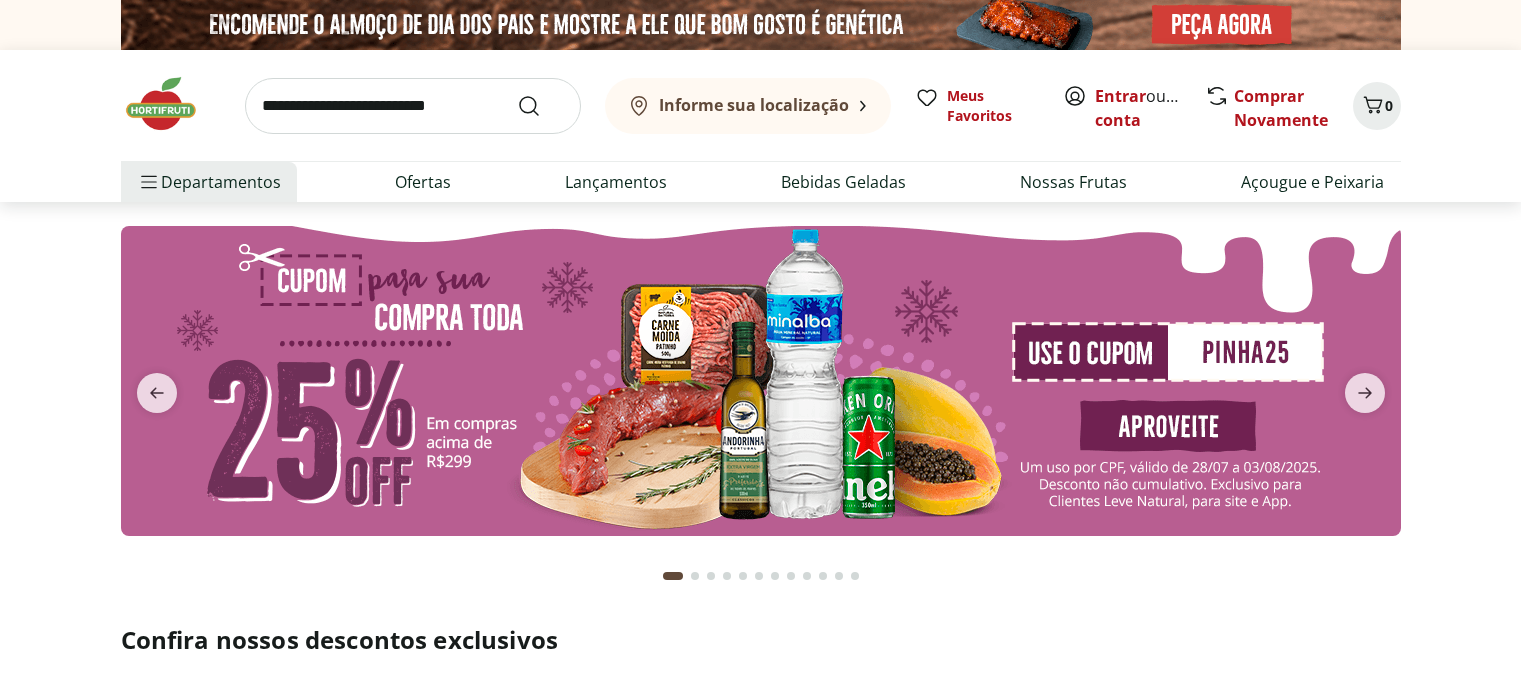 scroll, scrollTop: 0, scrollLeft: 0, axis: both 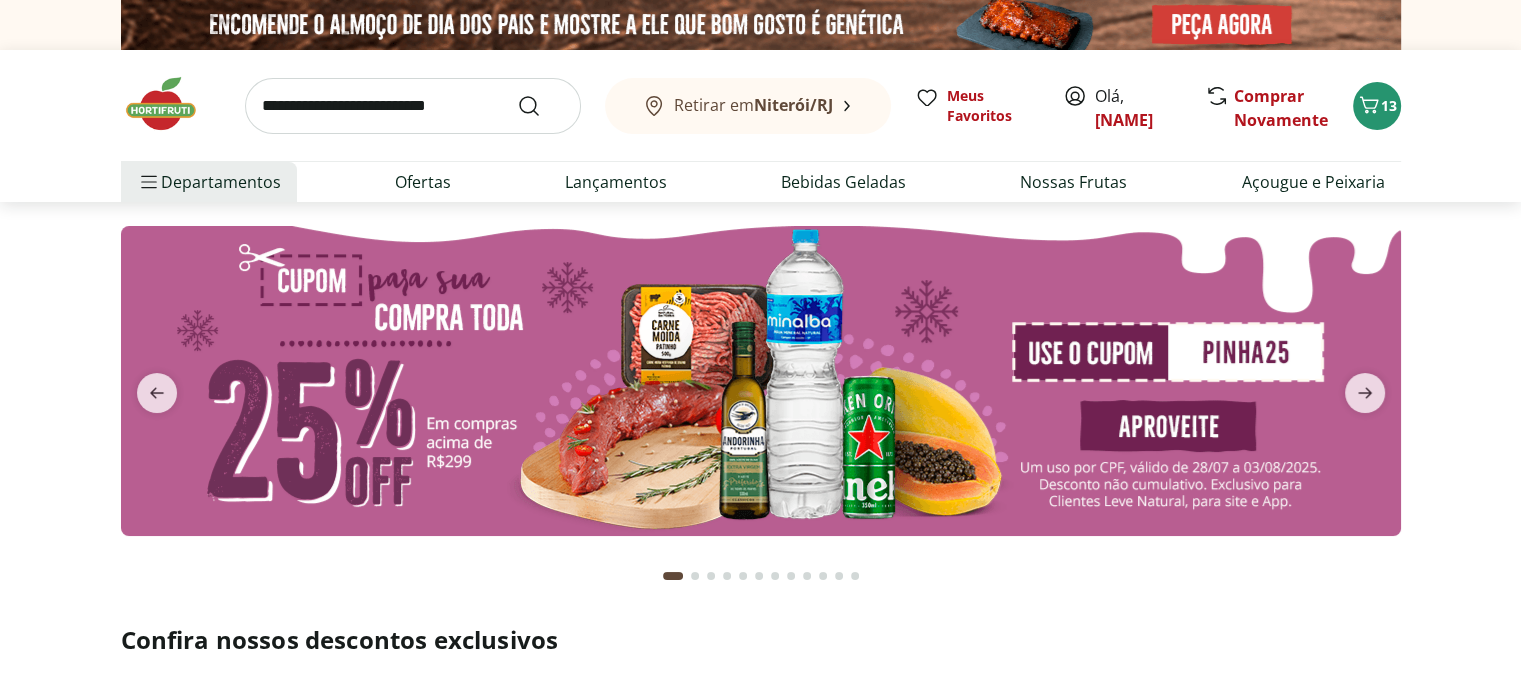 click at bounding box center (761, 381) 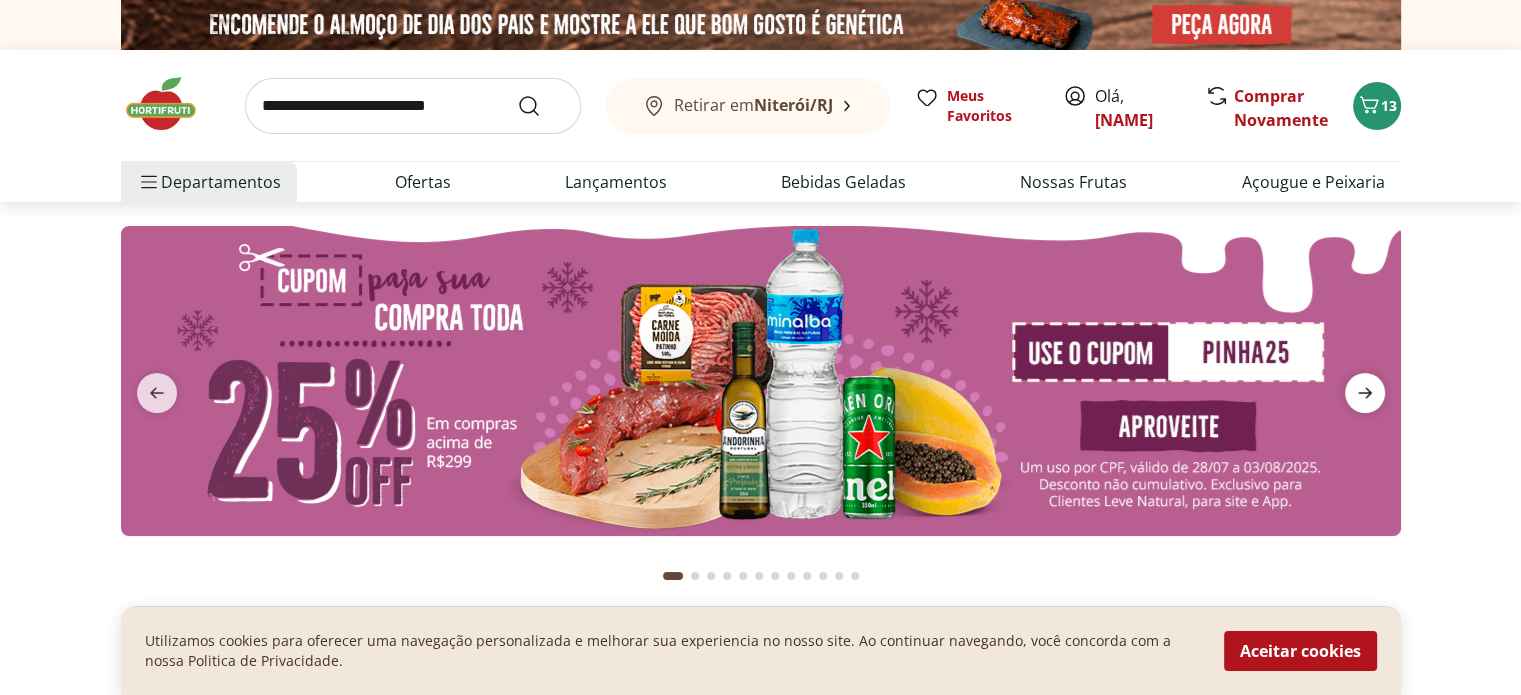 click 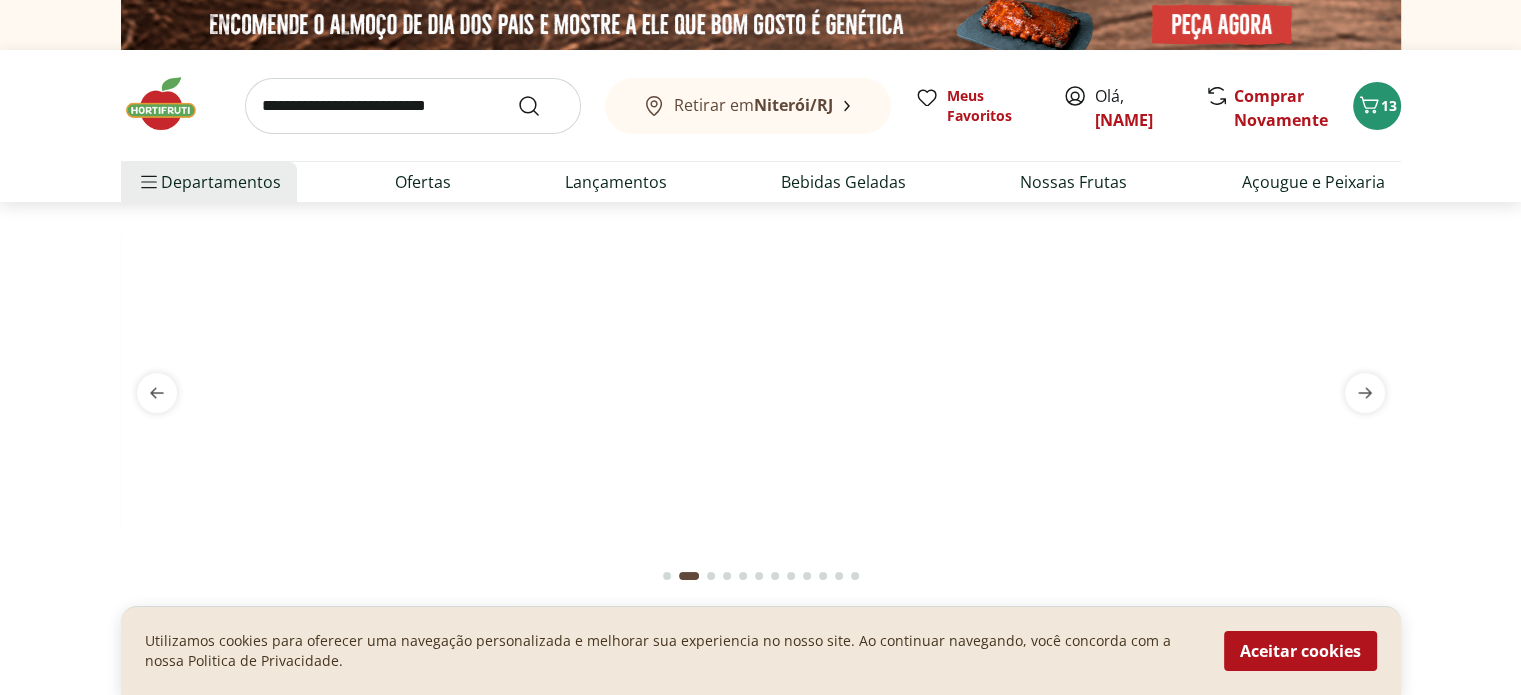 click at bounding box center [761, 226] 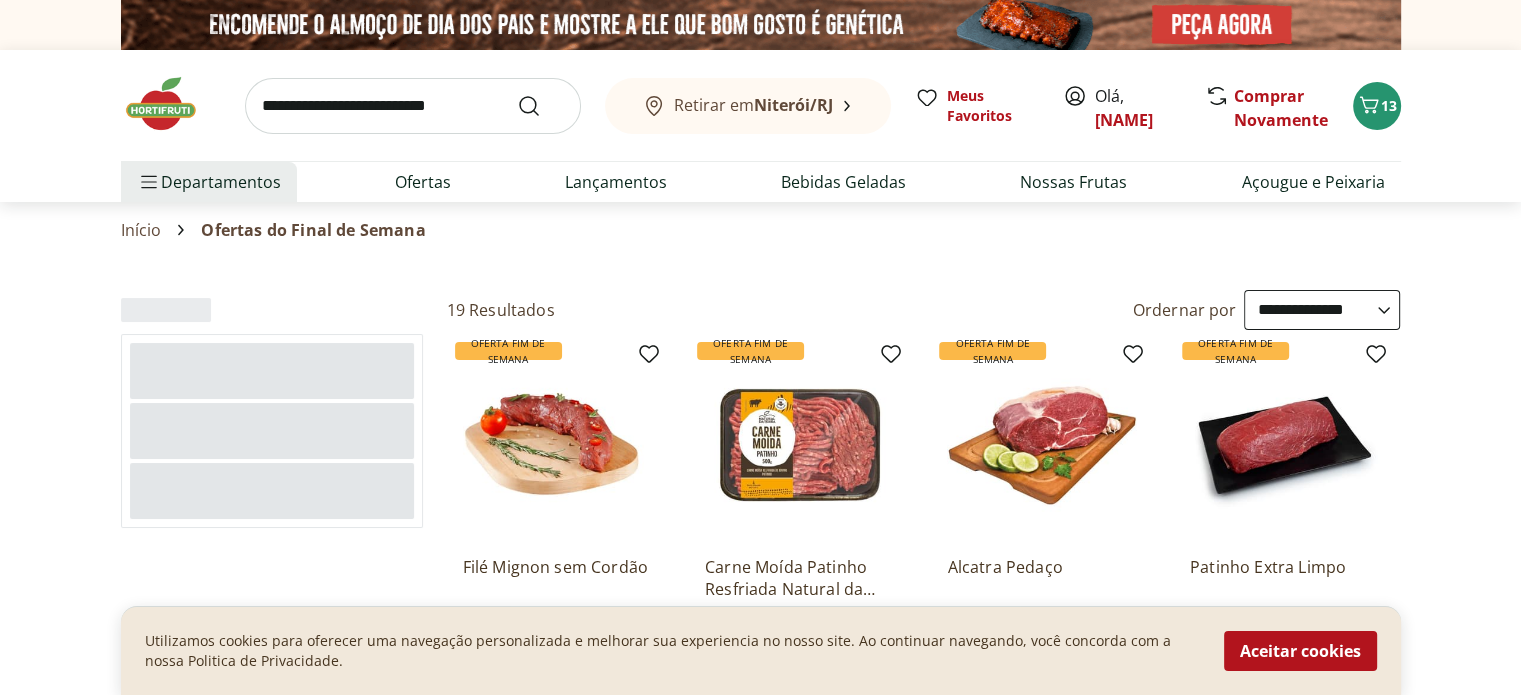 click on "**********" at bounding box center [1322, 310] 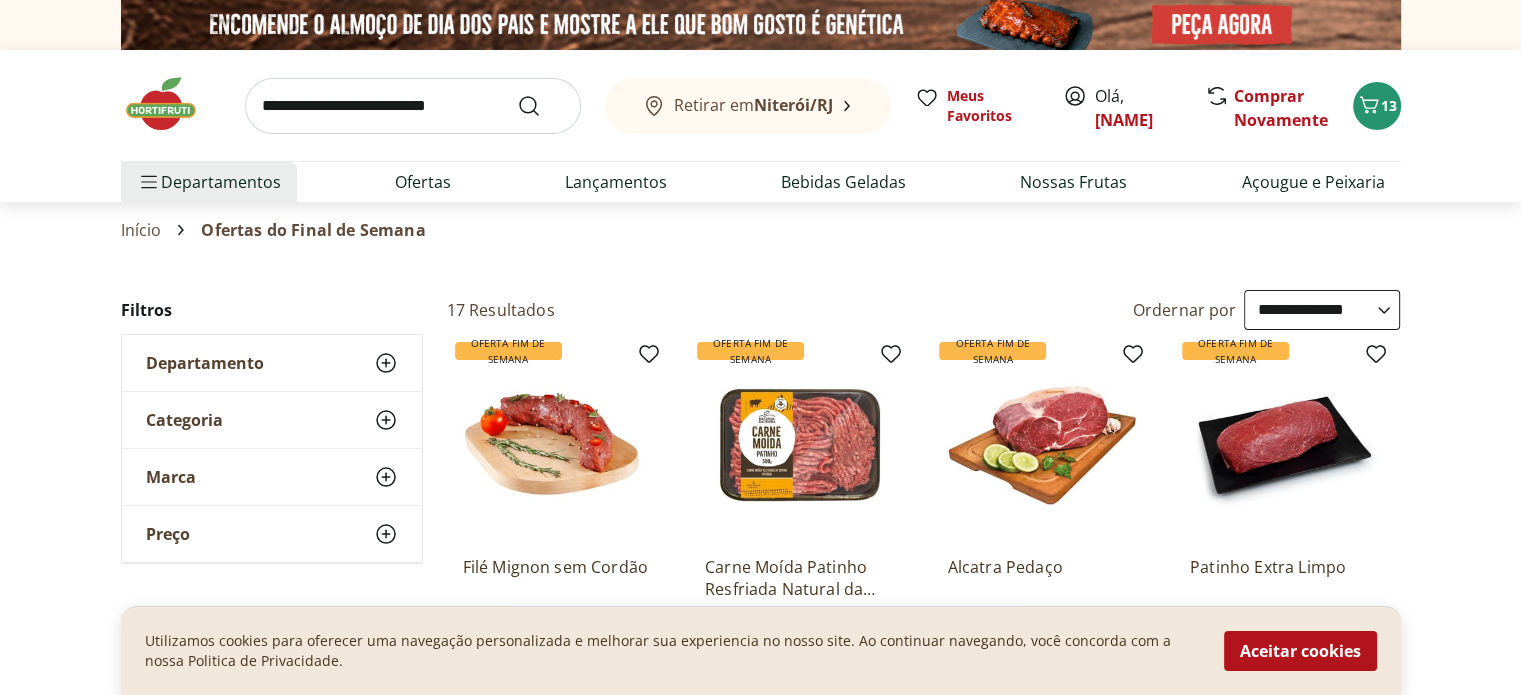 click on "**********" at bounding box center (1322, 310) 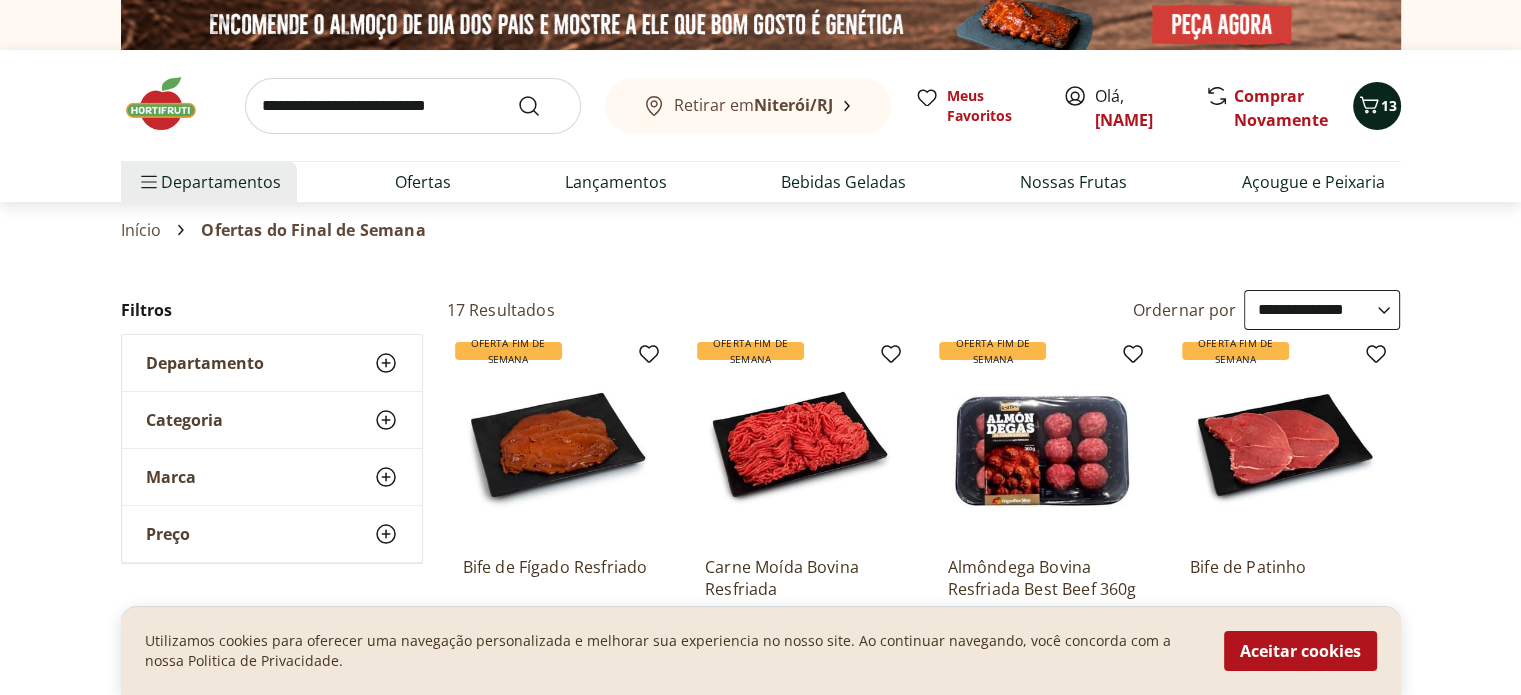 click 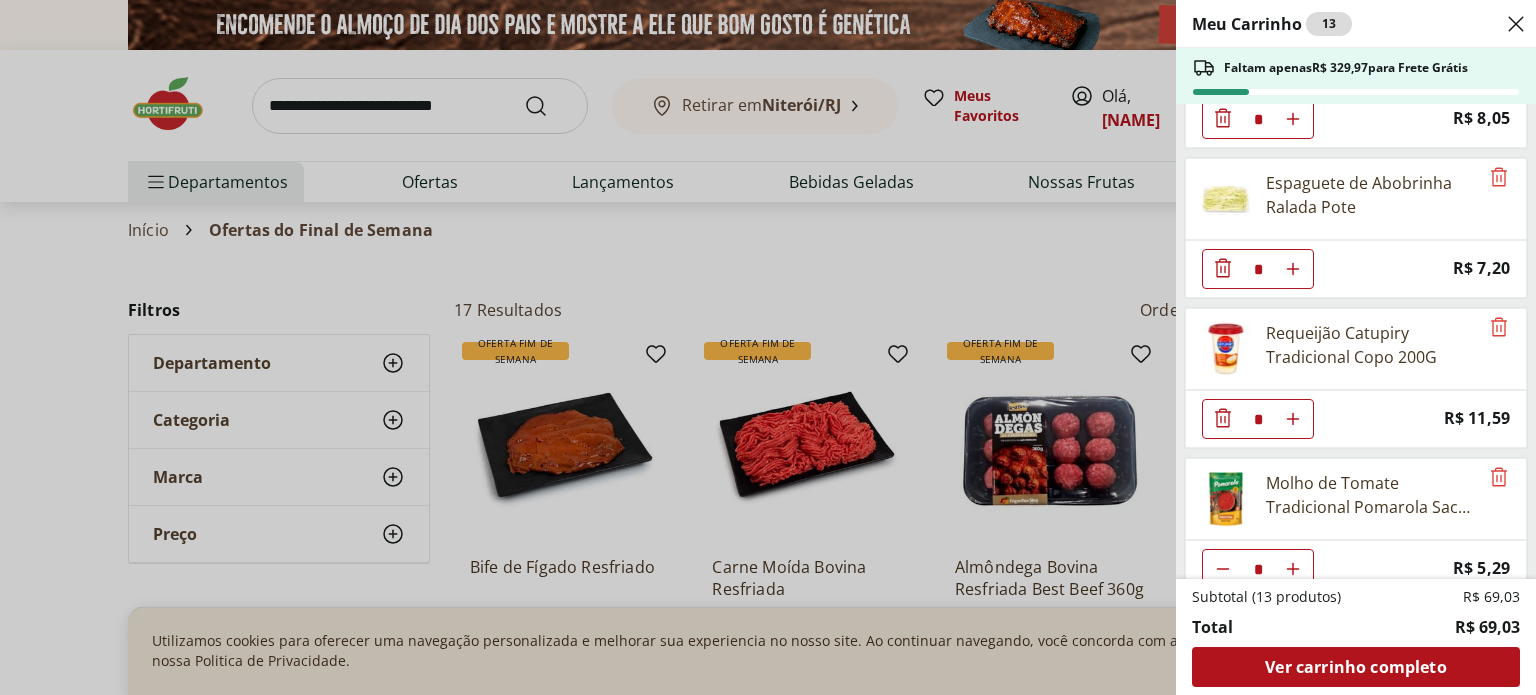 scroll, scrollTop: 200, scrollLeft: 0, axis: vertical 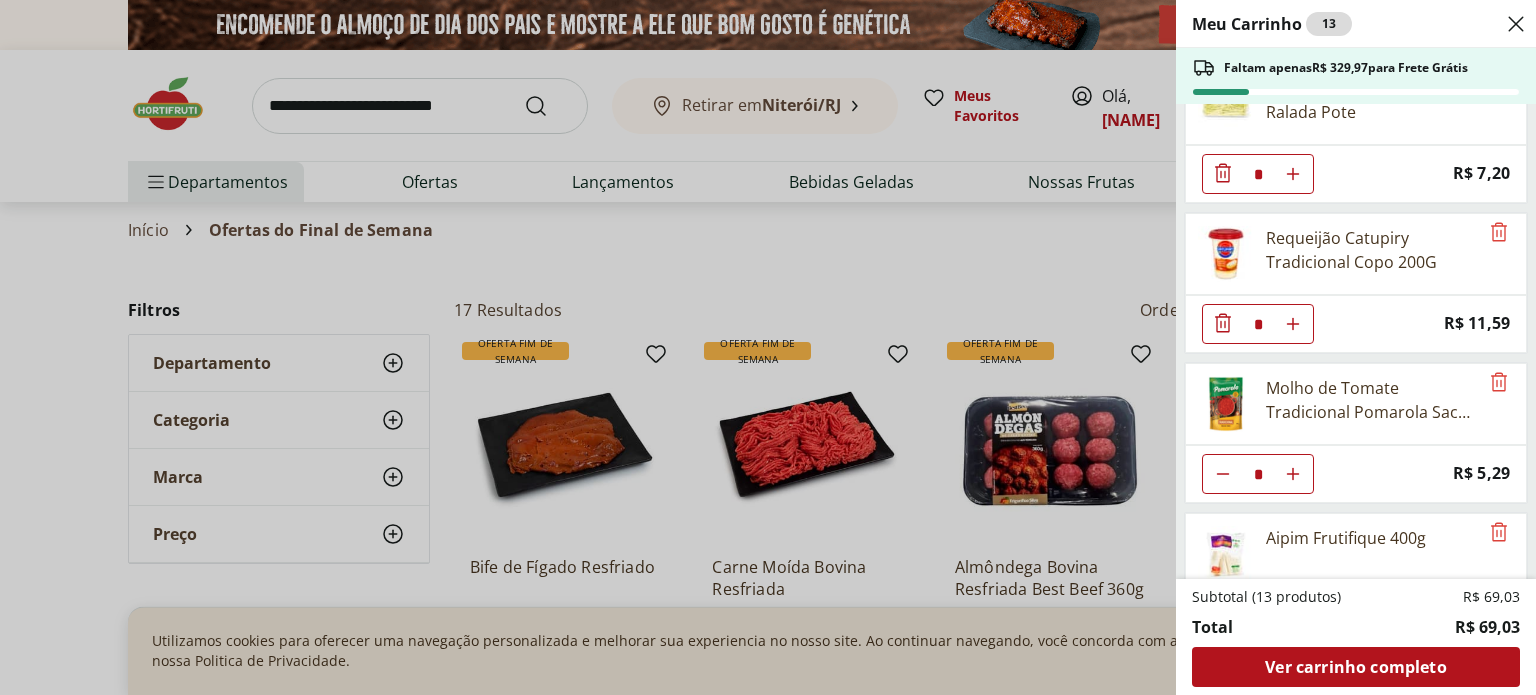 click 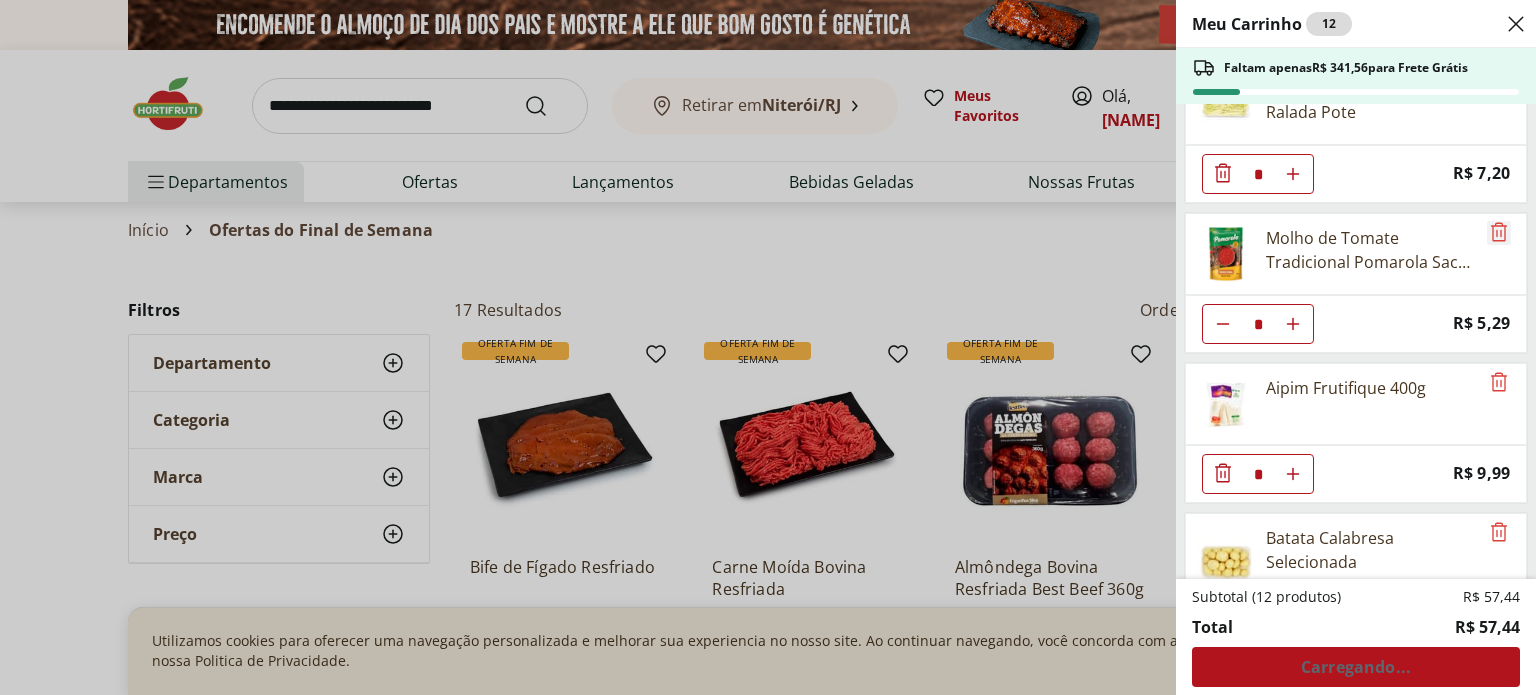 click 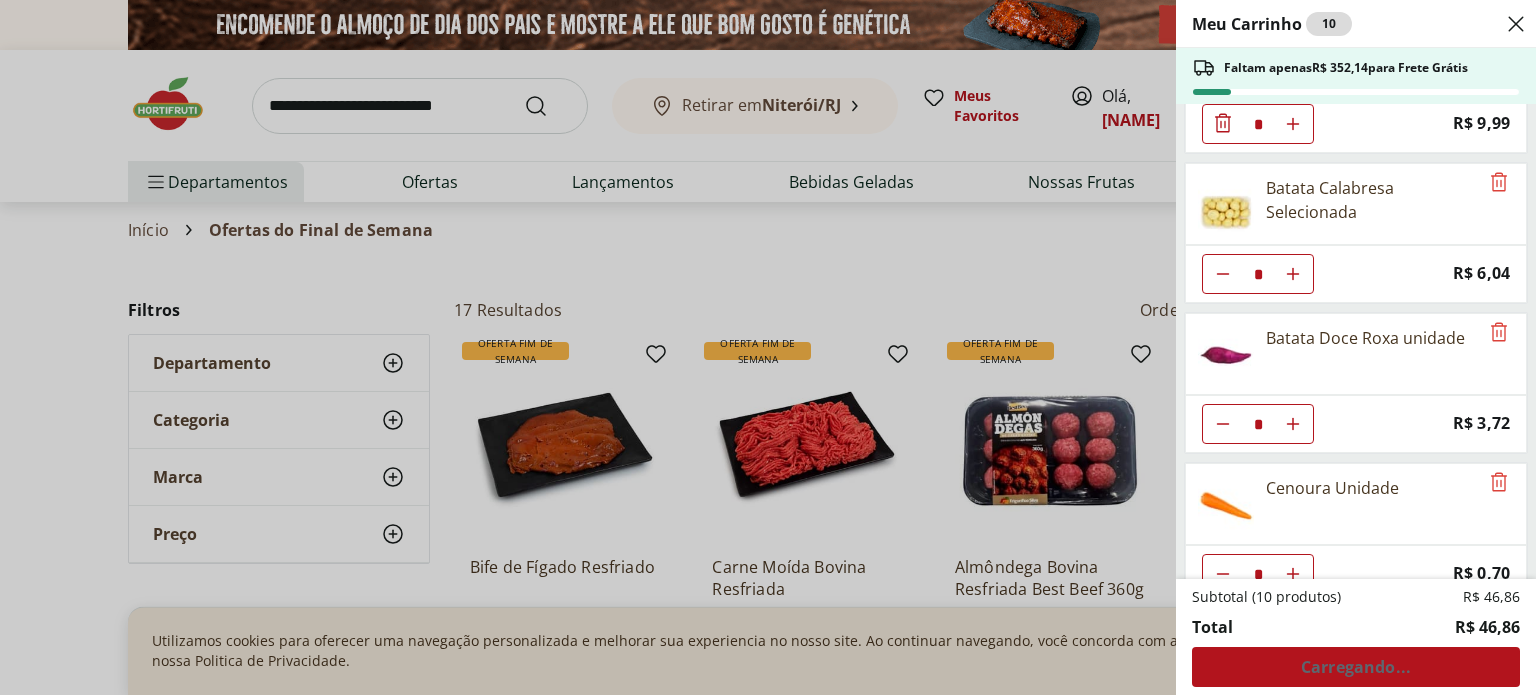 scroll, scrollTop: 425, scrollLeft: 0, axis: vertical 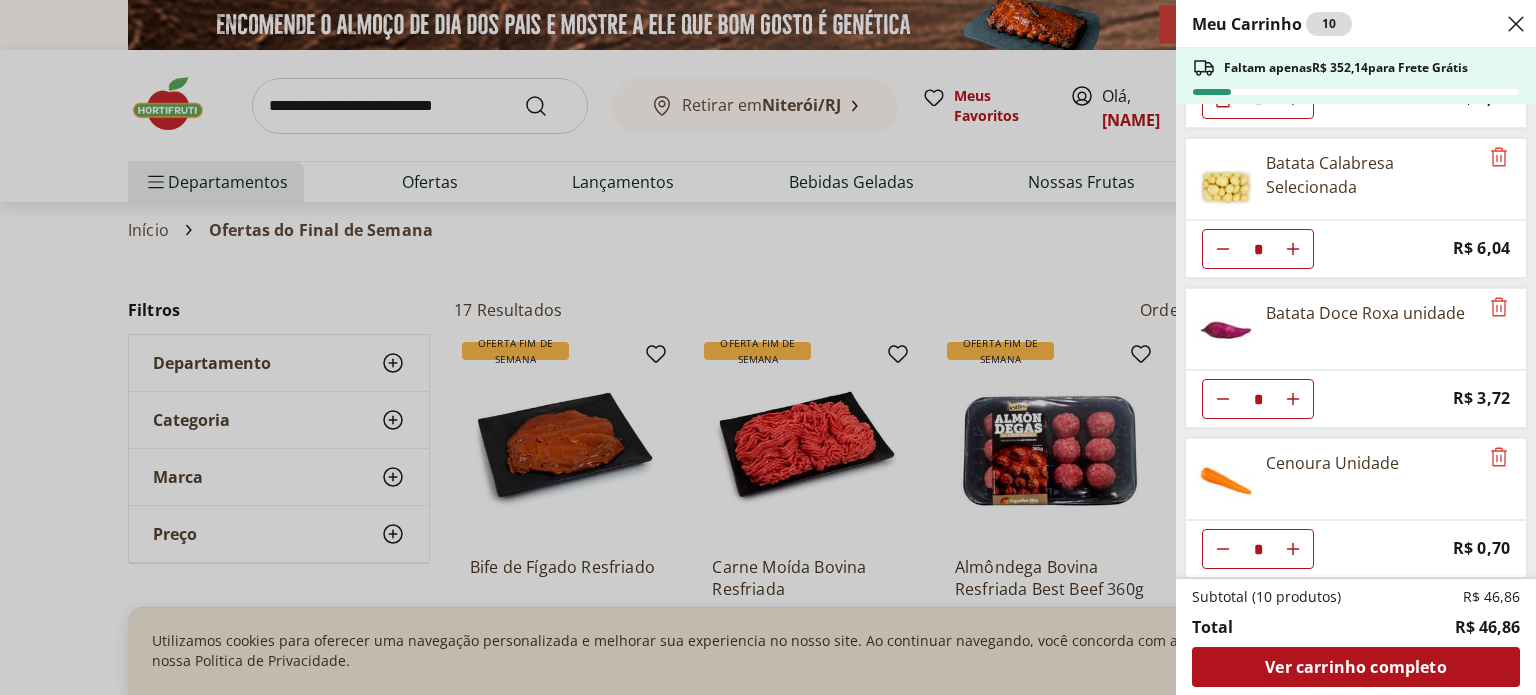 click 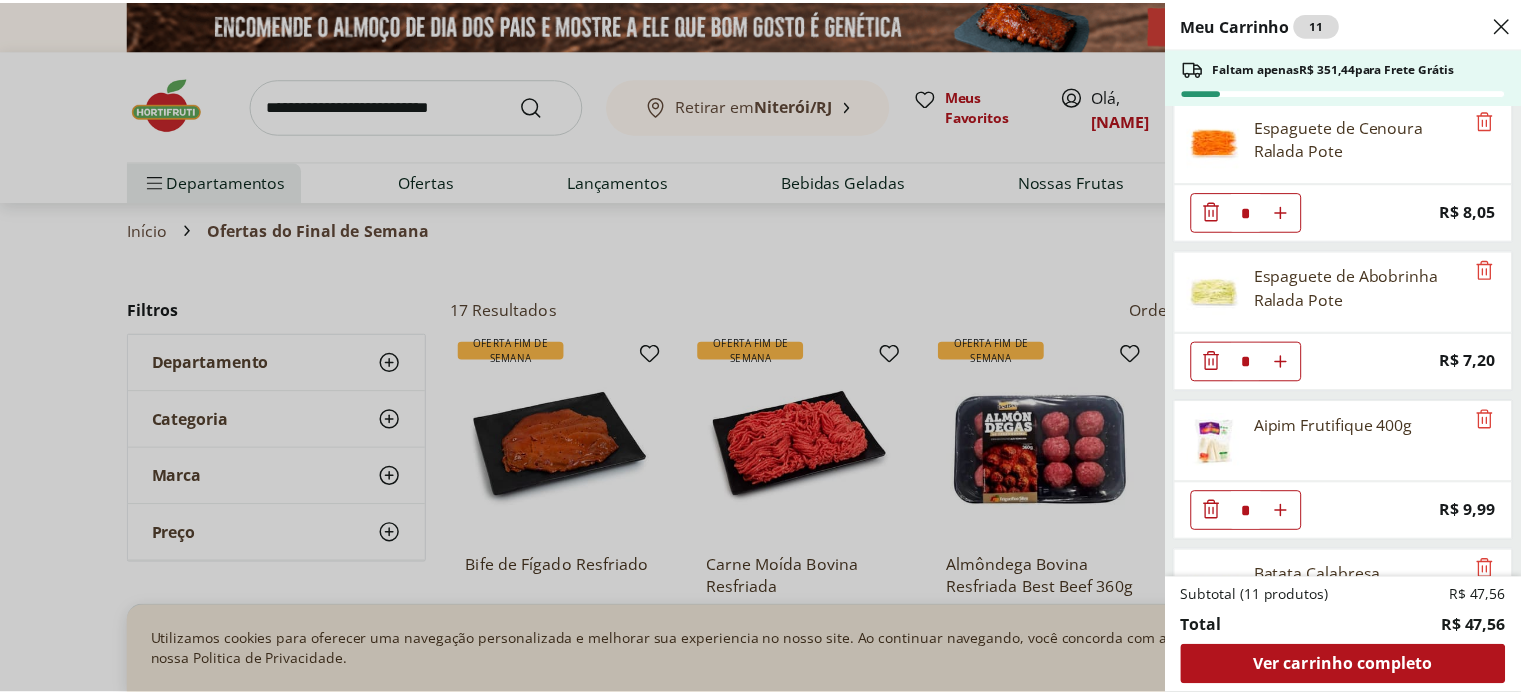 scroll, scrollTop: 0, scrollLeft: 0, axis: both 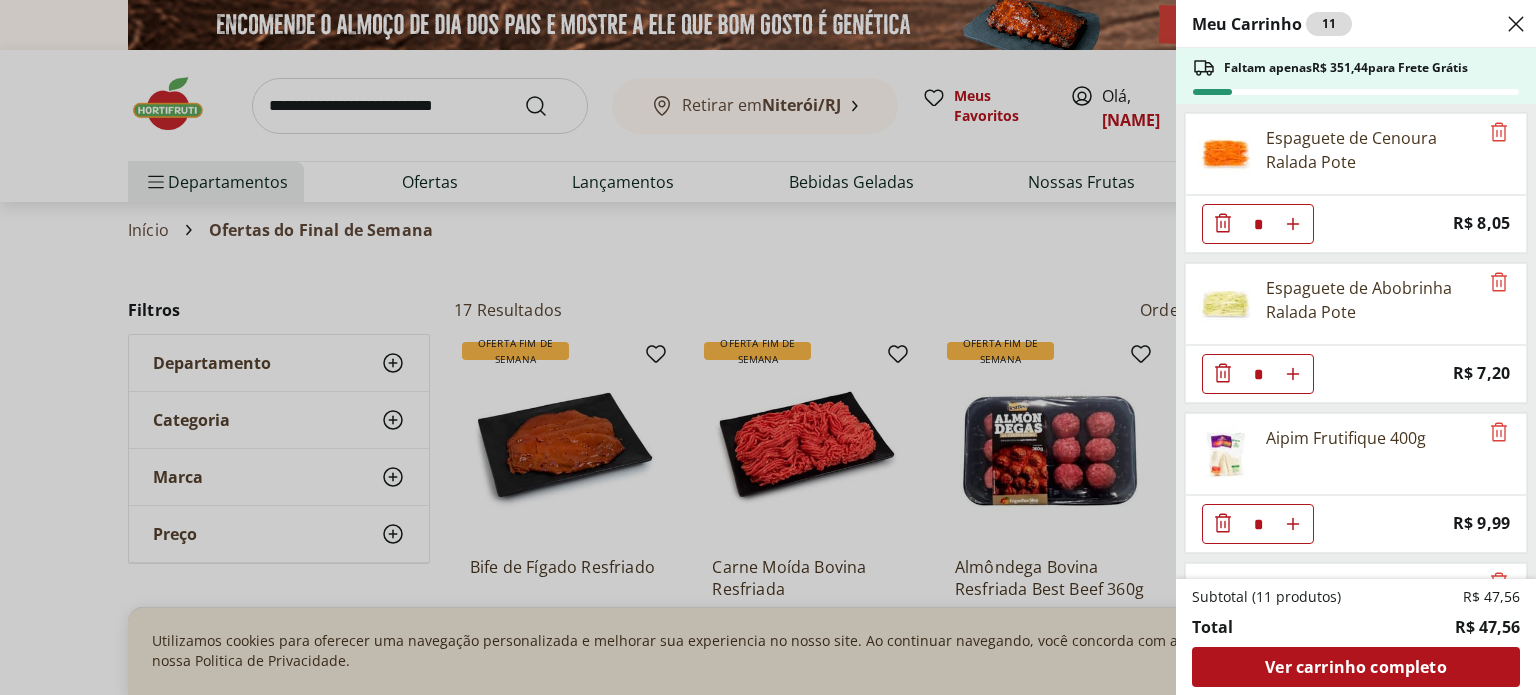 click on "Meu Carrinho 11 Faltam apenas  R$ 351,44  para Frete Grátis Espaguete de Cenoura Ralada Pote * Price: R$ 8,05 Espaguete de Abobrinha Ralada Pote * Price: R$ 7,20 Aipim Frutifique 400g * Price: R$ 9,99 Batata Calabresa Selecionada * Price: R$ 6,04 Batata Doce Roxa unidade * Price: R$ 3,72 Cenoura Unidade * Price: R$ 0,70 Subtotal (11 produtos) R$ 47,56 Total R$ 47,56 Ver carrinho completo" at bounding box center [768, 347] 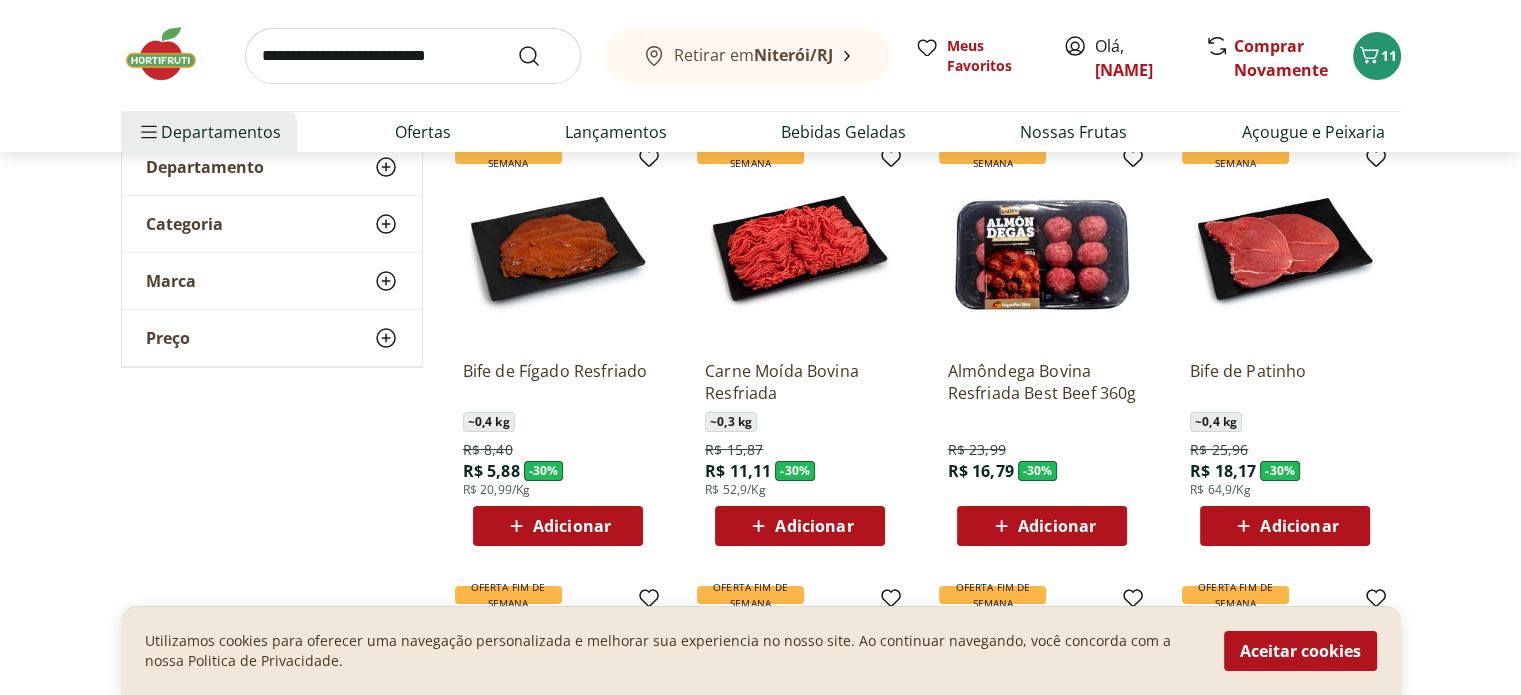 scroll, scrollTop: 200, scrollLeft: 0, axis: vertical 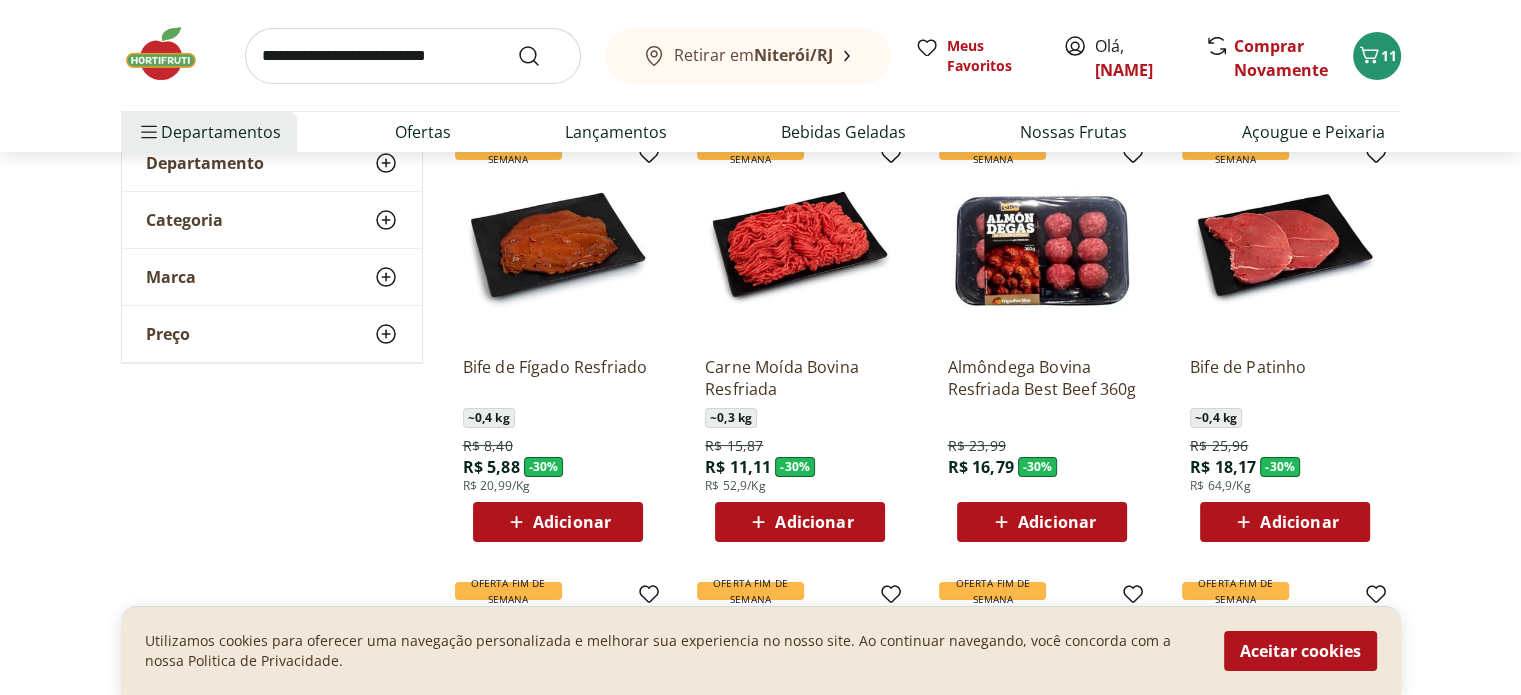 click on "Adicionar" at bounding box center [1057, 522] 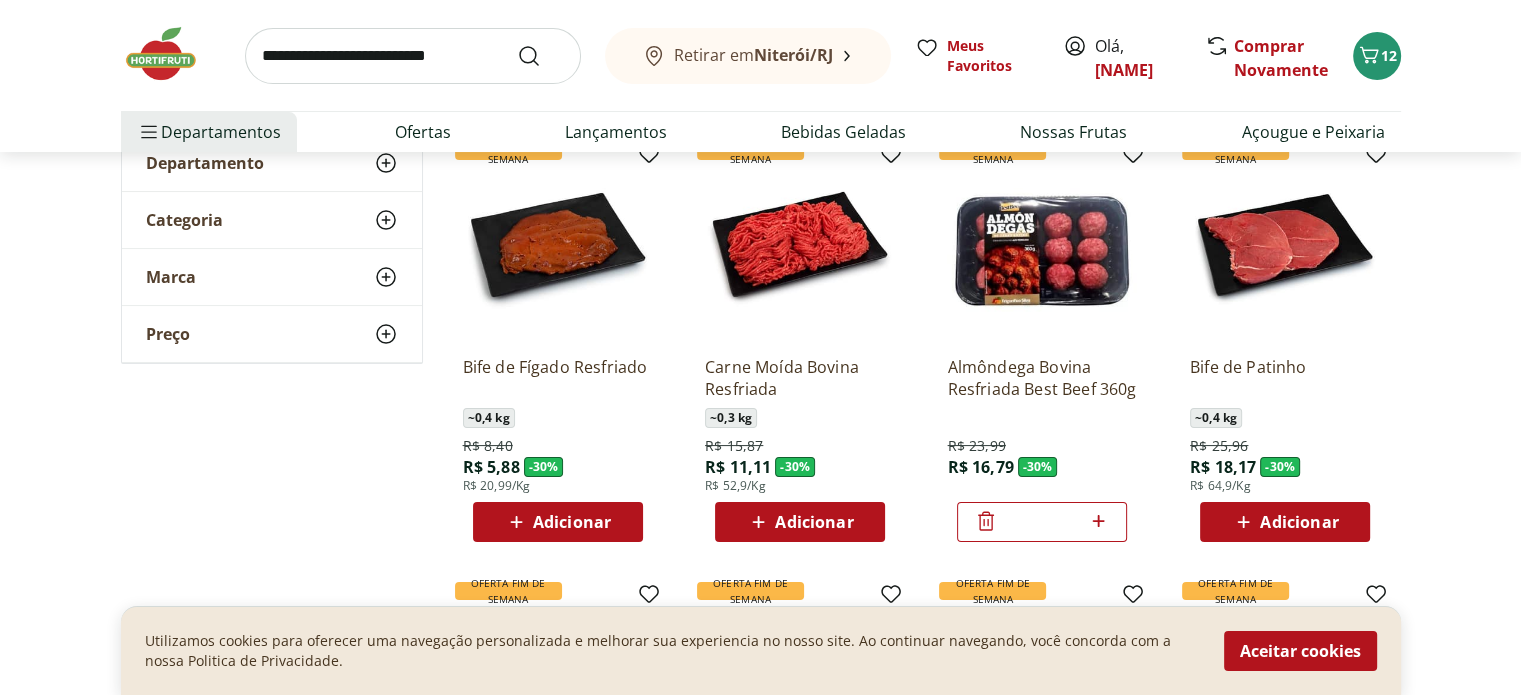 click on "Adicionar" at bounding box center (800, 522) 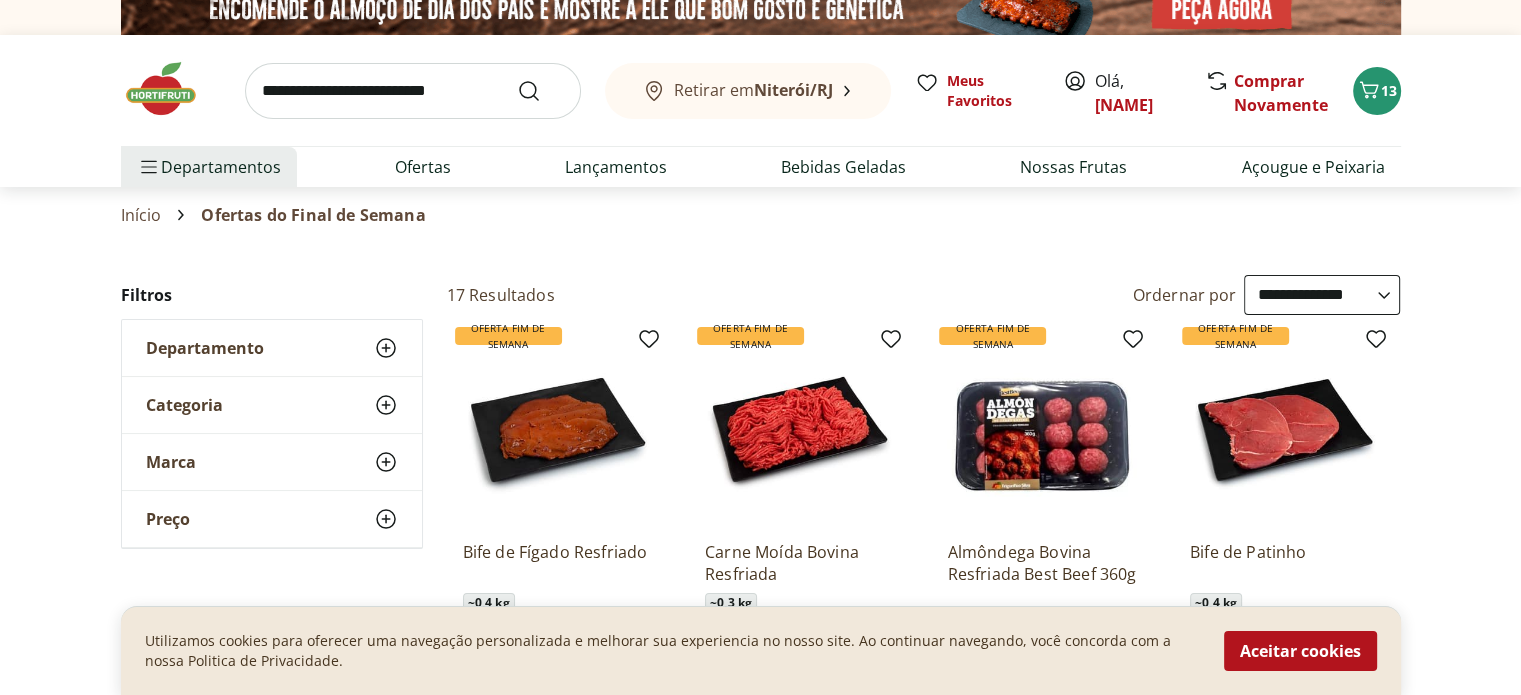 scroll, scrollTop: 0, scrollLeft: 0, axis: both 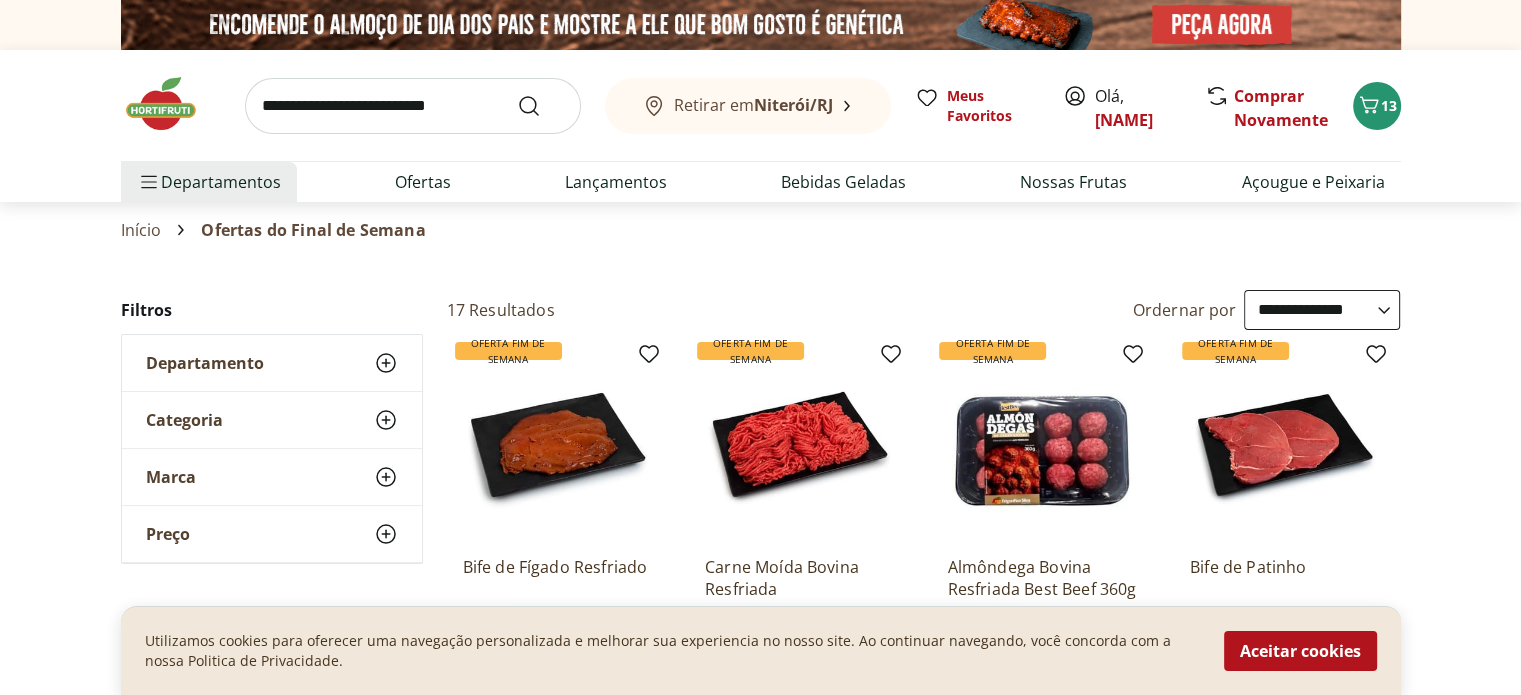 click at bounding box center [171, 104] 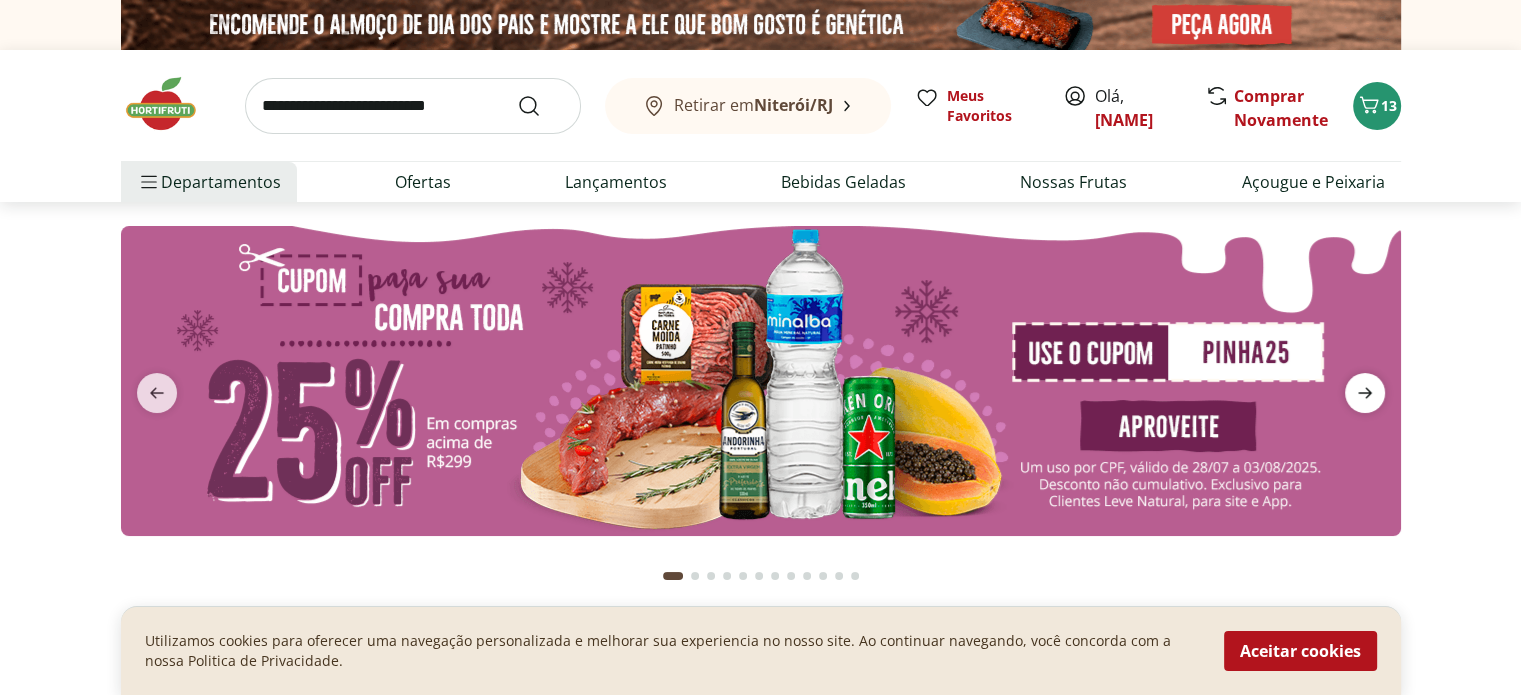 click 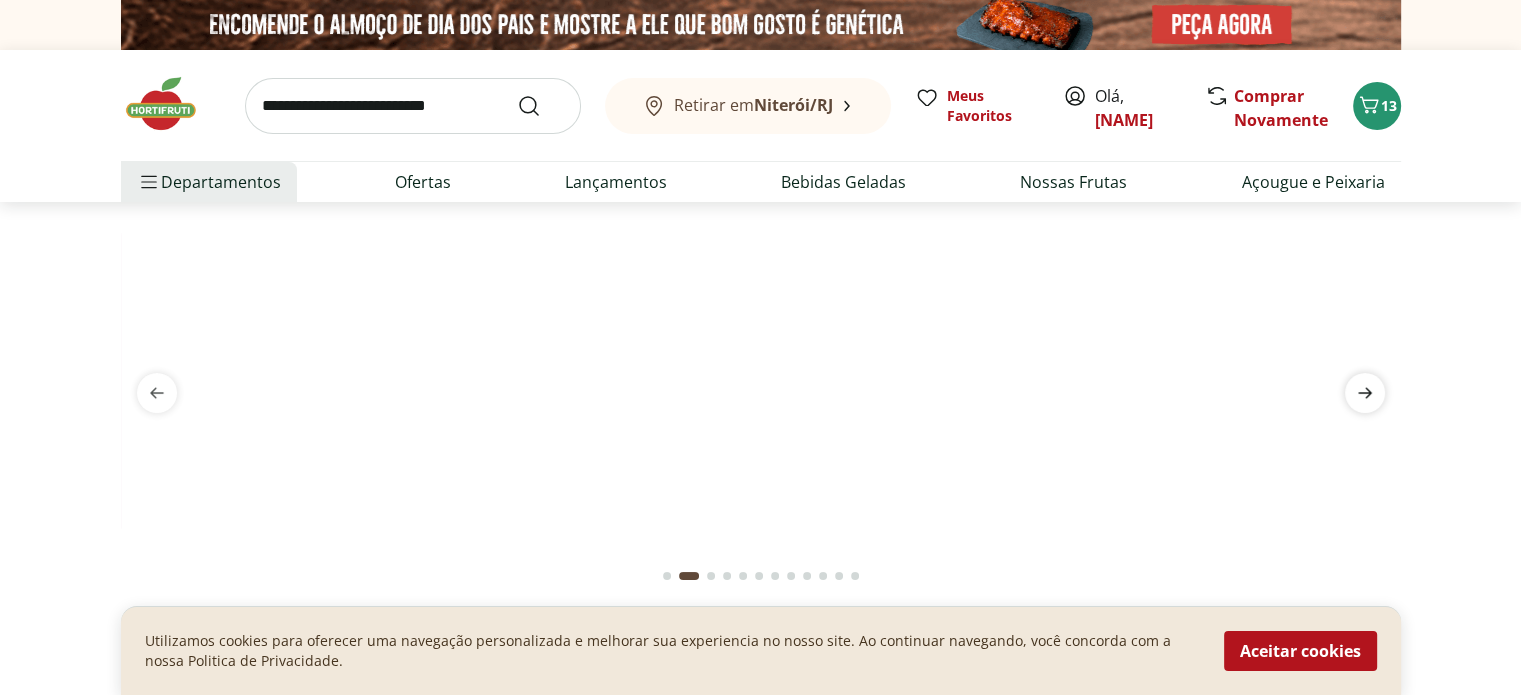 click 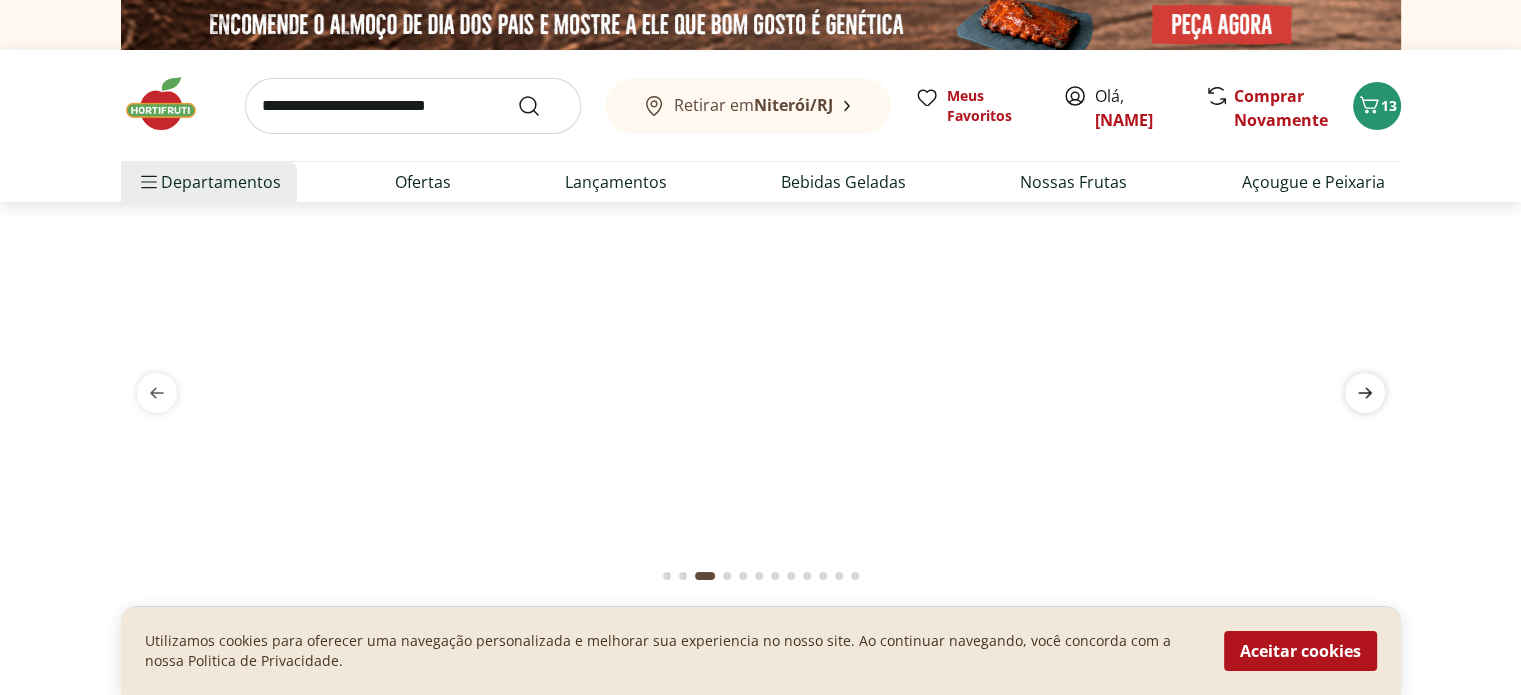 click 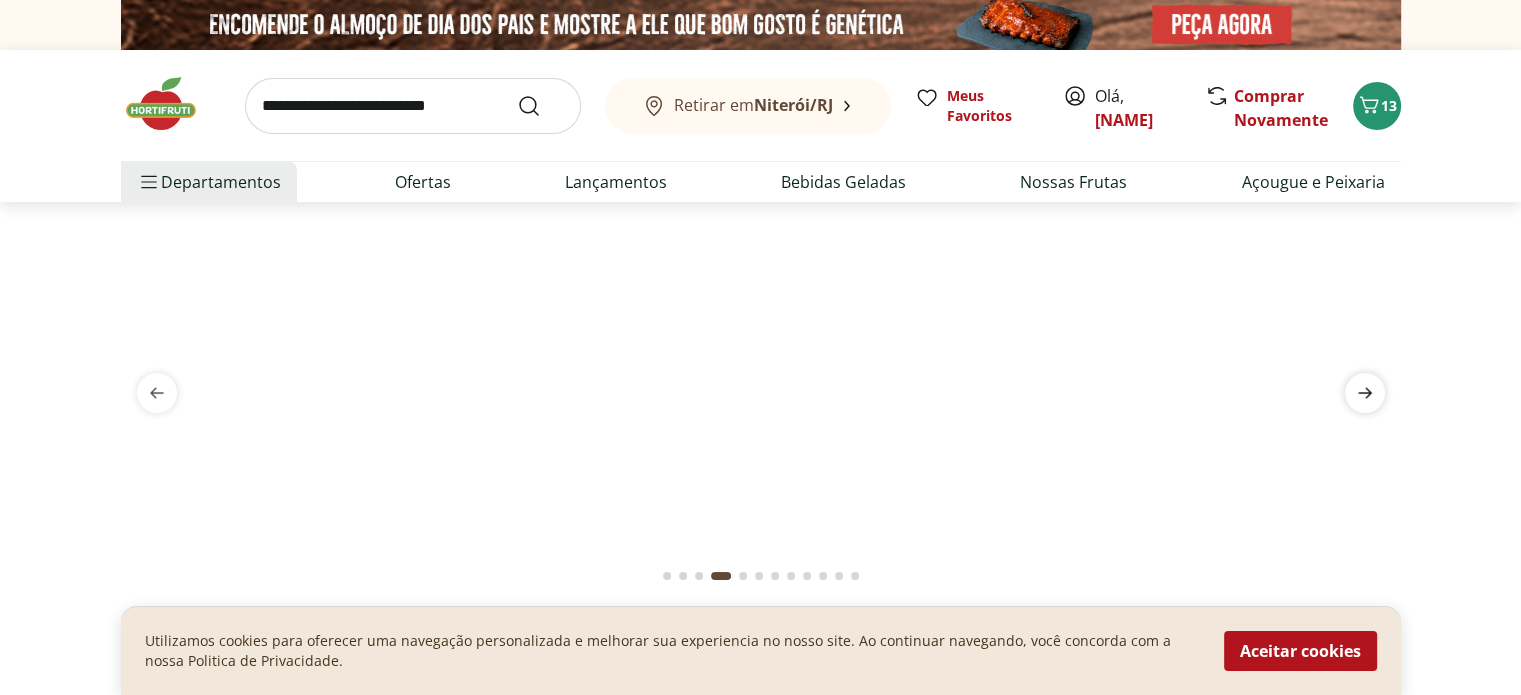 click 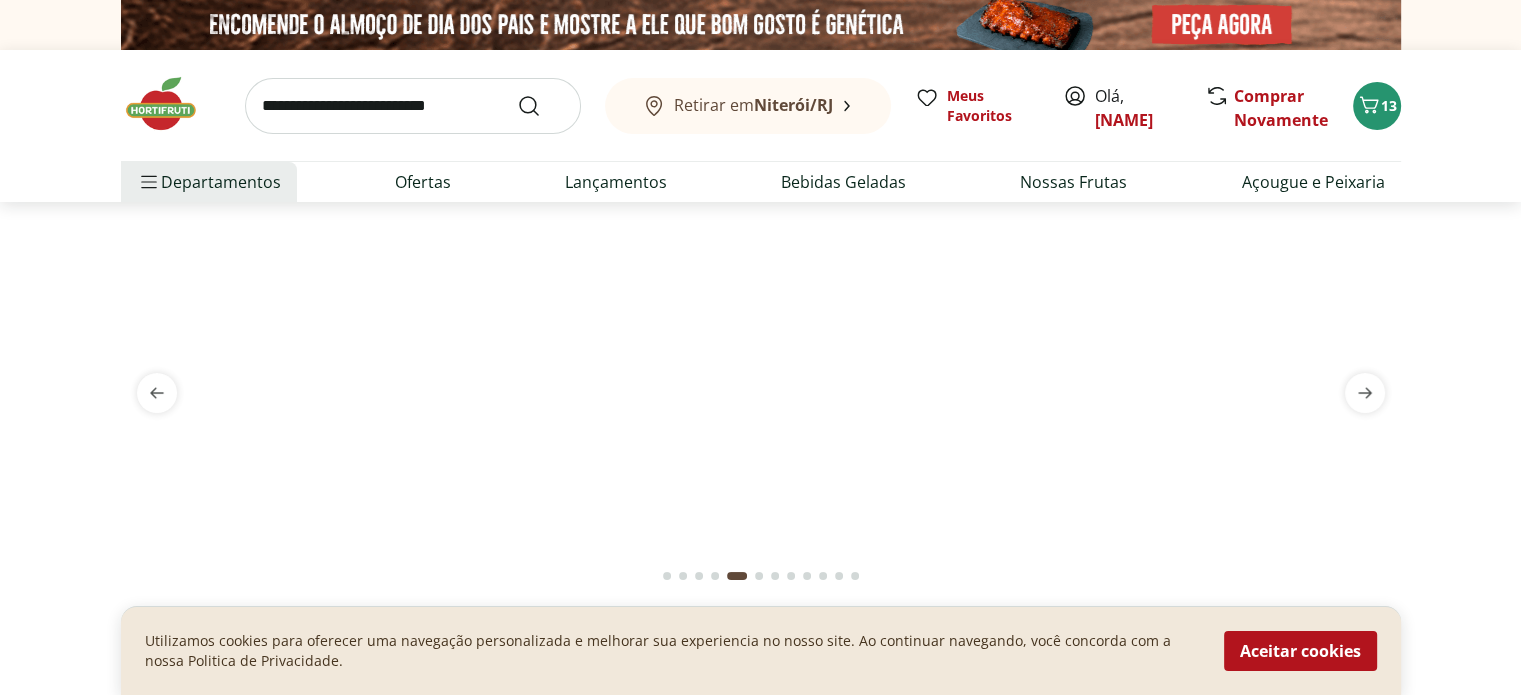 click at bounding box center (761, 226) 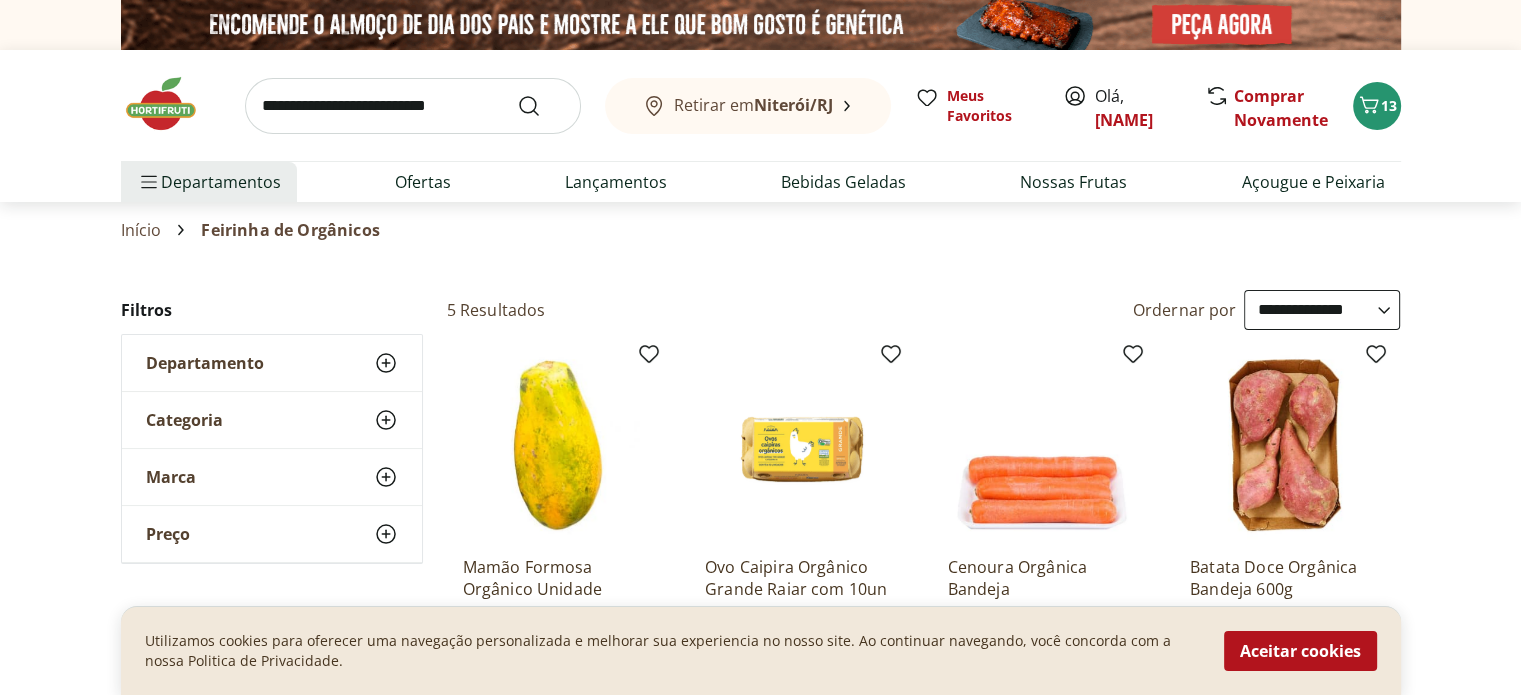 click on "**********" at bounding box center (1322, 310) 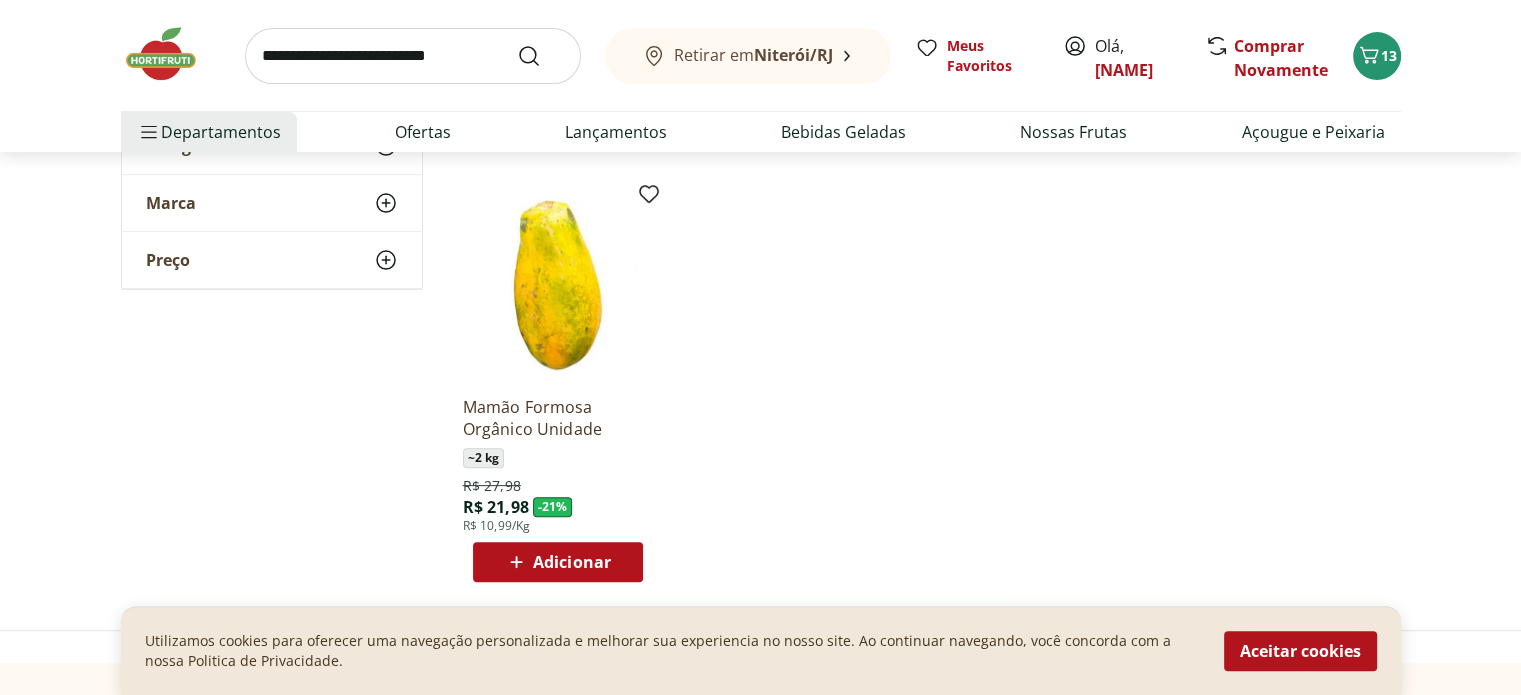 scroll, scrollTop: 0, scrollLeft: 0, axis: both 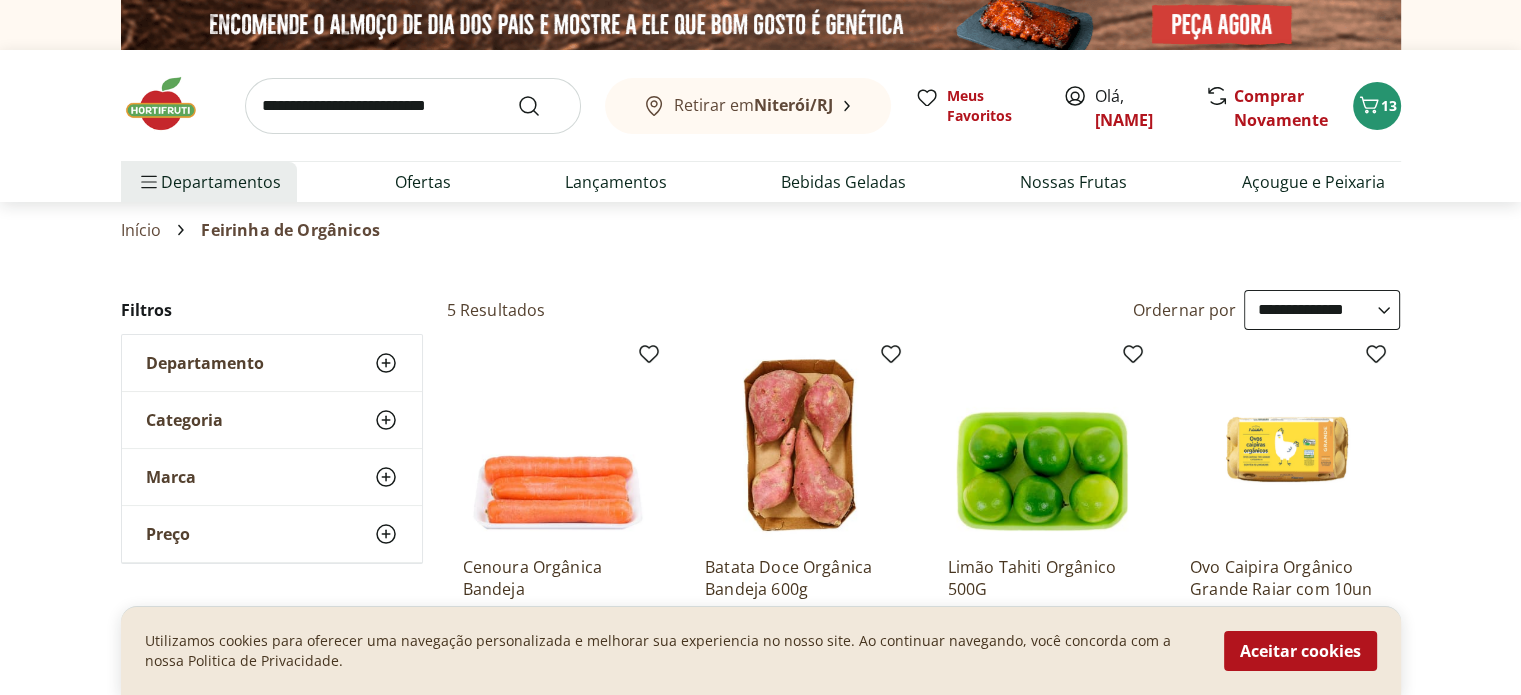 click at bounding box center (413, 106) 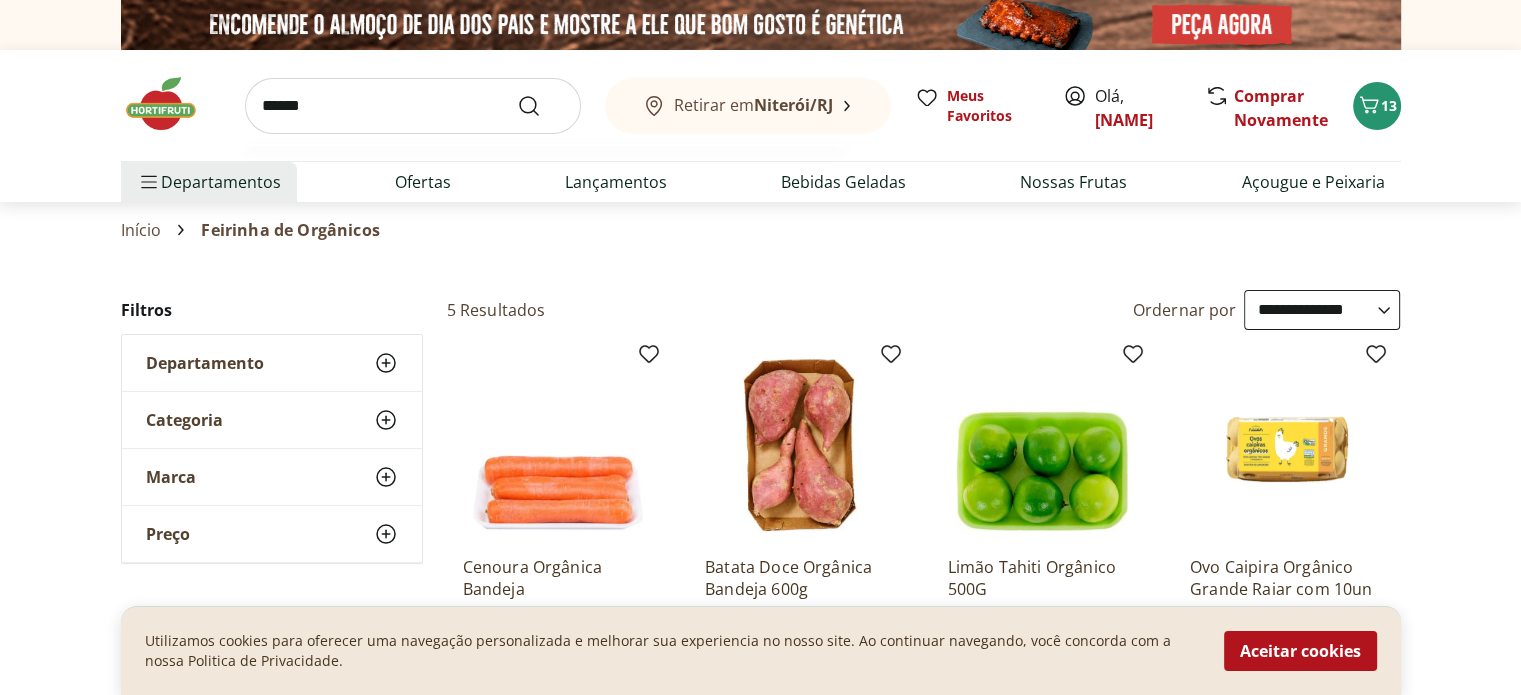 type on "******" 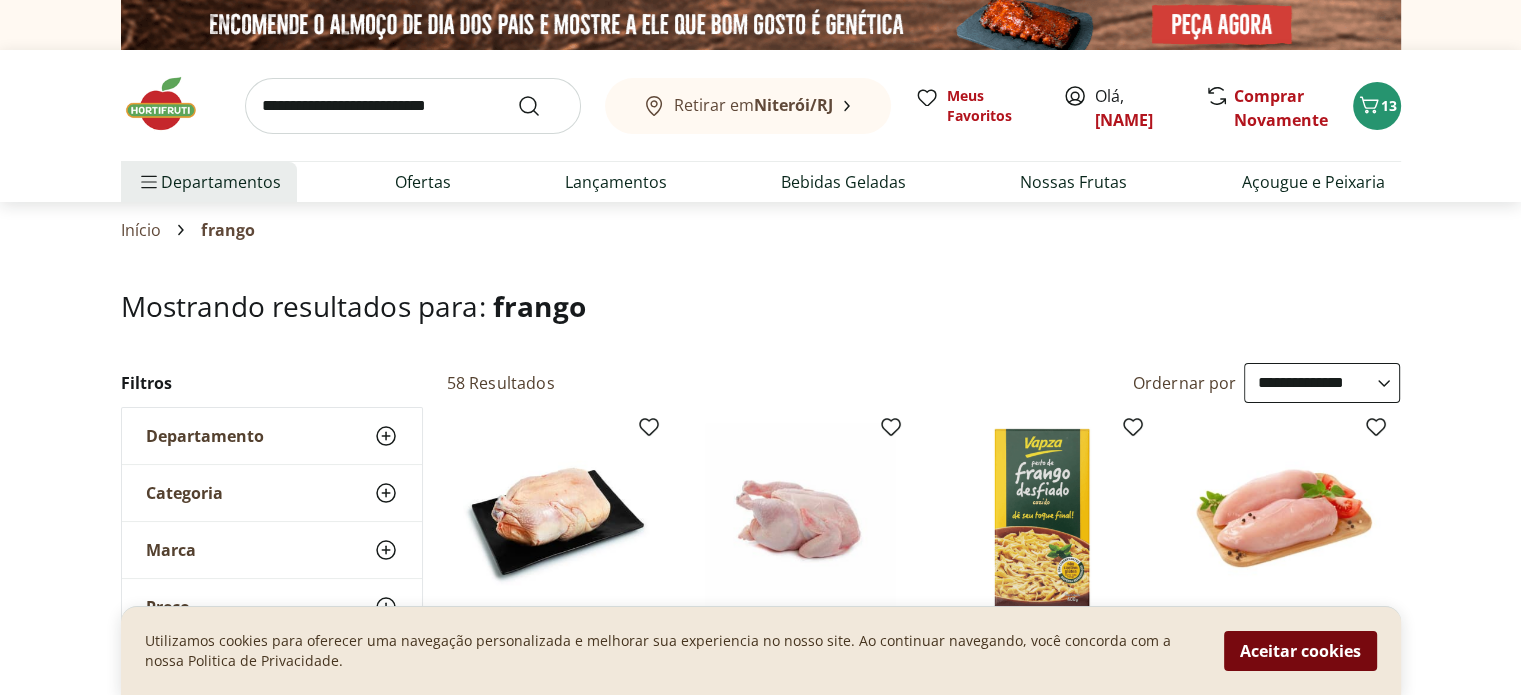 click on "Aceitar cookies" at bounding box center [1300, 651] 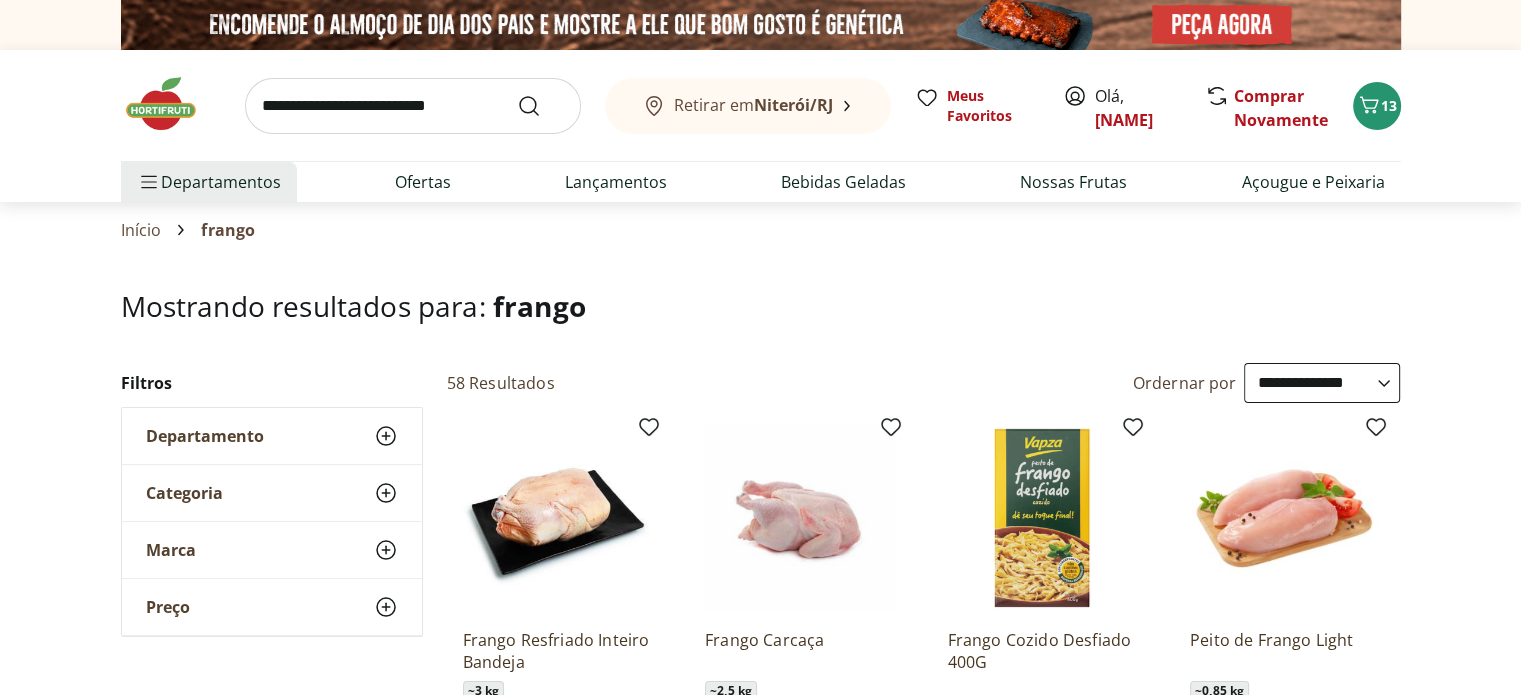 click on "**********" at bounding box center [1322, 383] 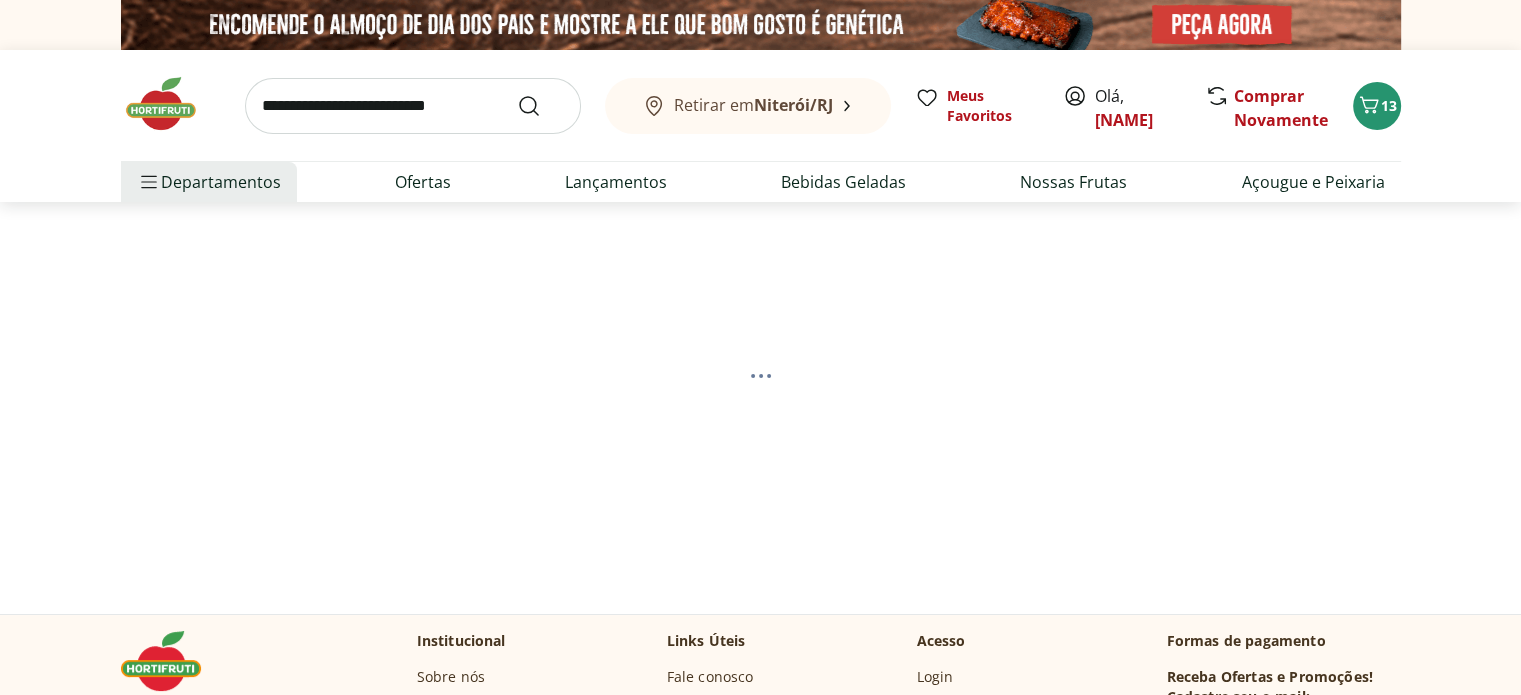 select on "*********" 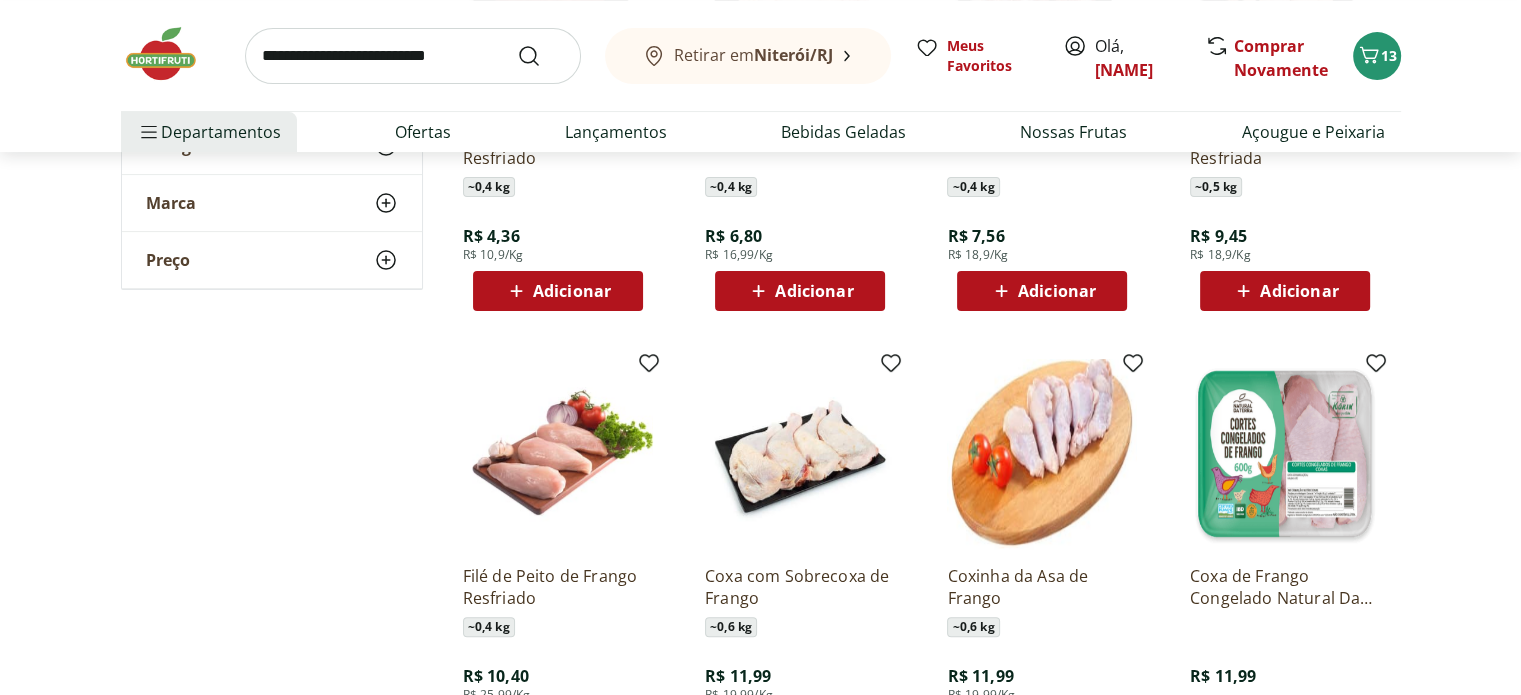 scroll, scrollTop: 700, scrollLeft: 0, axis: vertical 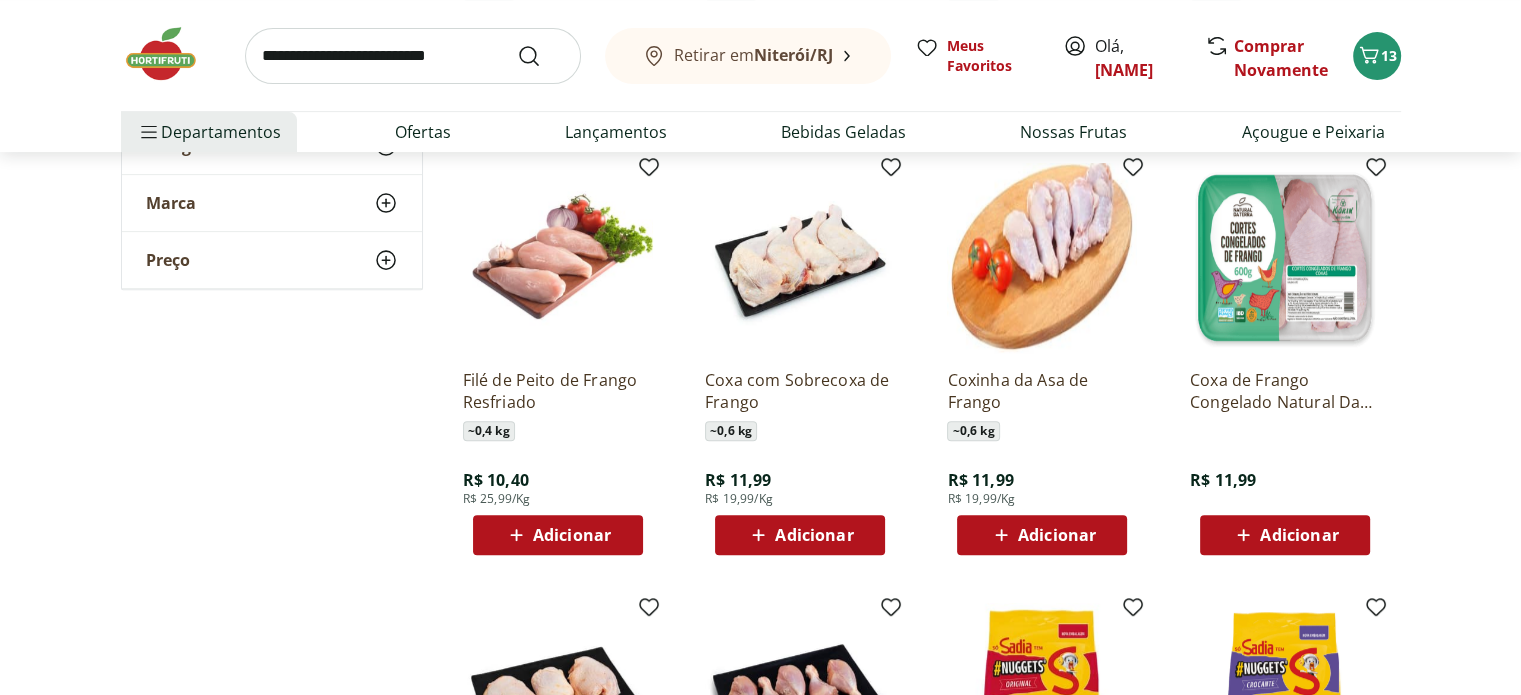 click 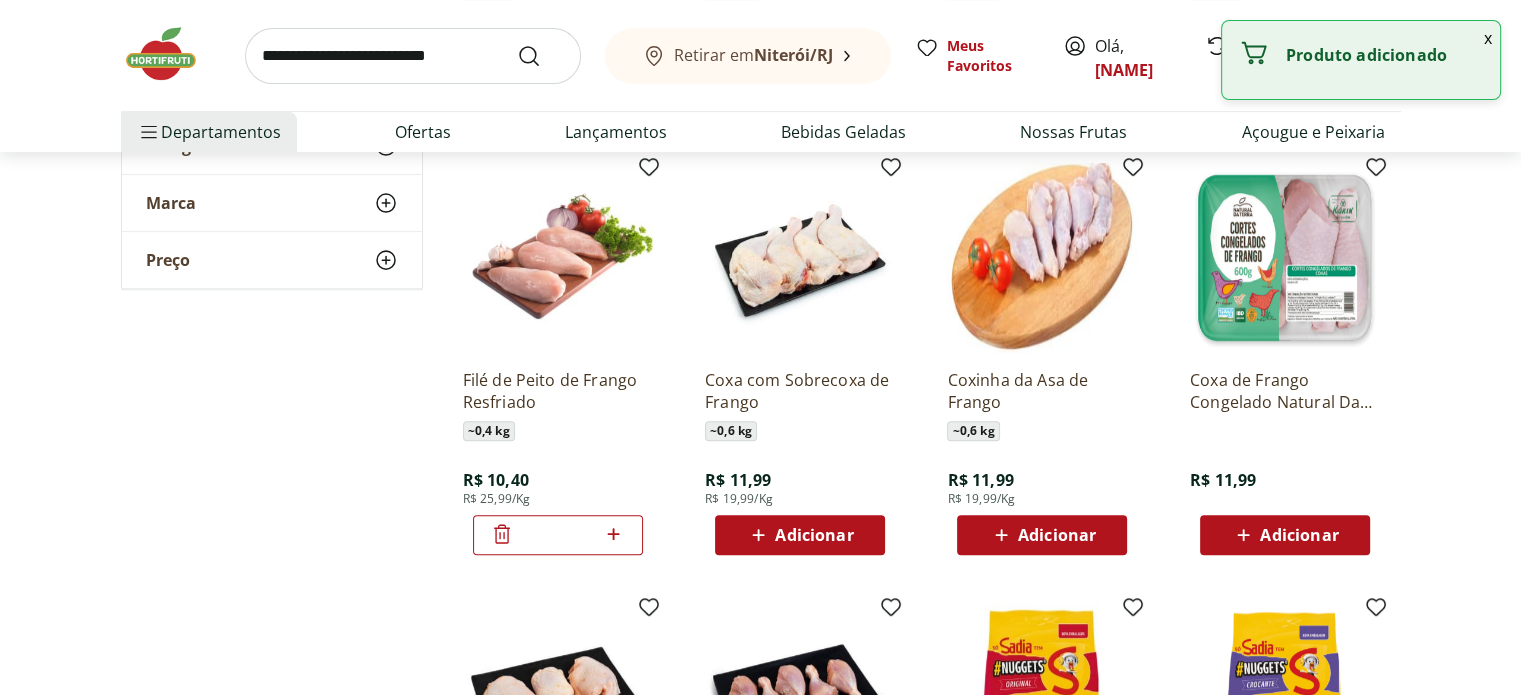 click 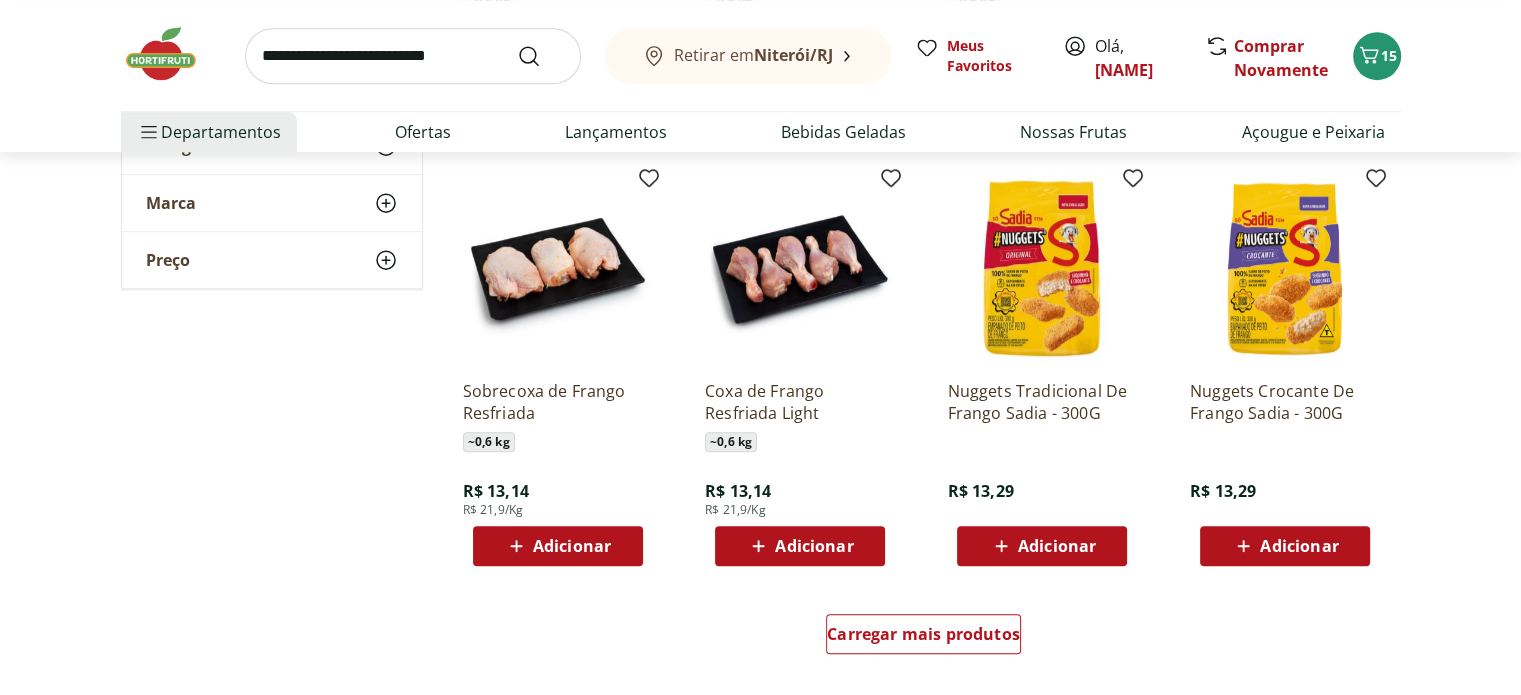 scroll, scrollTop: 1300, scrollLeft: 0, axis: vertical 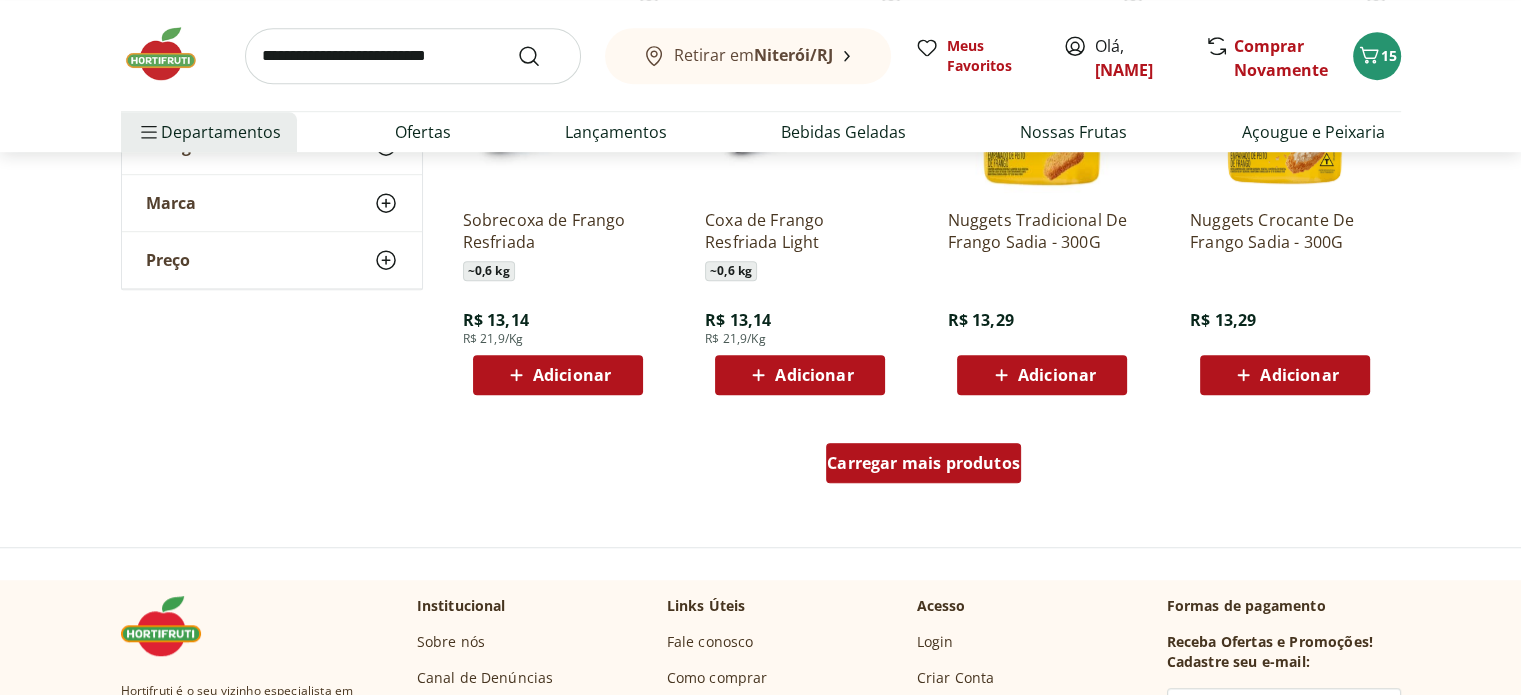 click on "Carregar mais produtos" at bounding box center [923, 463] 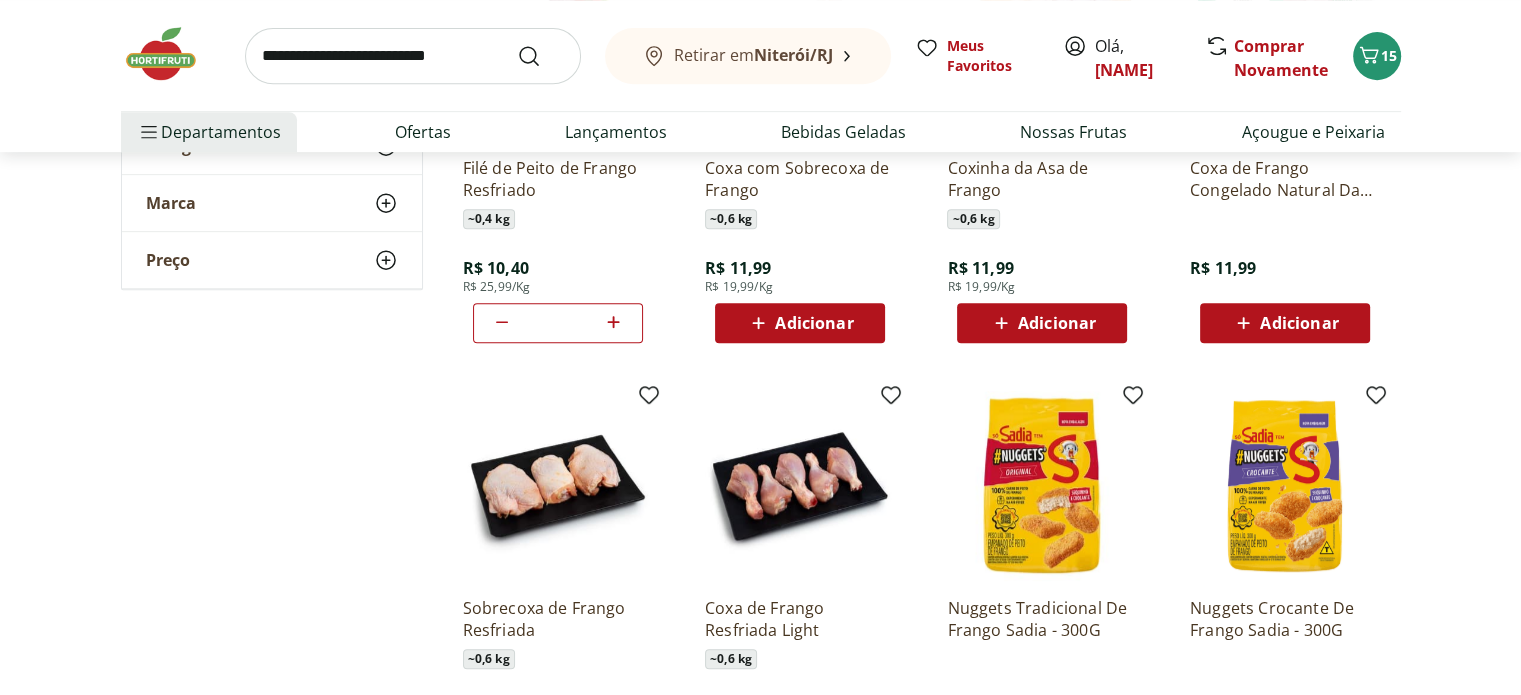 scroll, scrollTop: 900, scrollLeft: 0, axis: vertical 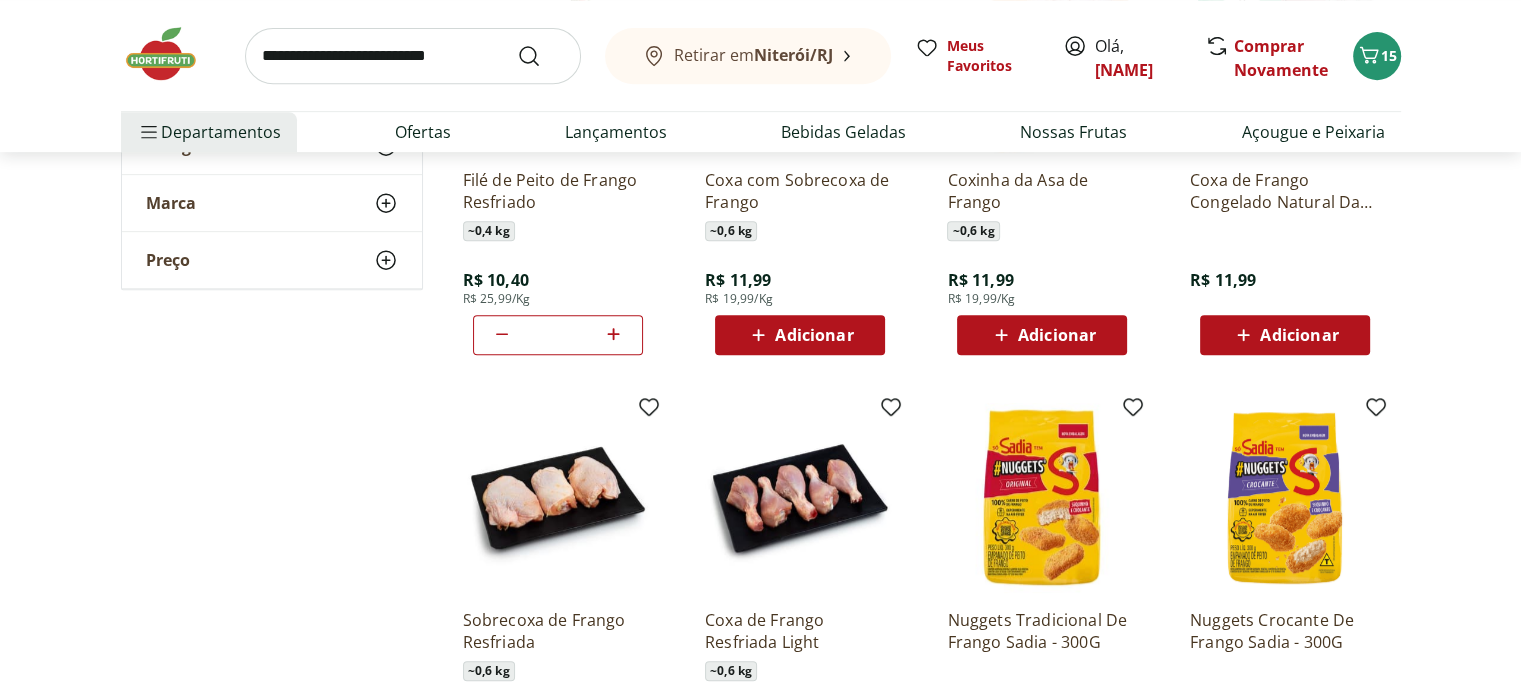 click 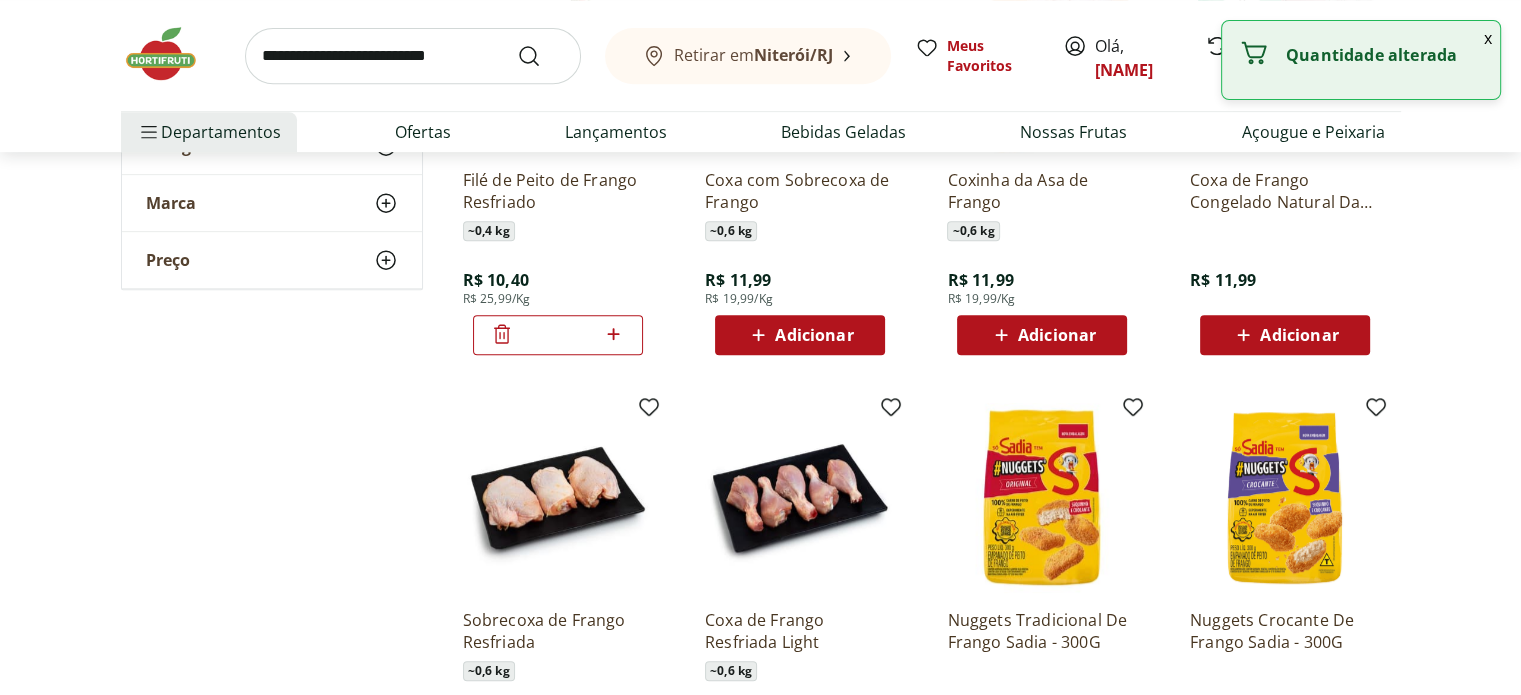 click 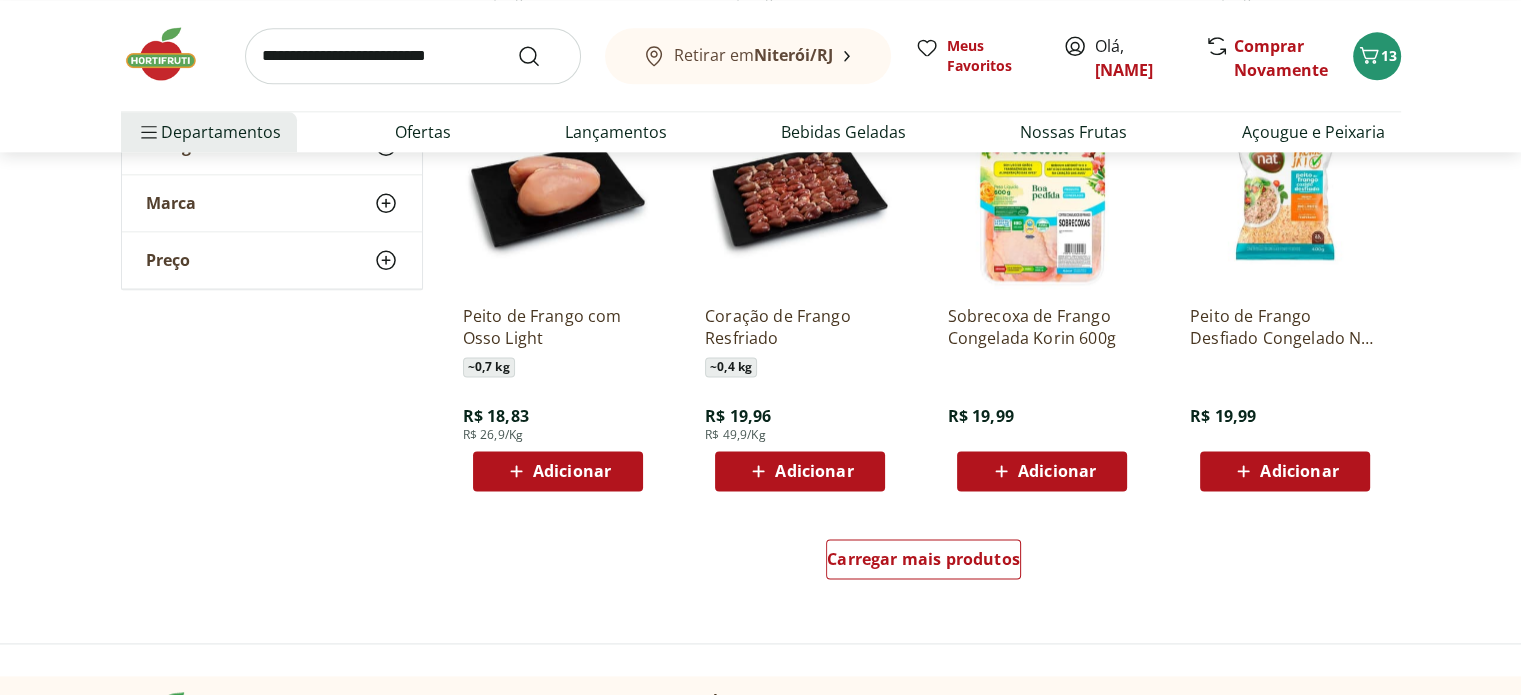 scroll, scrollTop: 2600, scrollLeft: 0, axis: vertical 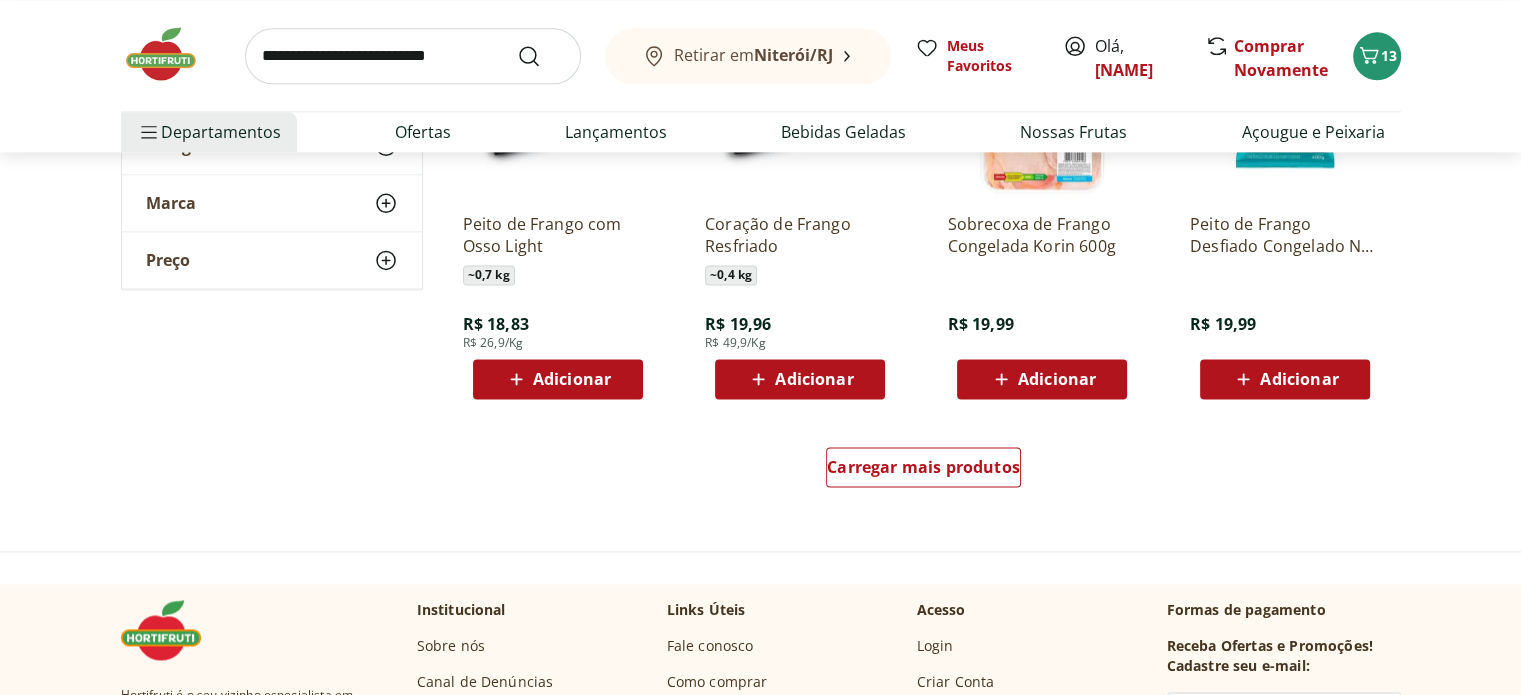 click on "Adicionar" at bounding box center [814, 379] 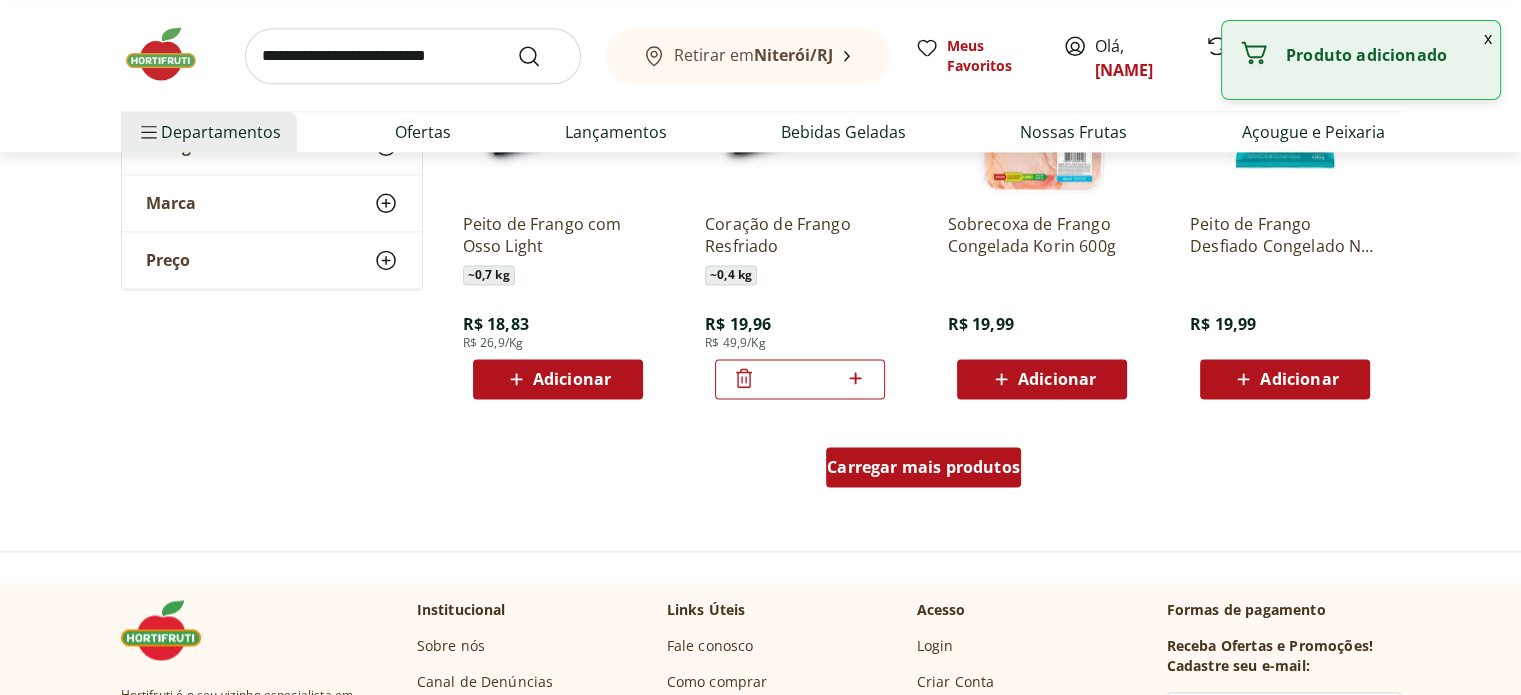 click on "Carregar mais produtos" at bounding box center [923, 467] 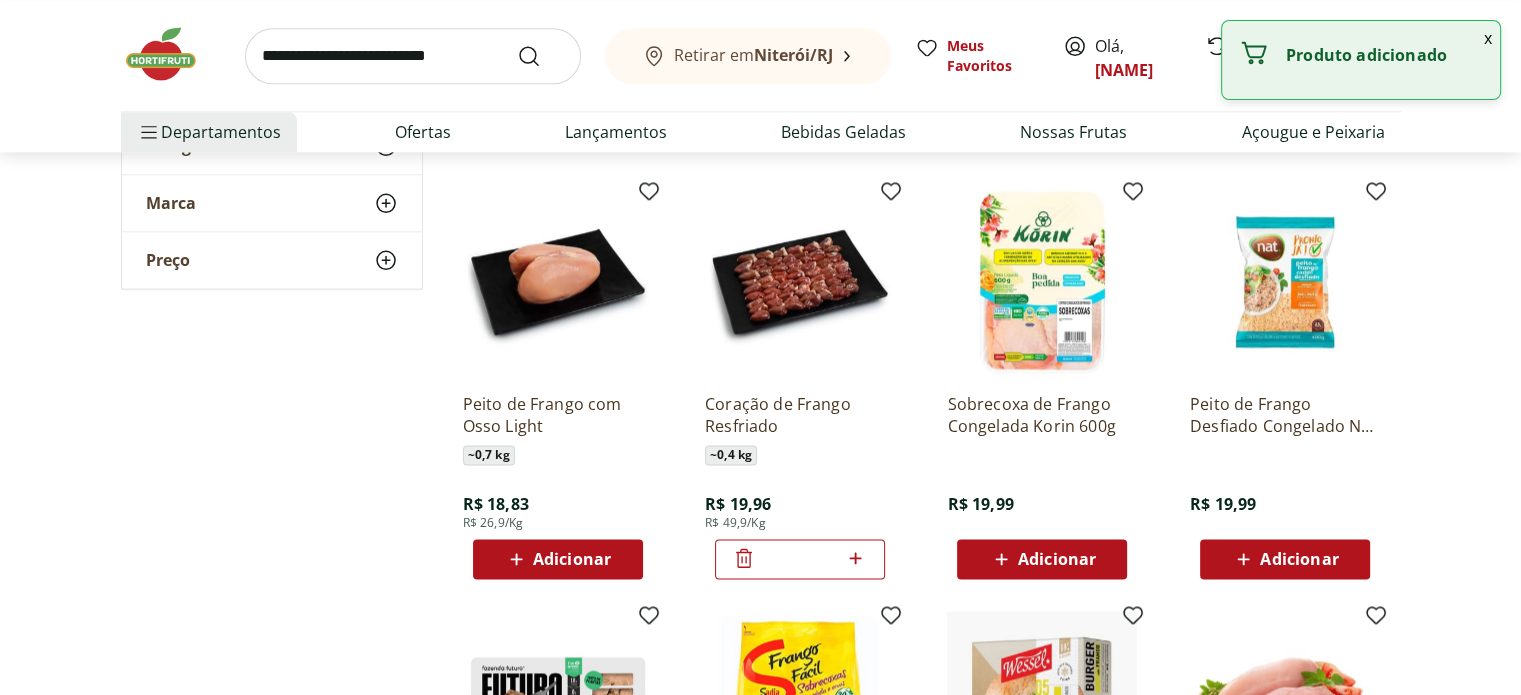 scroll, scrollTop: 2400, scrollLeft: 0, axis: vertical 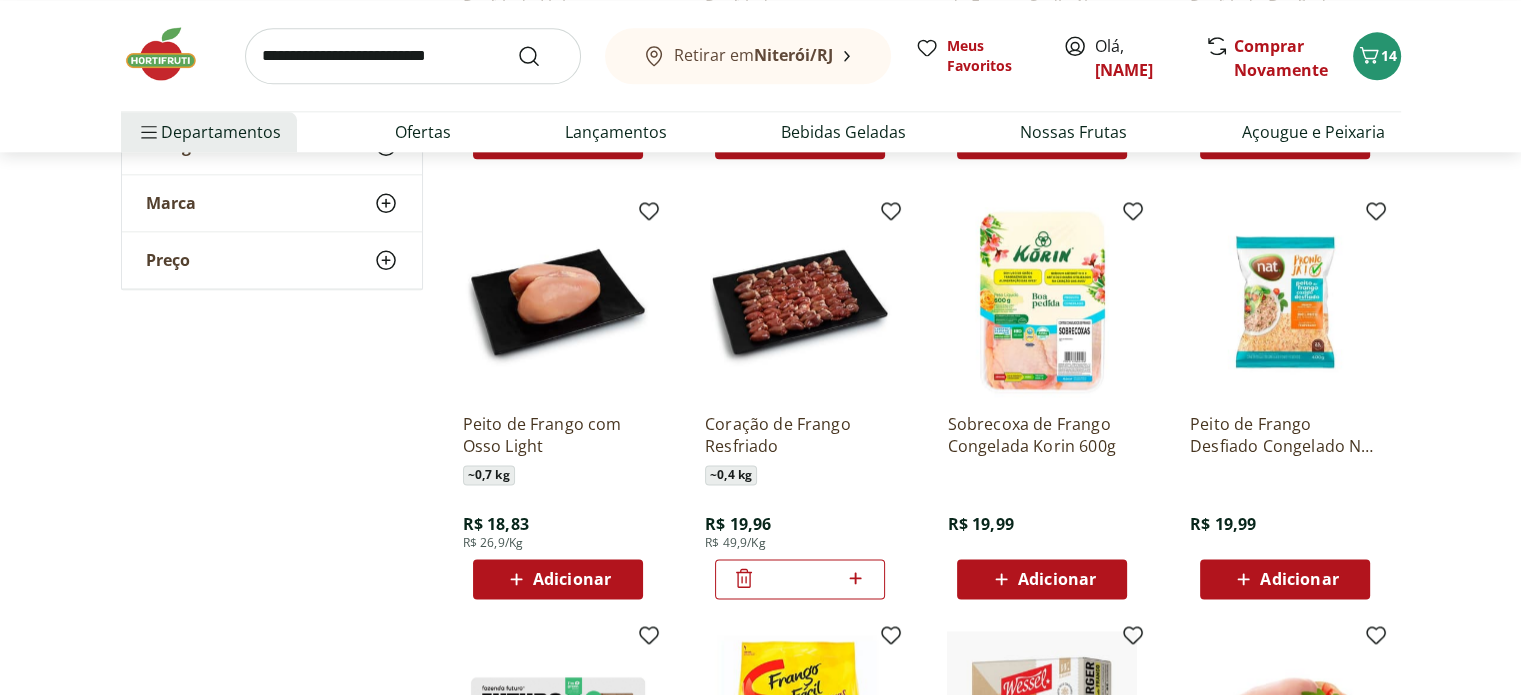 click on "Peito de Frango Desfiado Congelado Nat 400g" at bounding box center [1285, 435] 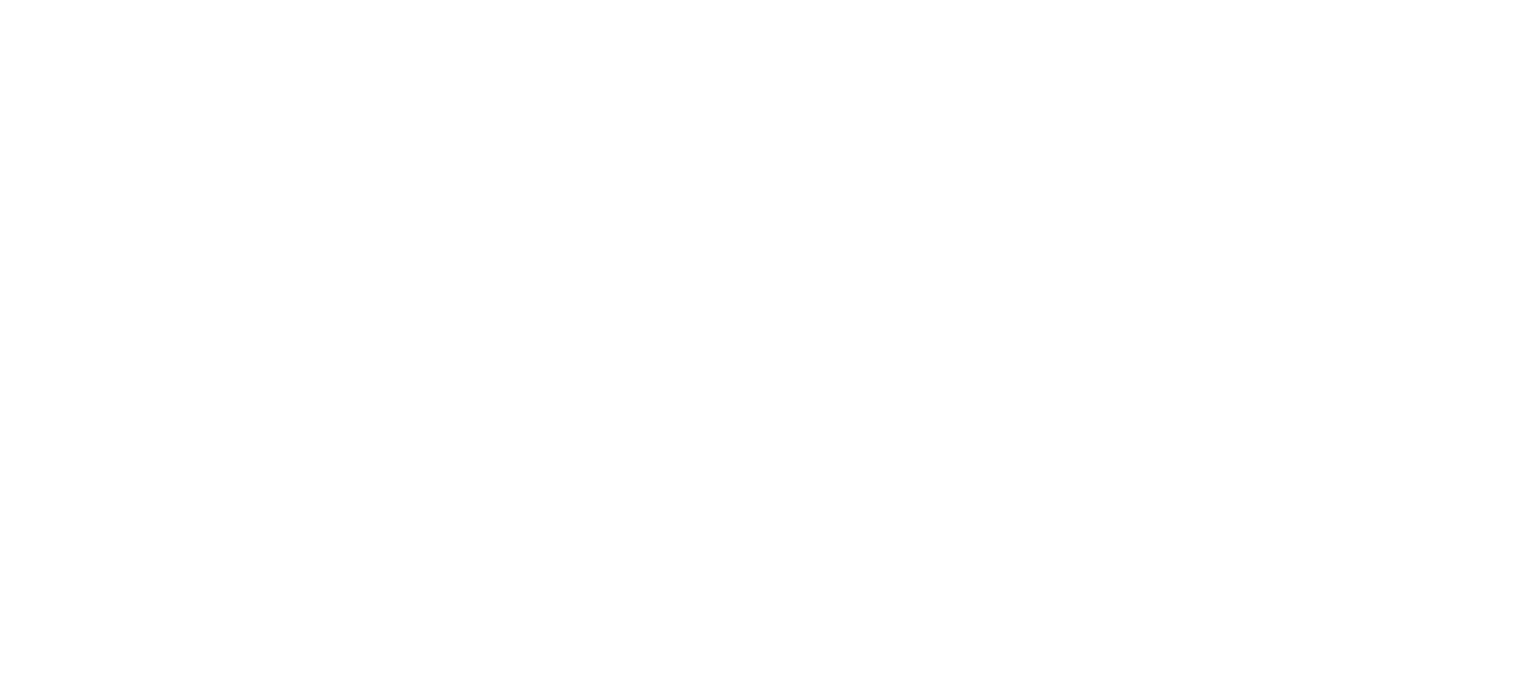 scroll, scrollTop: 0, scrollLeft: 0, axis: both 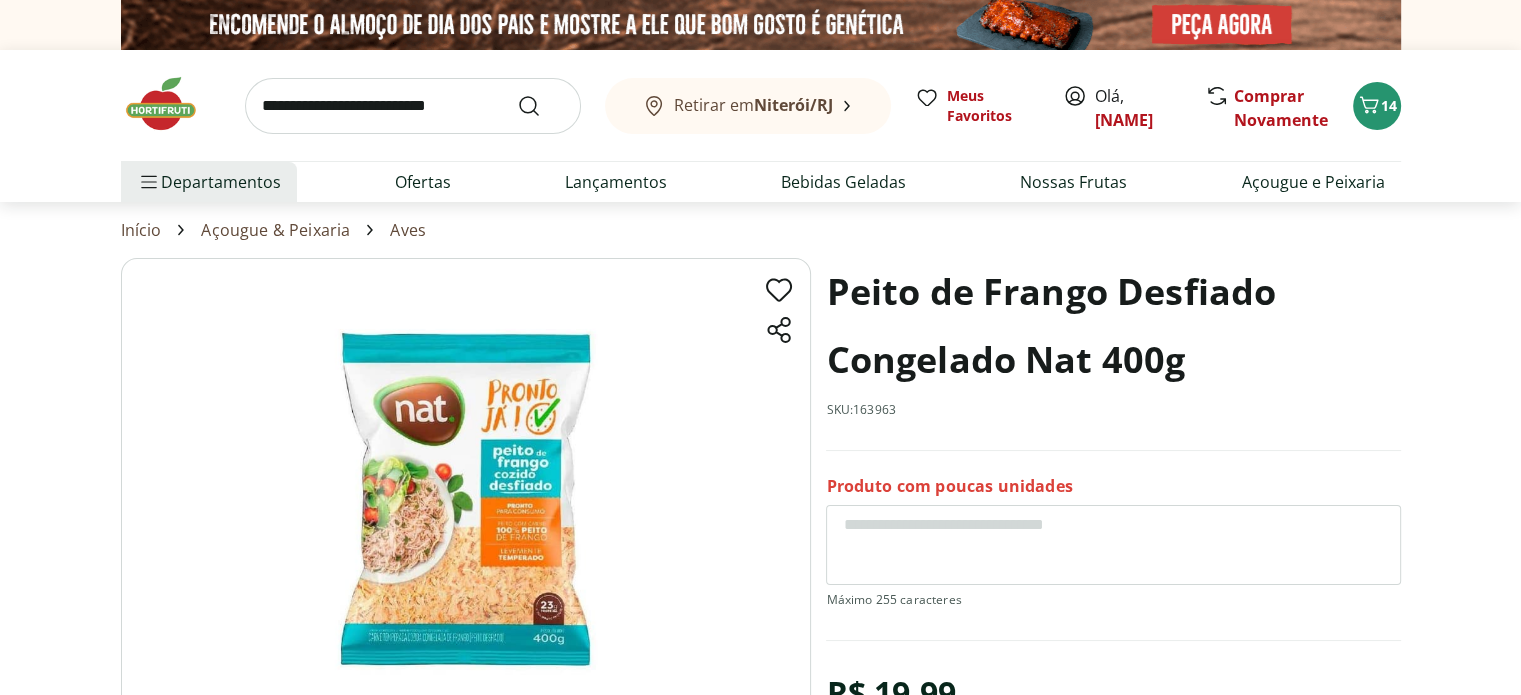 select on "*********" 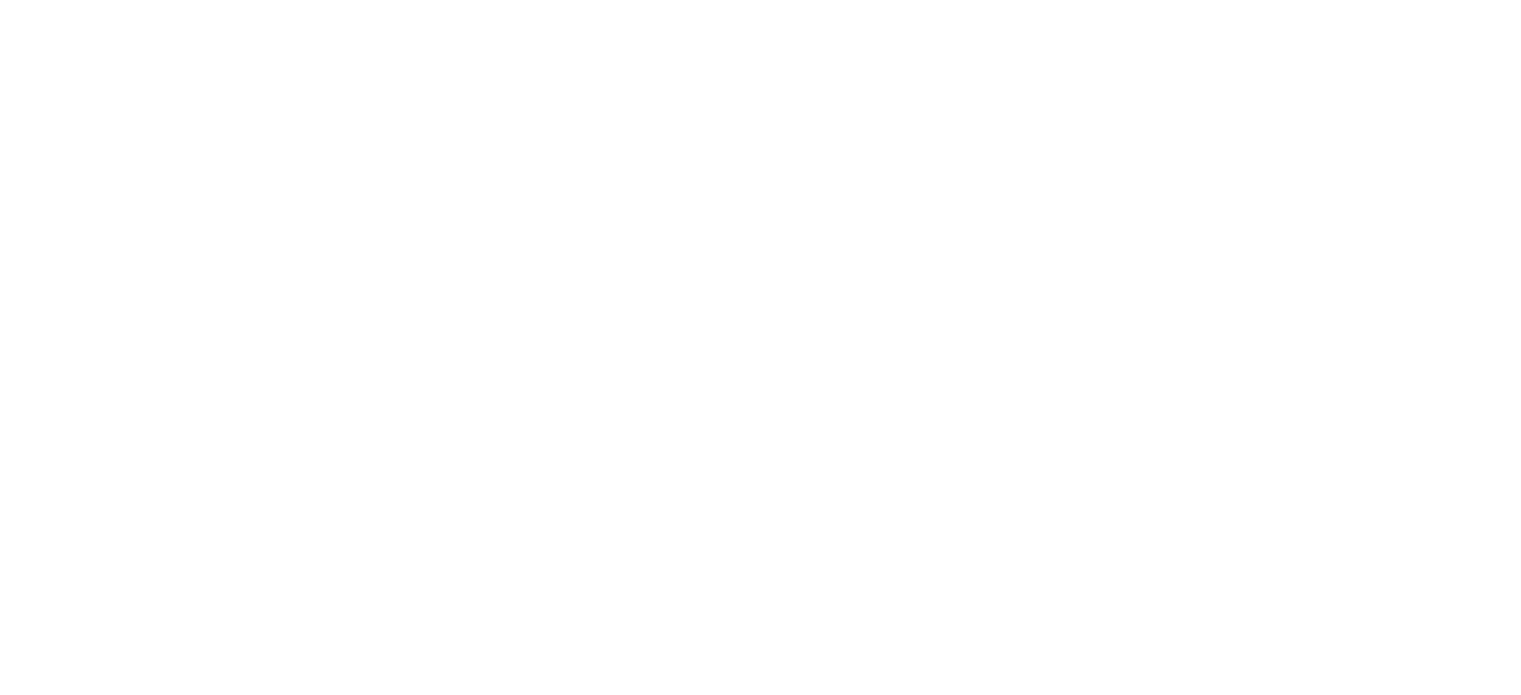 type on "*" 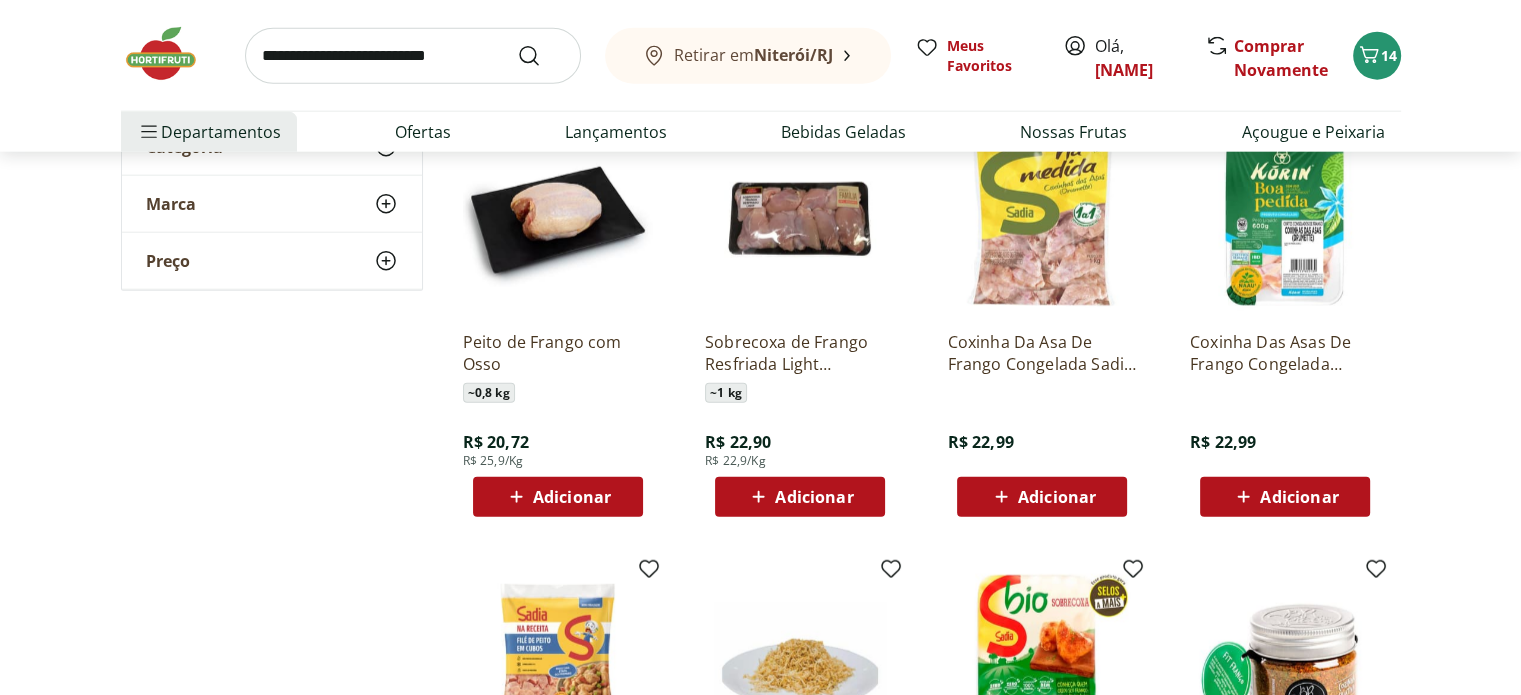 scroll, scrollTop: 5000, scrollLeft: 0, axis: vertical 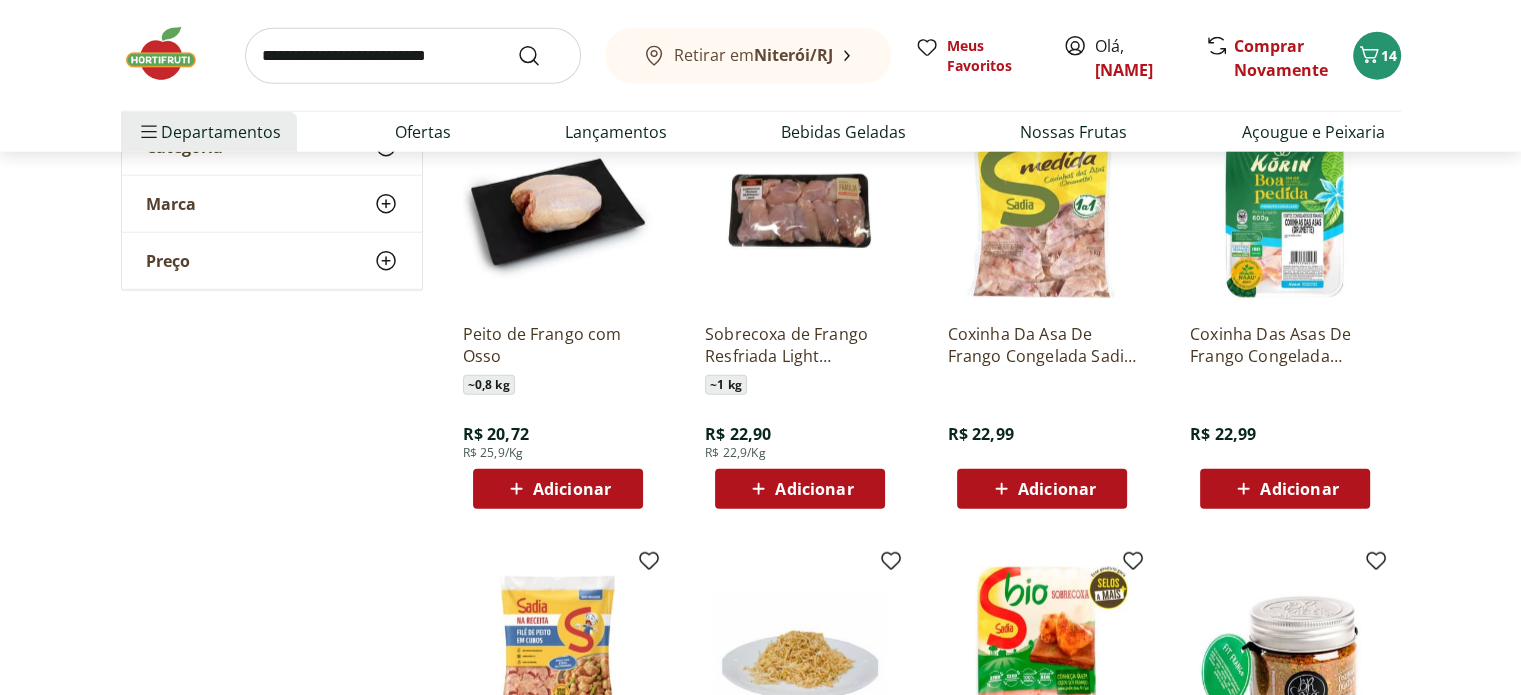 click on "Adicionar" at bounding box center (799, 489) 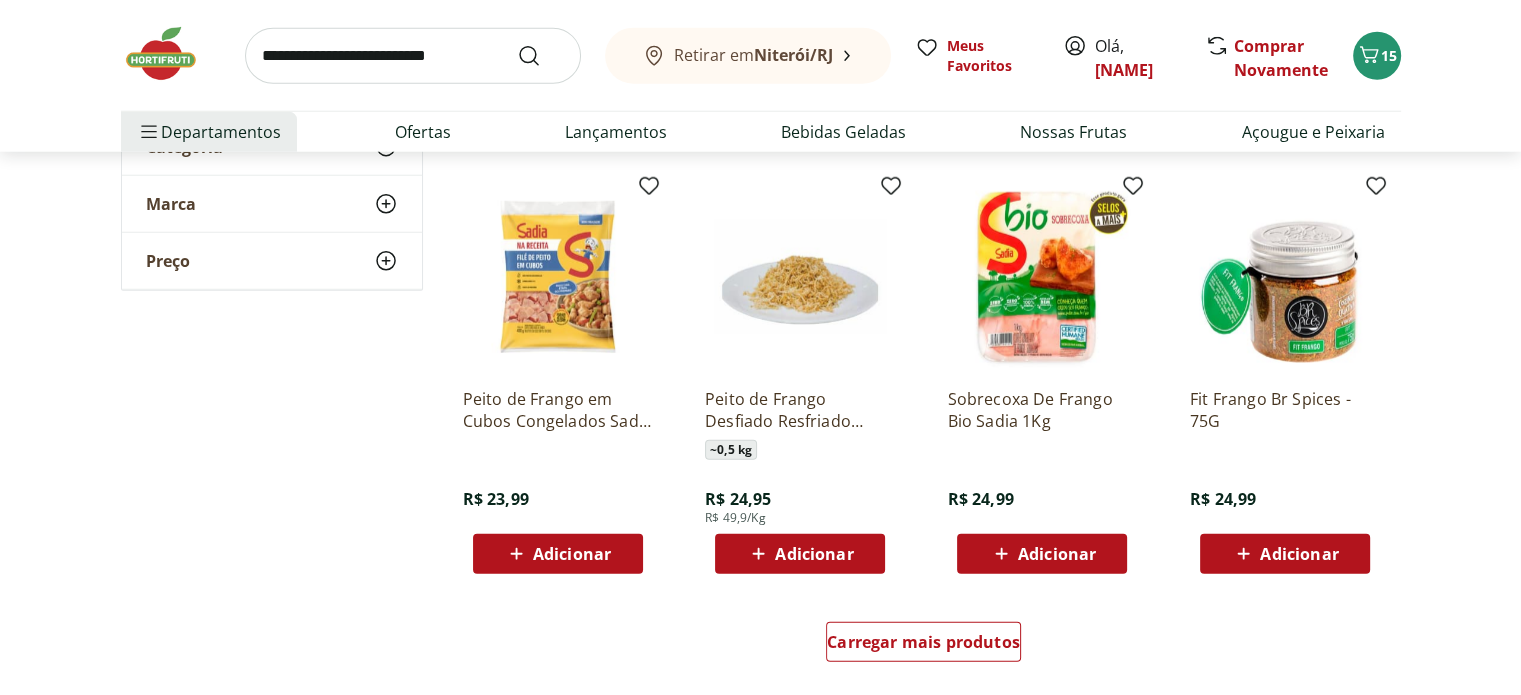 scroll, scrollTop: 5400, scrollLeft: 0, axis: vertical 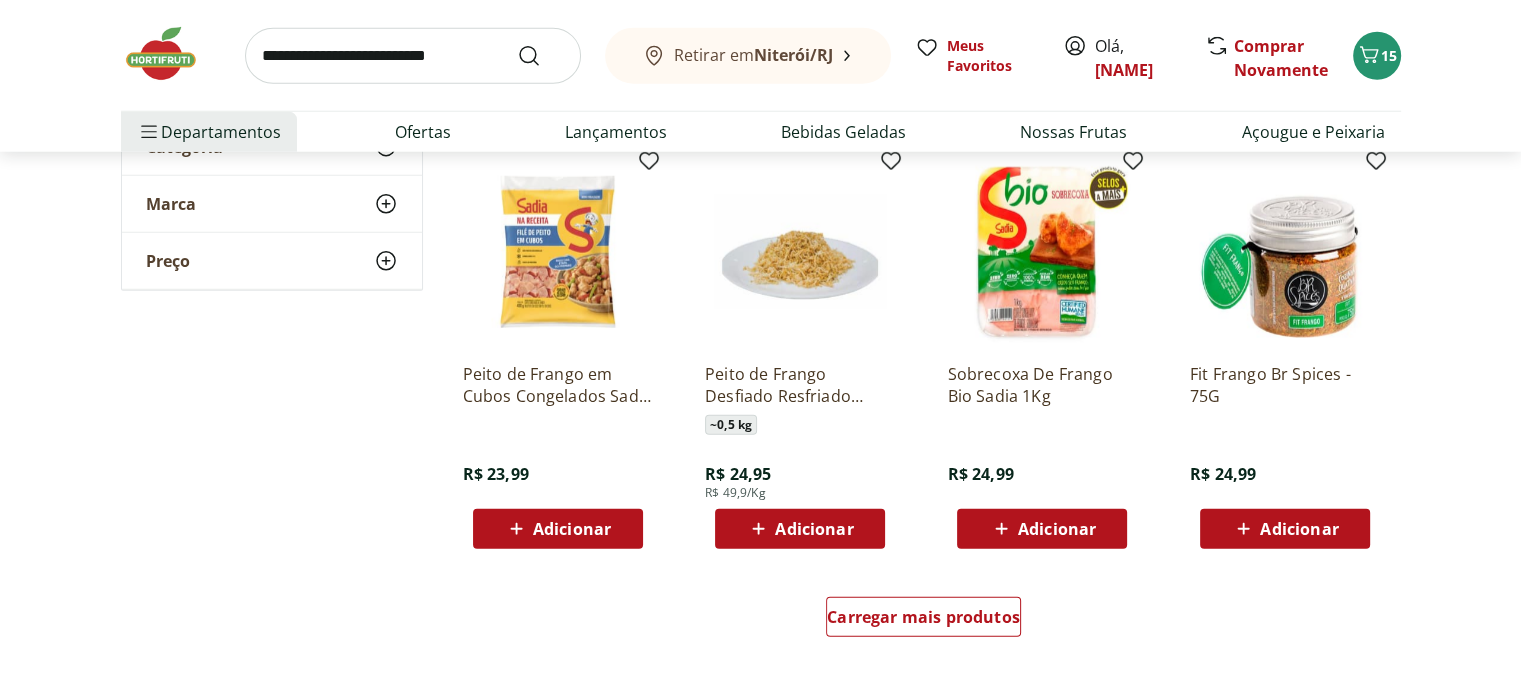 click on "Adicionar" at bounding box center [572, 529] 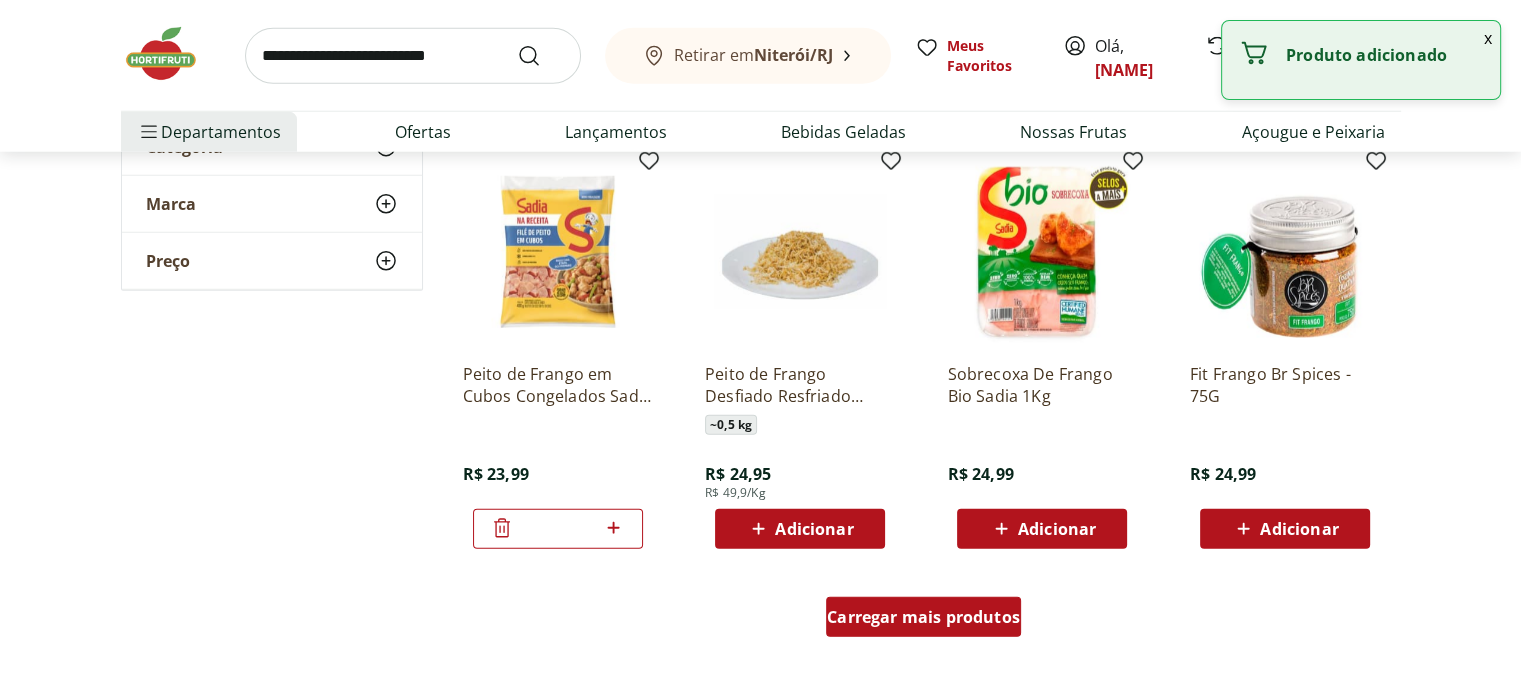 click on "Carregar mais produtos" at bounding box center [923, 617] 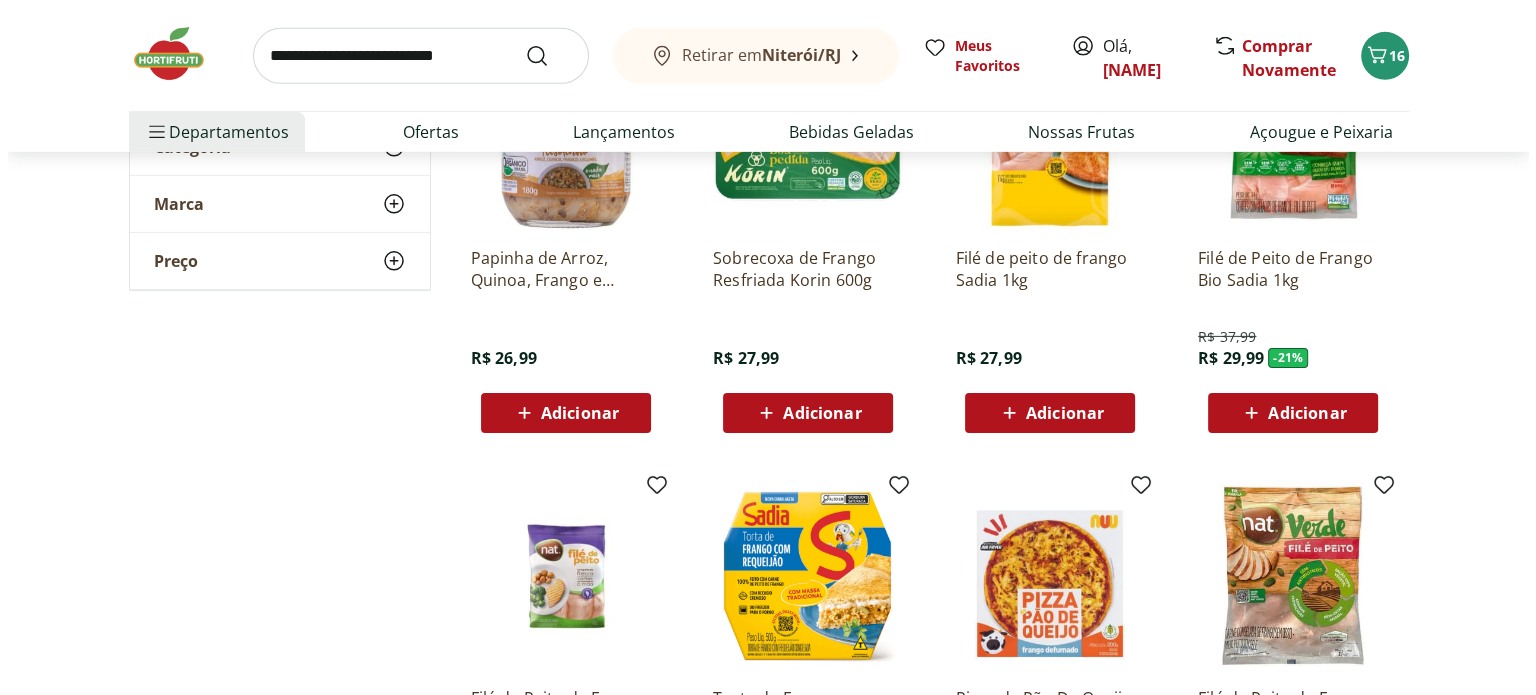 scroll, scrollTop: 6400, scrollLeft: 0, axis: vertical 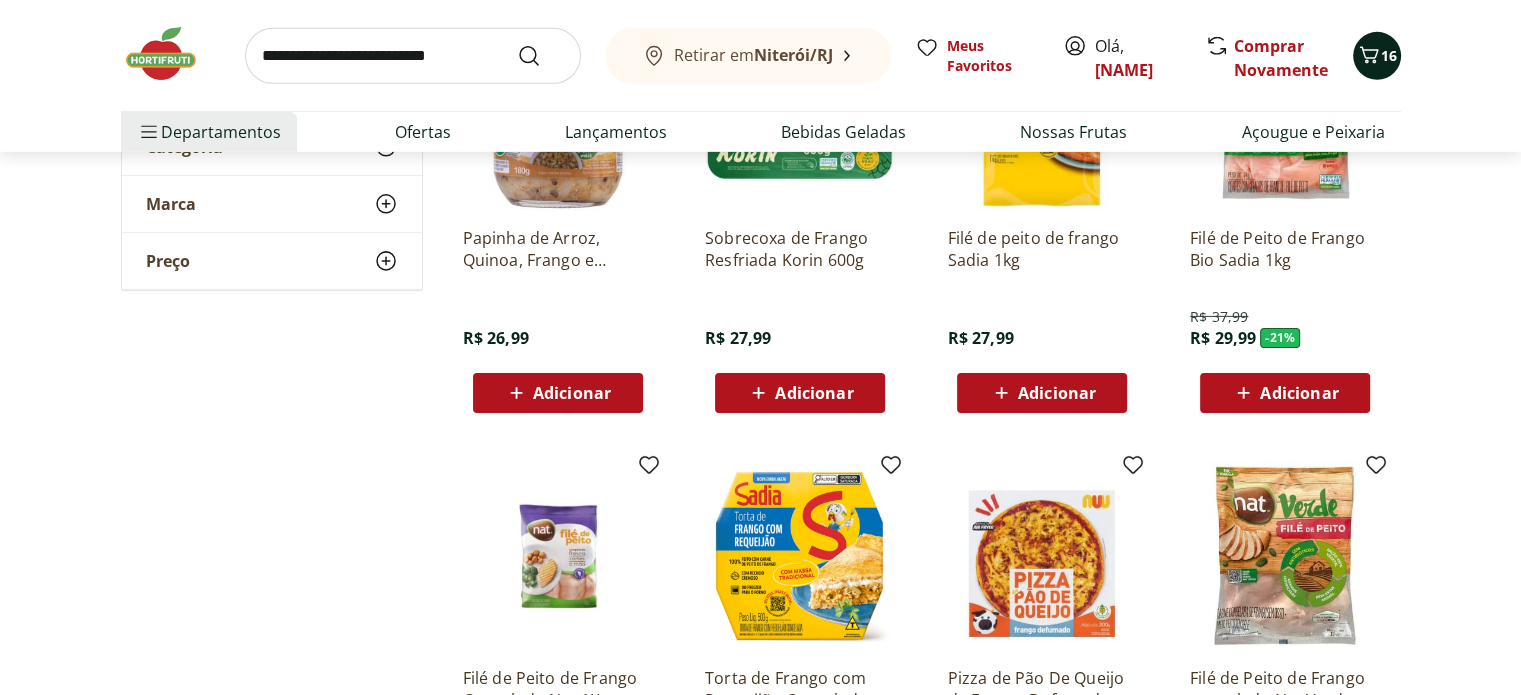 click on "16" at bounding box center [1377, 56] 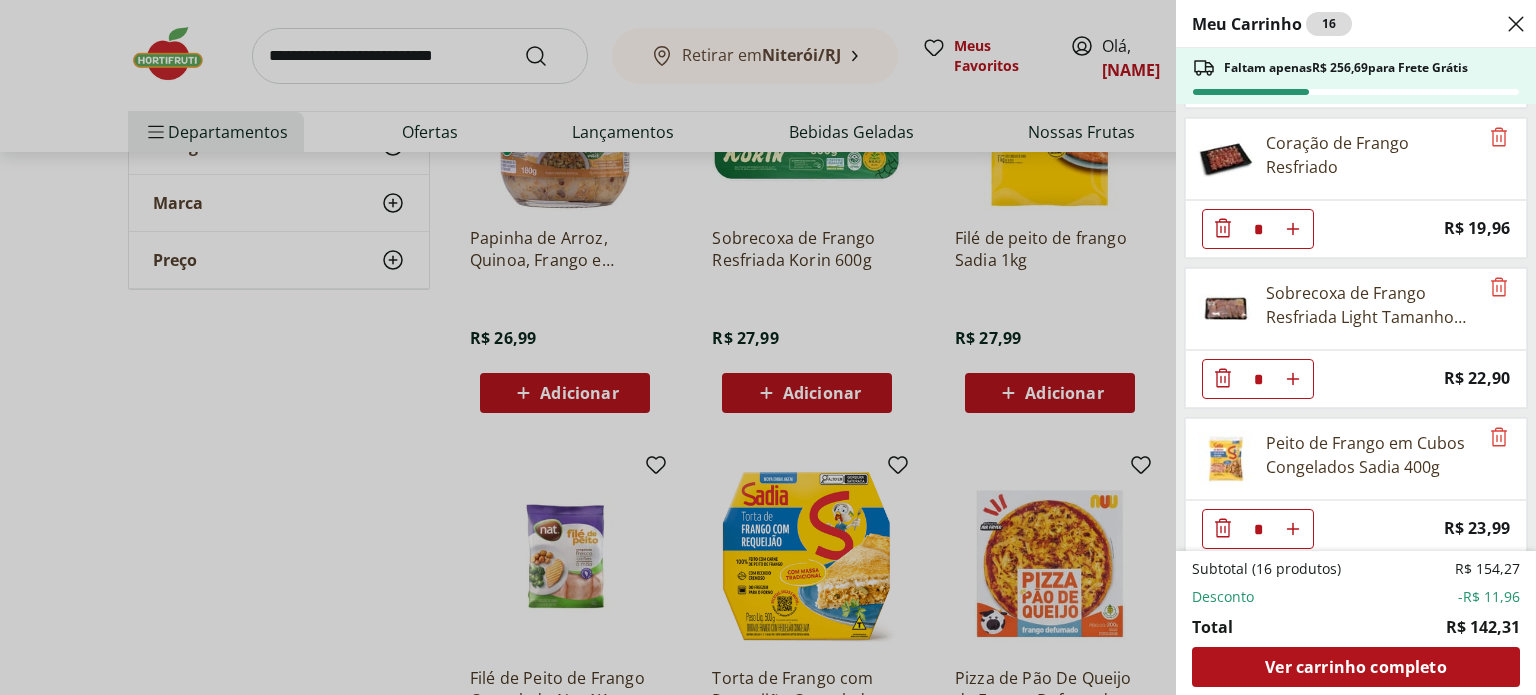scroll, scrollTop: 1197, scrollLeft: 0, axis: vertical 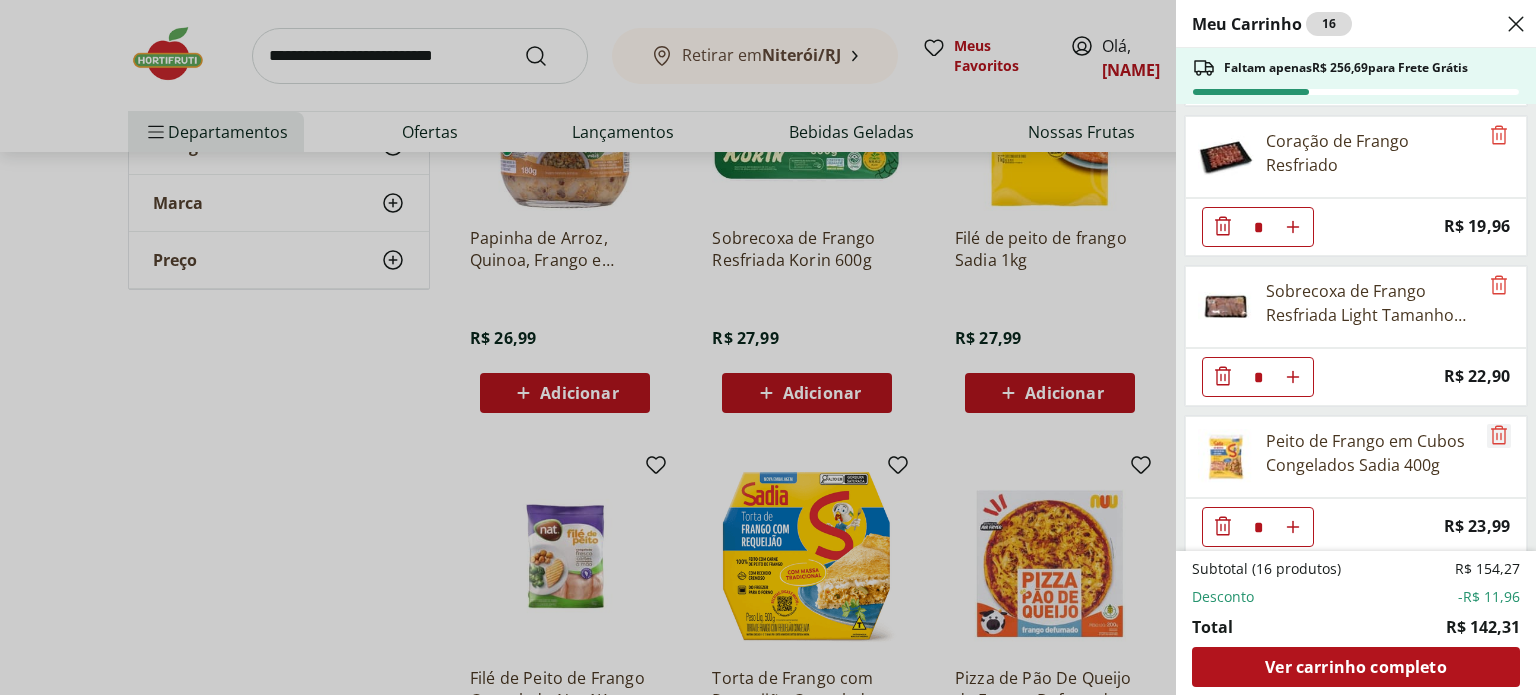 click 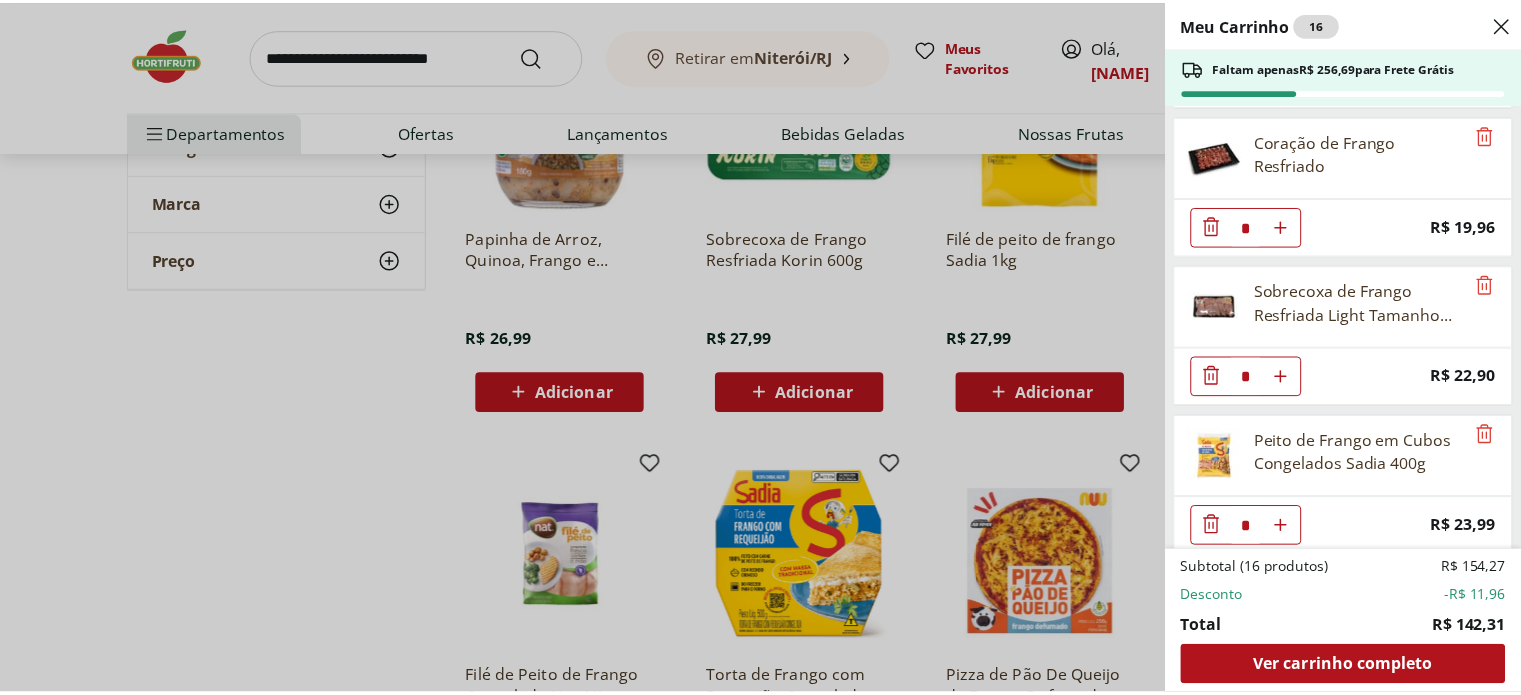 scroll, scrollTop: 1048, scrollLeft: 0, axis: vertical 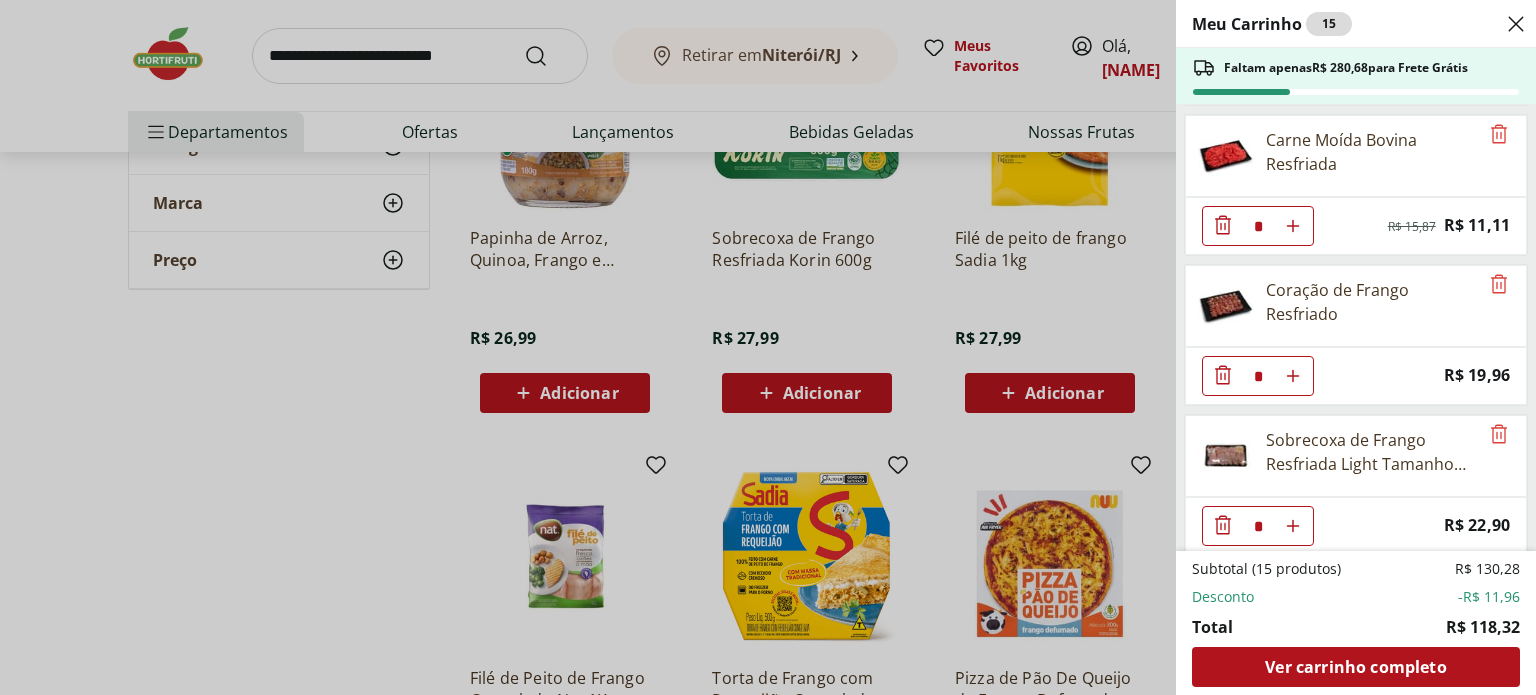 click on "Meu Carrinho 15 Faltam apenas  R$ 280,68  para Frete Grátis Espaguete de Cenoura Ralada Pote * Price: R$ 8,05 Espaguete de Abobrinha Ralada Pote * Price: R$ 7,20 Aipim Frutifique 400g * Price: R$ 9,99 Batata Calabresa Selecionada * Price: R$ 6,04 Batata Doce Roxa unidade * Price: R$ 3,72 Cenoura Unidade * Price: R$ 0,70 Almôndega Bovina Resfriada Best Beef 360g * Original price: R$ 23,99 Price: R$ 16,79 Carne Moída Bovina Resfriada * Original price: R$ 15,87 Price: R$ 11,11 Coração de Frango Resfriado * Price: R$ 19,96 Sobrecoxa de Frango Resfriada Light Tamanho Família * Price: R$ 22,90 Subtotal (15 produtos) R$ 130,28 Desconto -R$ 11,96 Total R$ 118,32 Ver carrinho completo" at bounding box center (768, 347) 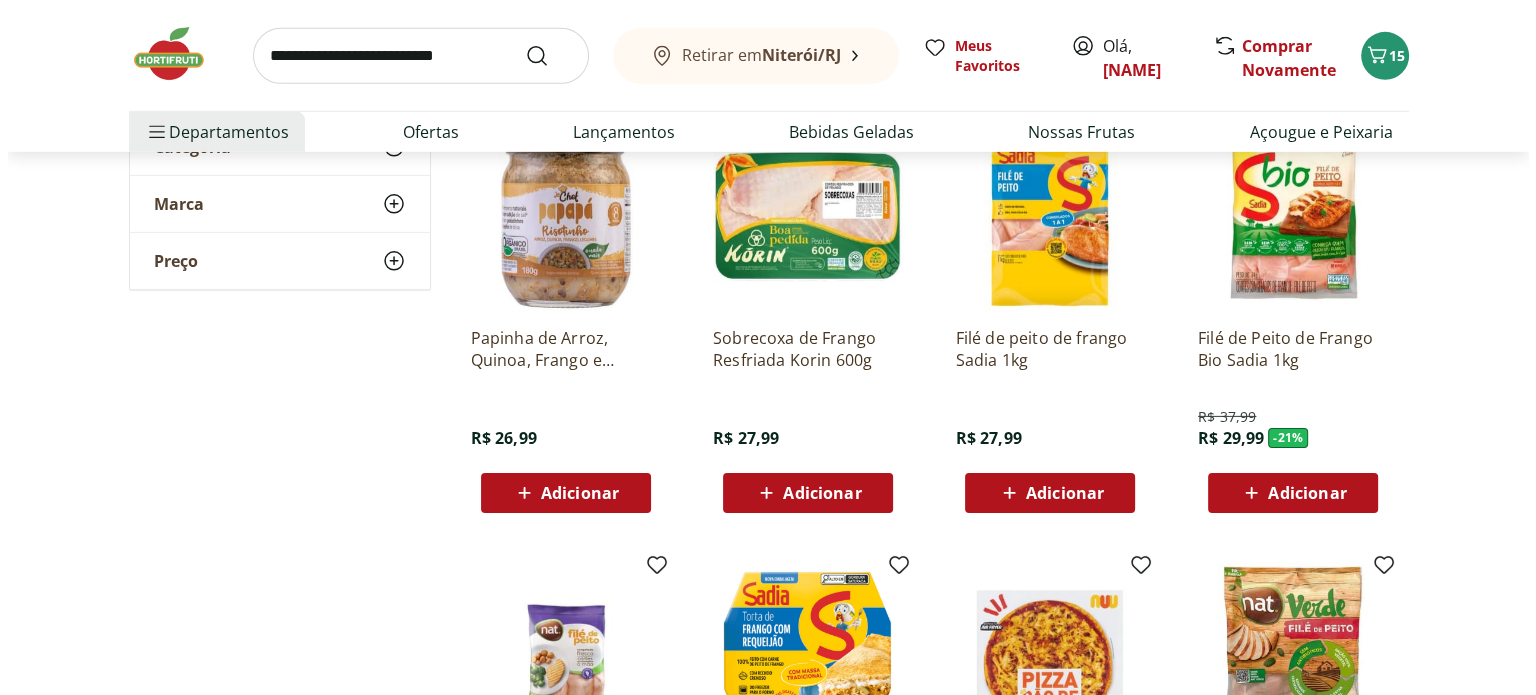 scroll, scrollTop: 6300, scrollLeft: 0, axis: vertical 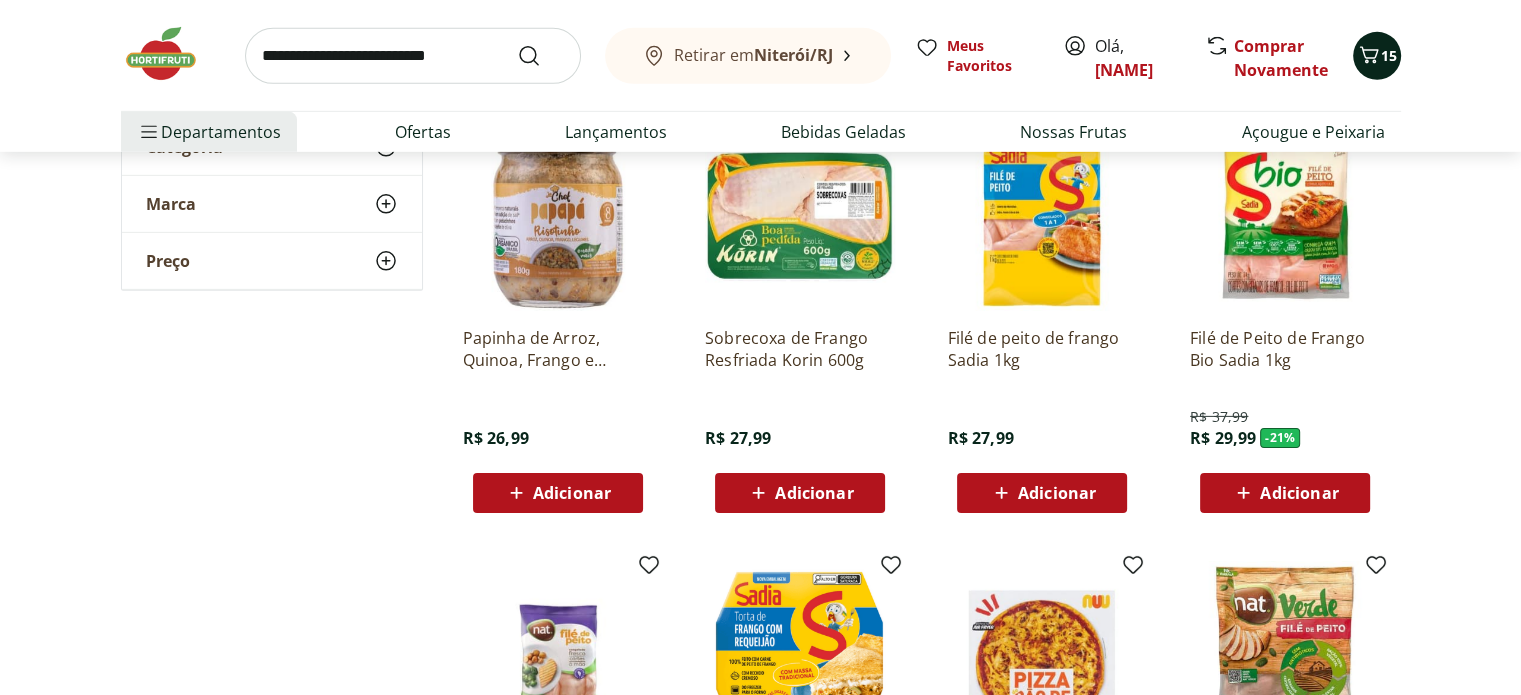 click 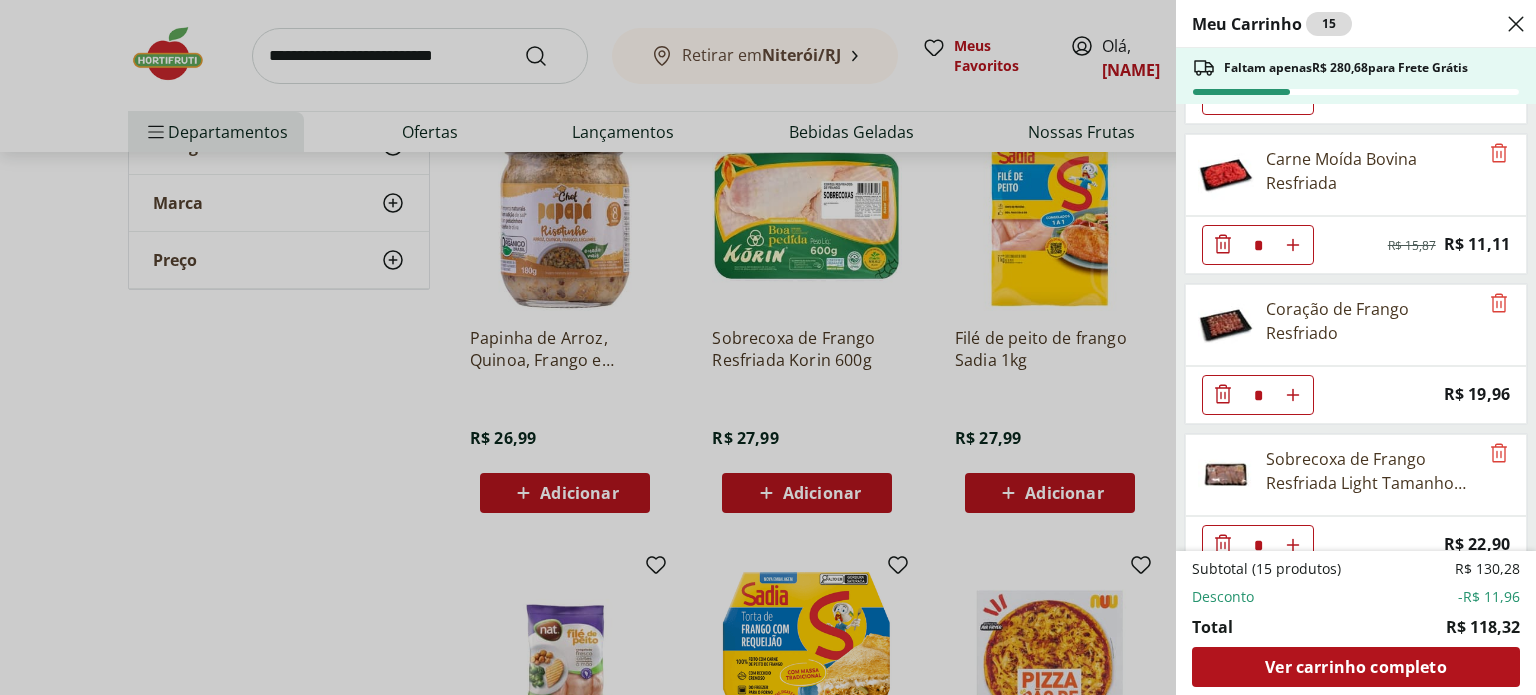 scroll, scrollTop: 1048, scrollLeft: 0, axis: vertical 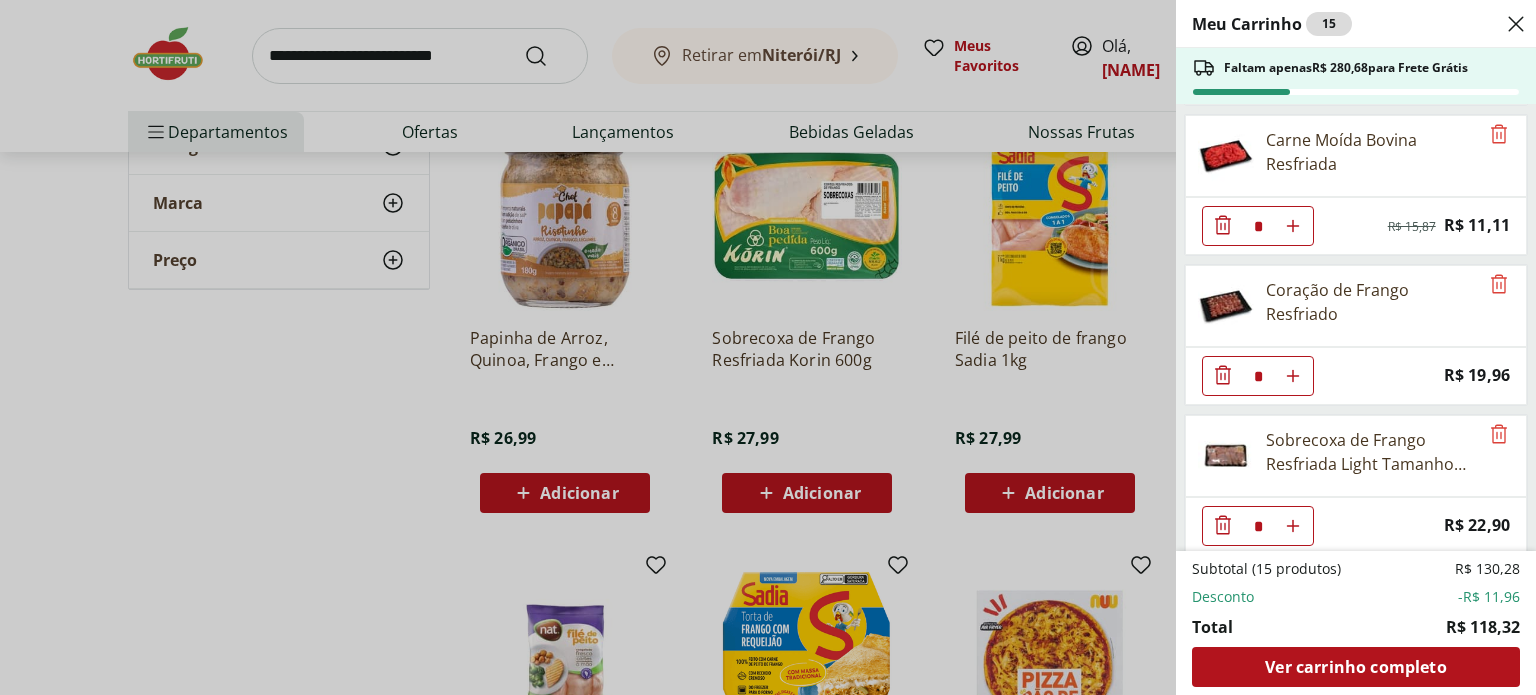 click at bounding box center (1226, 456) 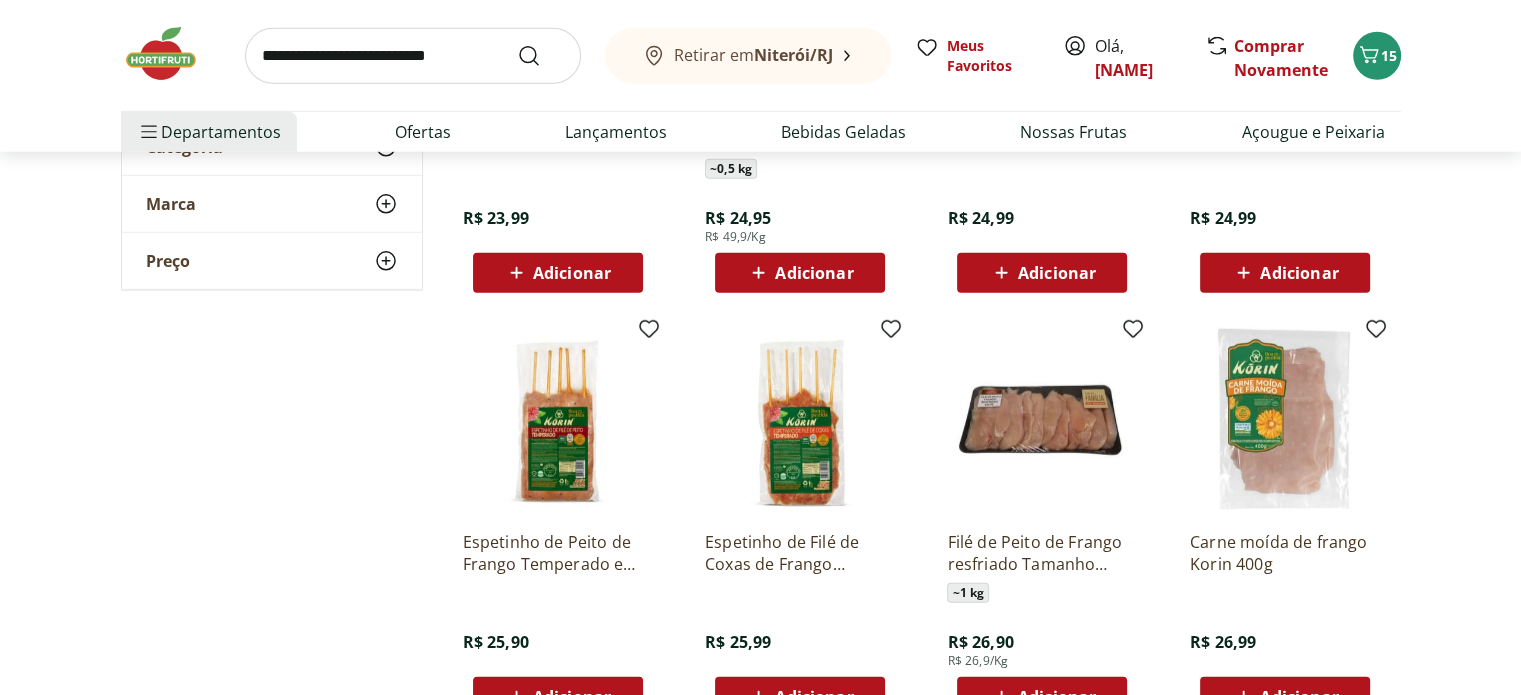 scroll, scrollTop: 5700, scrollLeft: 0, axis: vertical 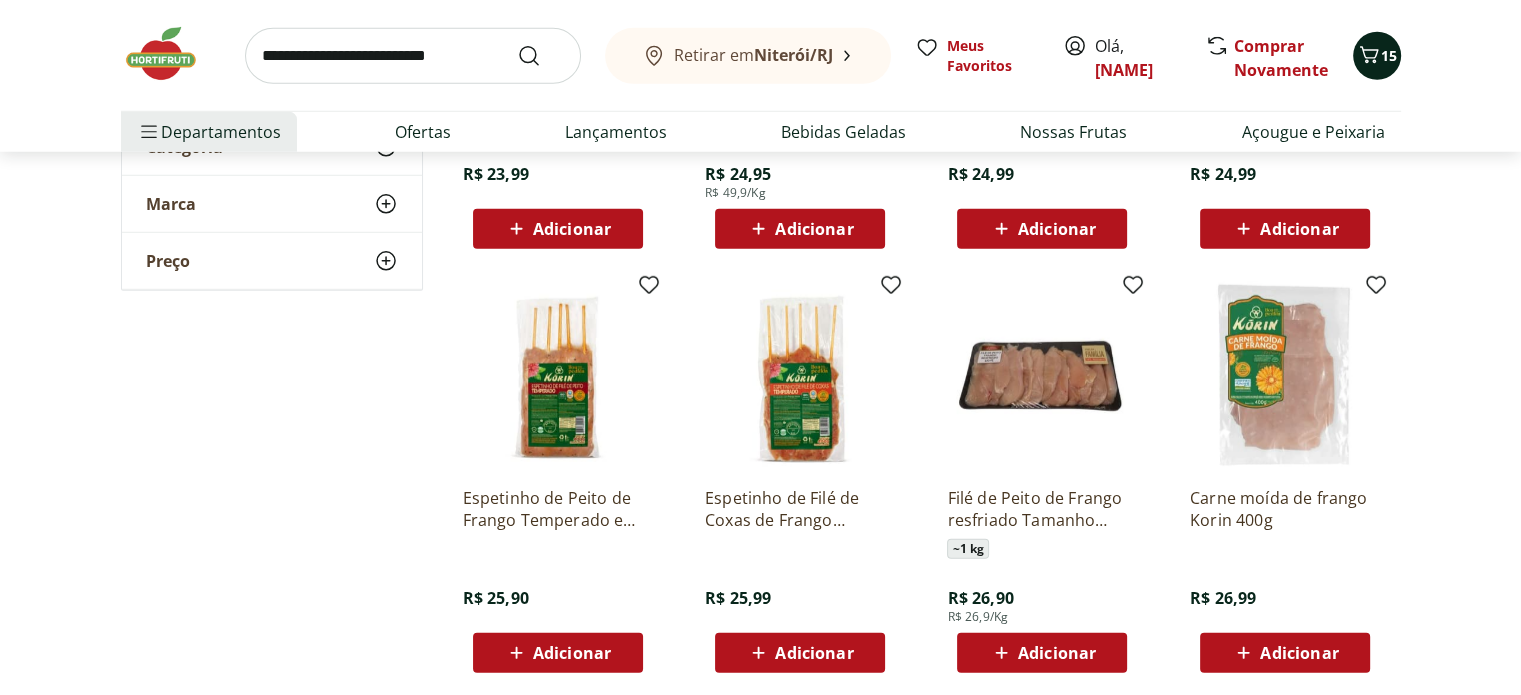click 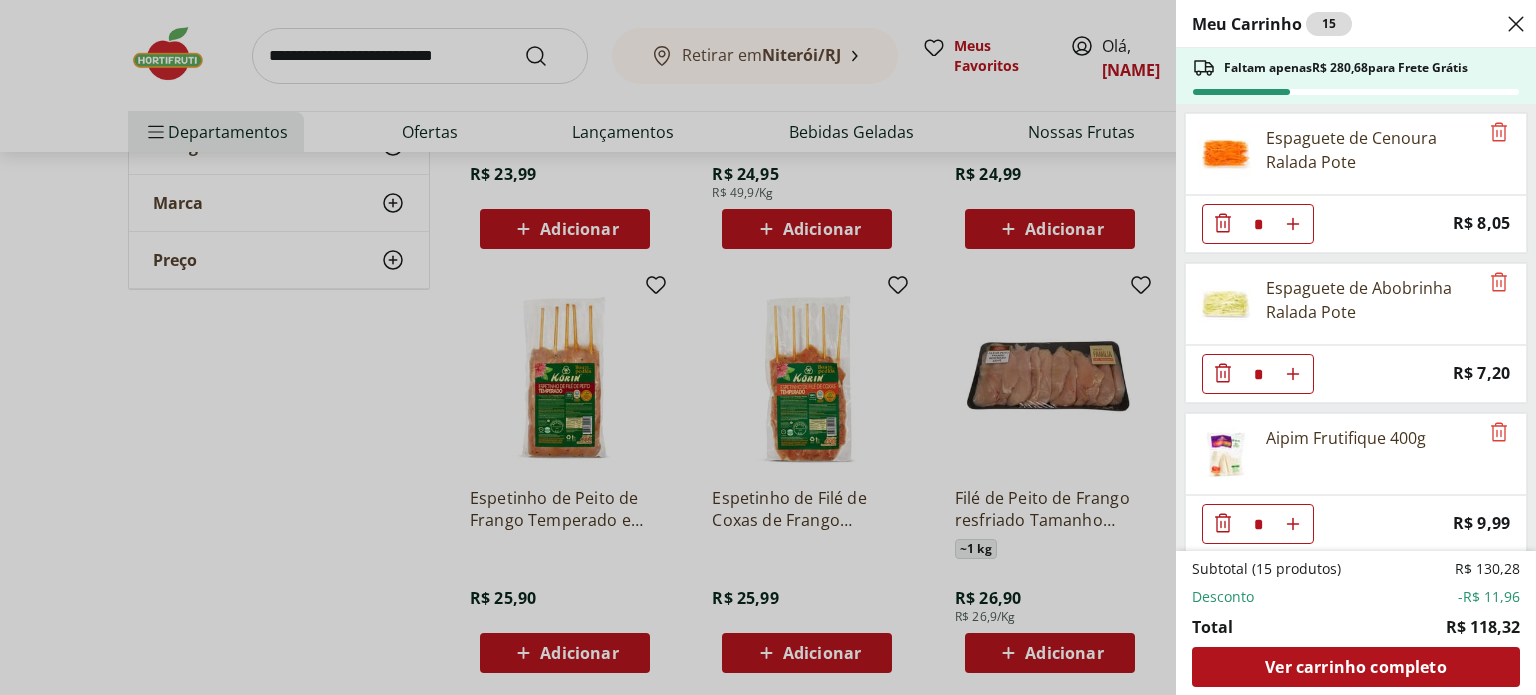 drag, startPoint x: 272, startPoint y: 421, endPoint x: 308, endPoint y: 421, distance: 36 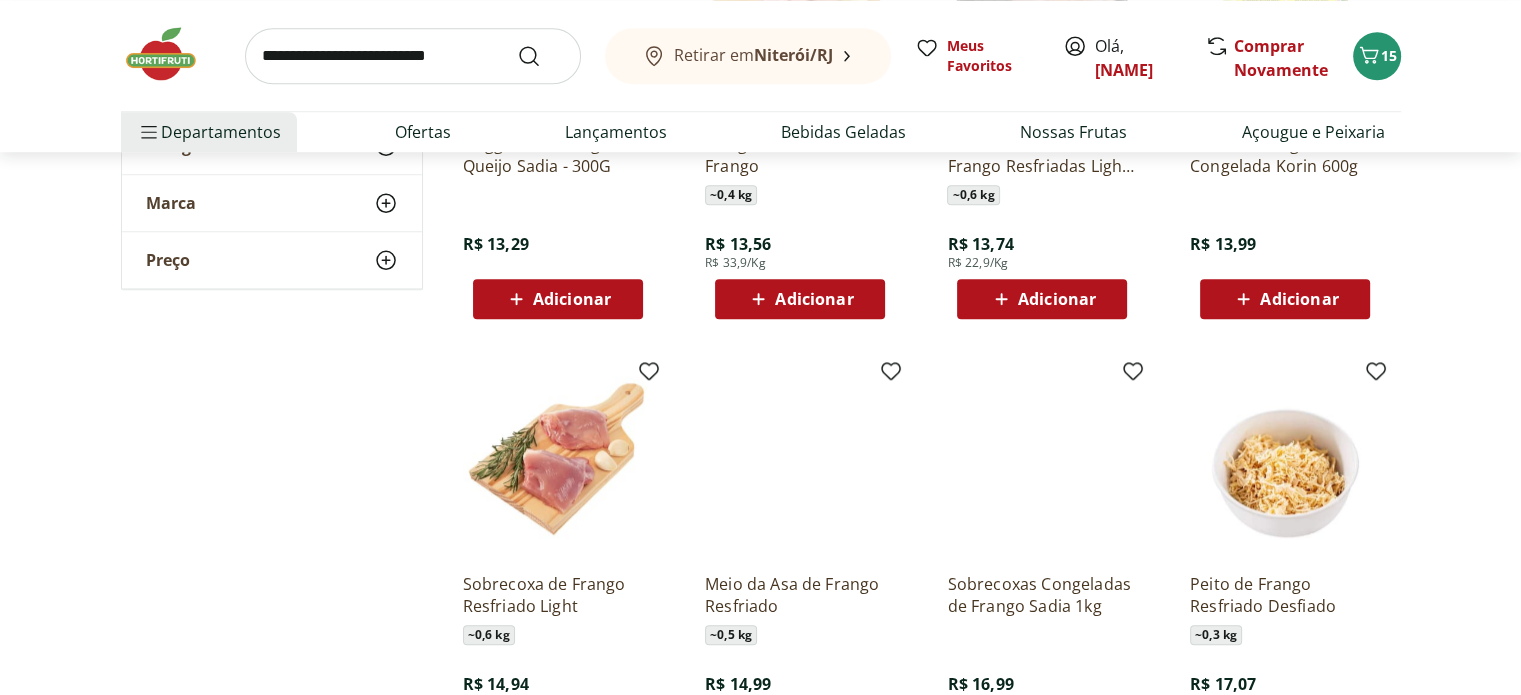 scroll, scrollTop: 0, scrollLeft: 0, axis: both 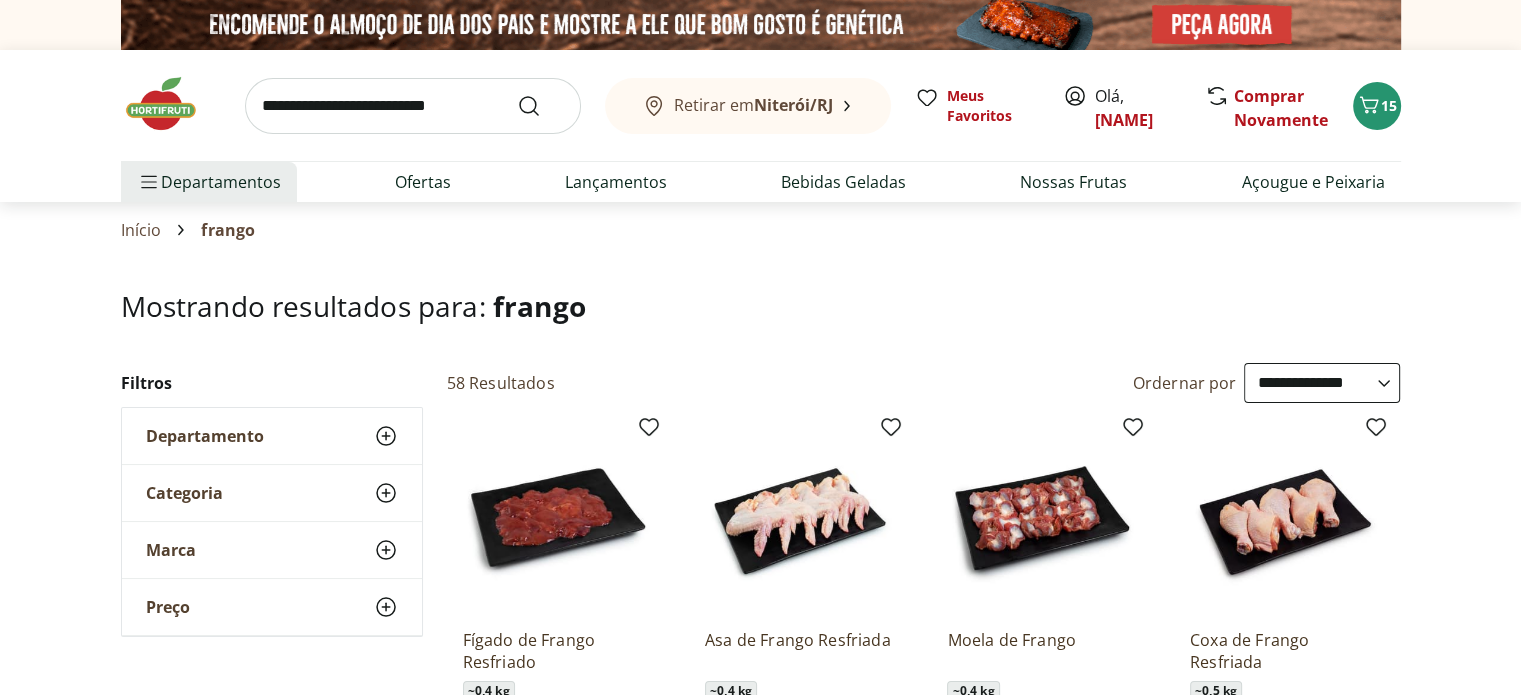 click at bounding box center [171, 104] 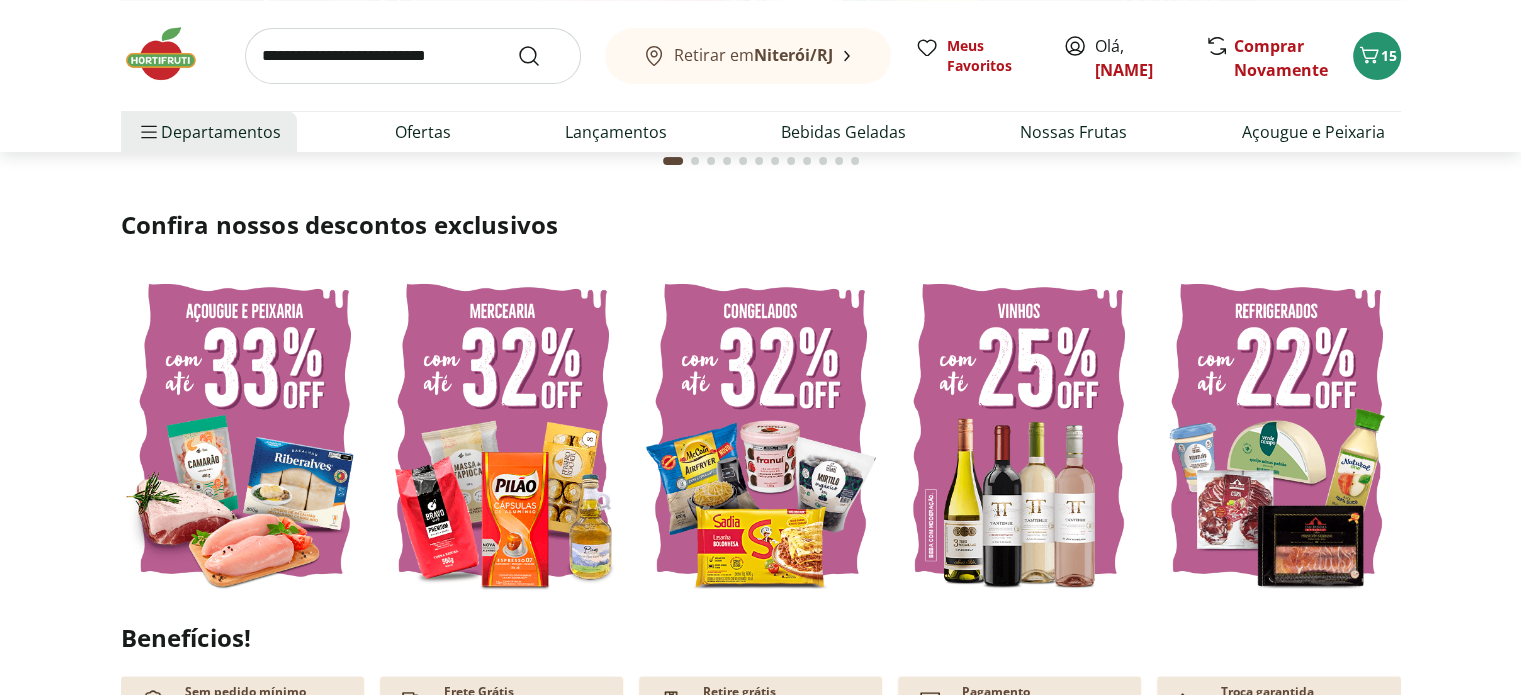 scroll, scrollTop: 400, scrollLeft: 0, axis: vertical 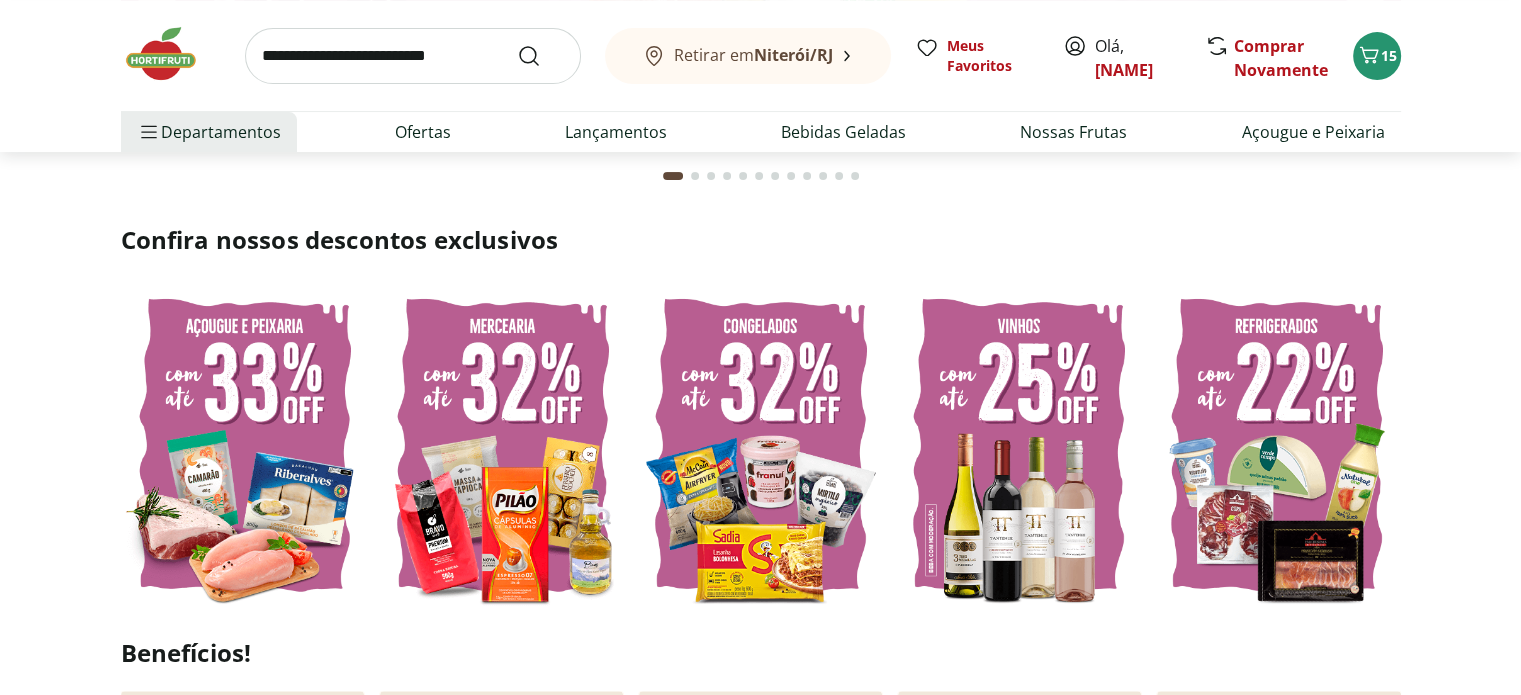 click at bounding box center [761, 445] 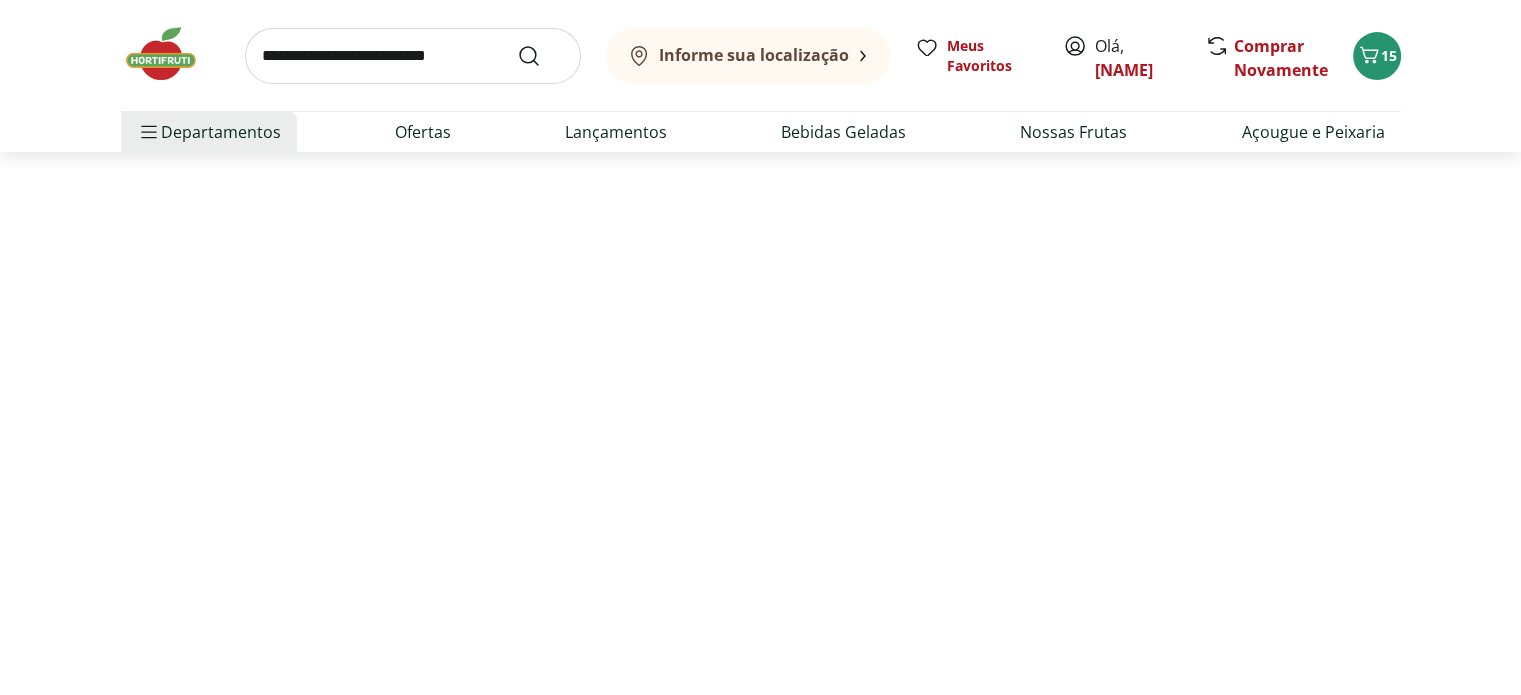 scroll, scrollTop: 0, scrollLeft: 0, axis: both 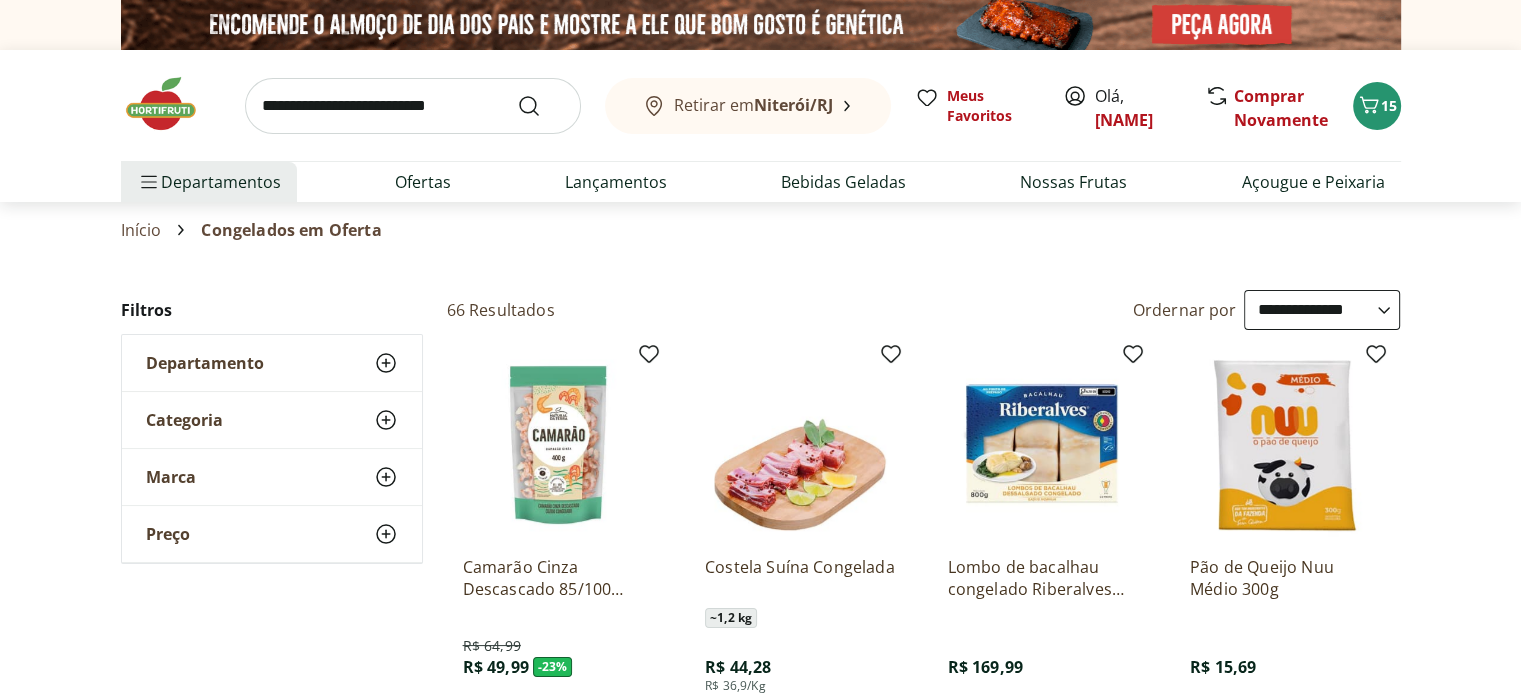 click on "**********" at bounding box center (1322, 310) 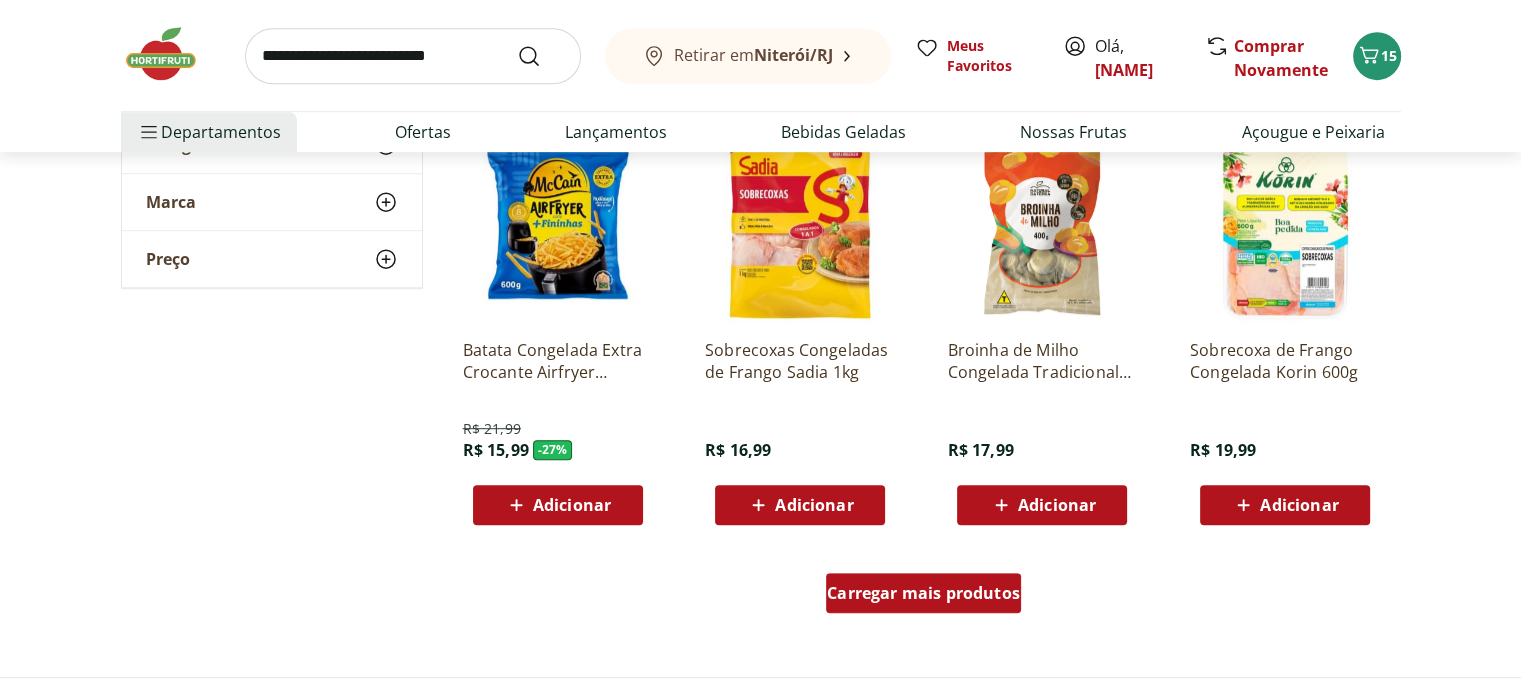 scroll, scrollTop: 1100, scrollLeft: 0, axis: vertical 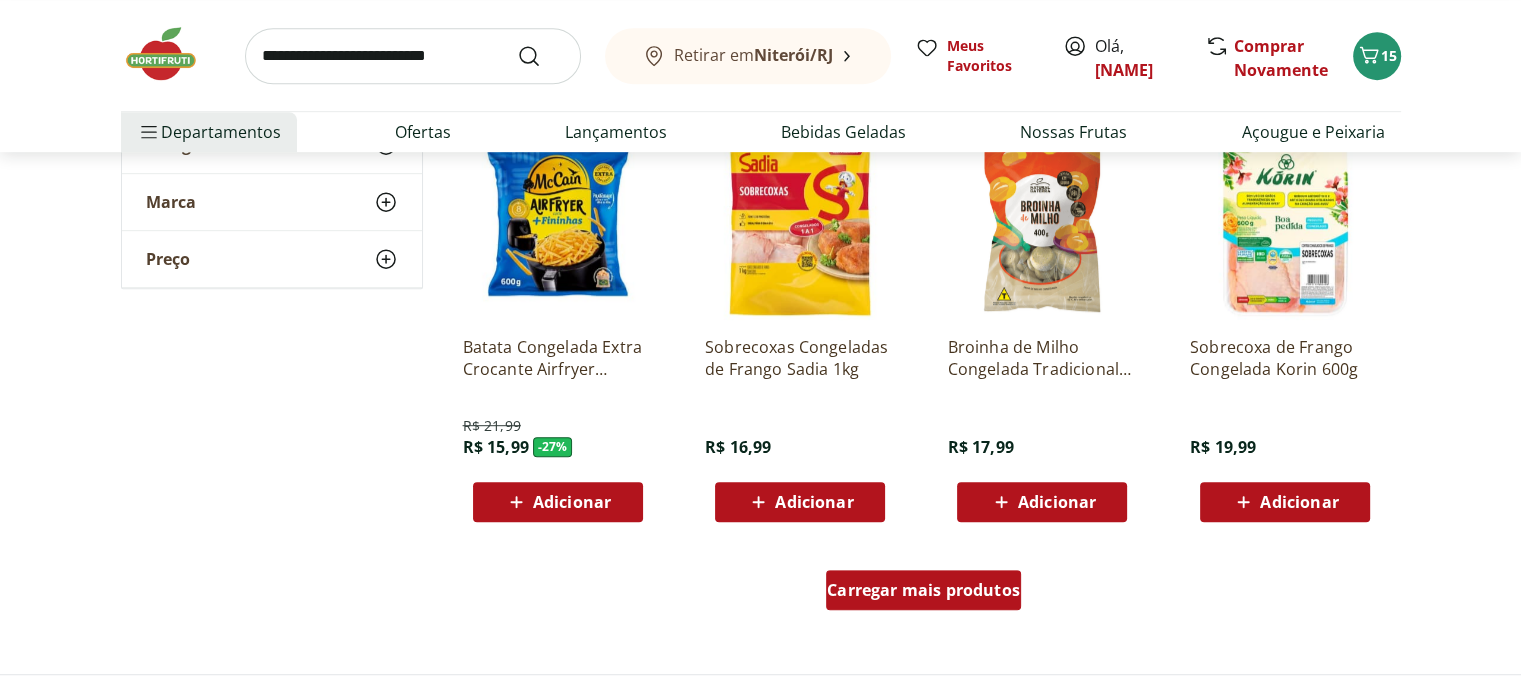click on "Carregar mais produtos" at bounding box center (923, 590) 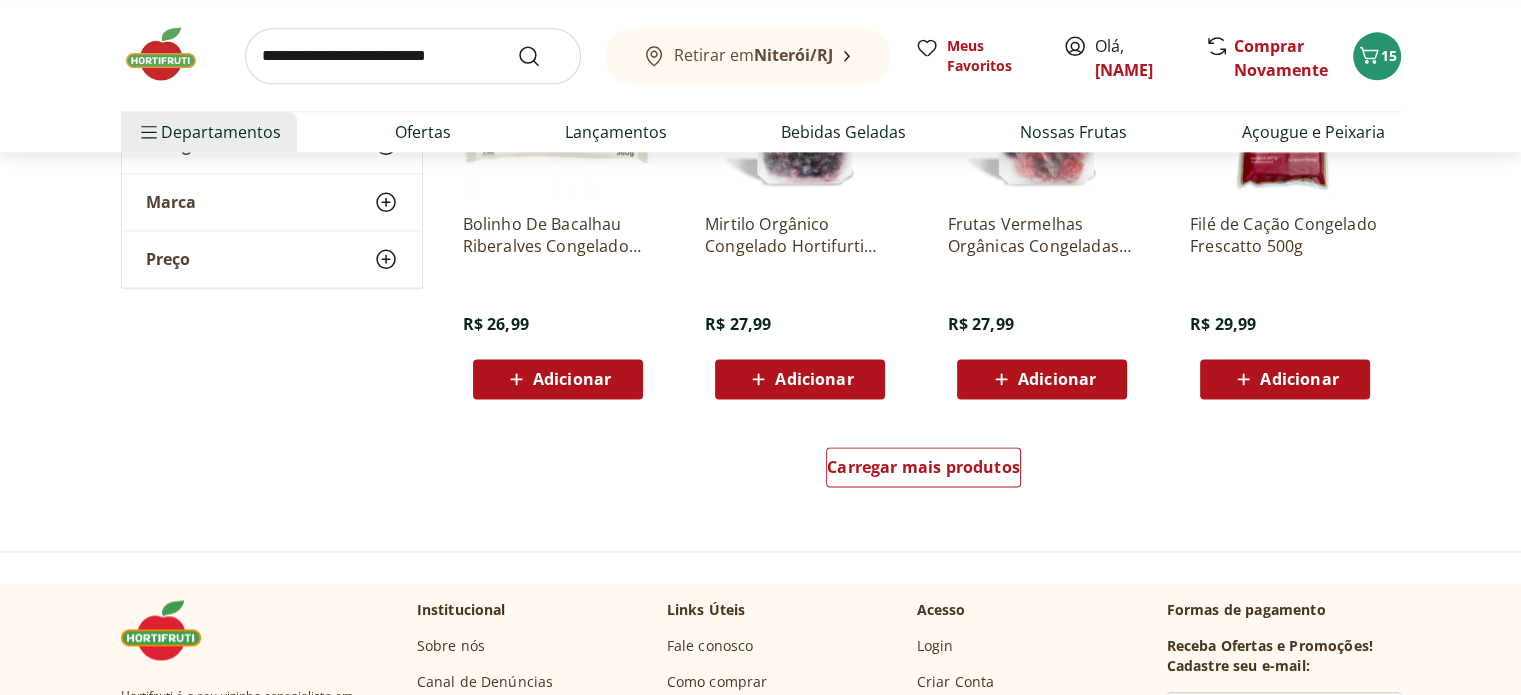 scroll, scrollTop: 2600, scrollLeft: 0, axis: vertical 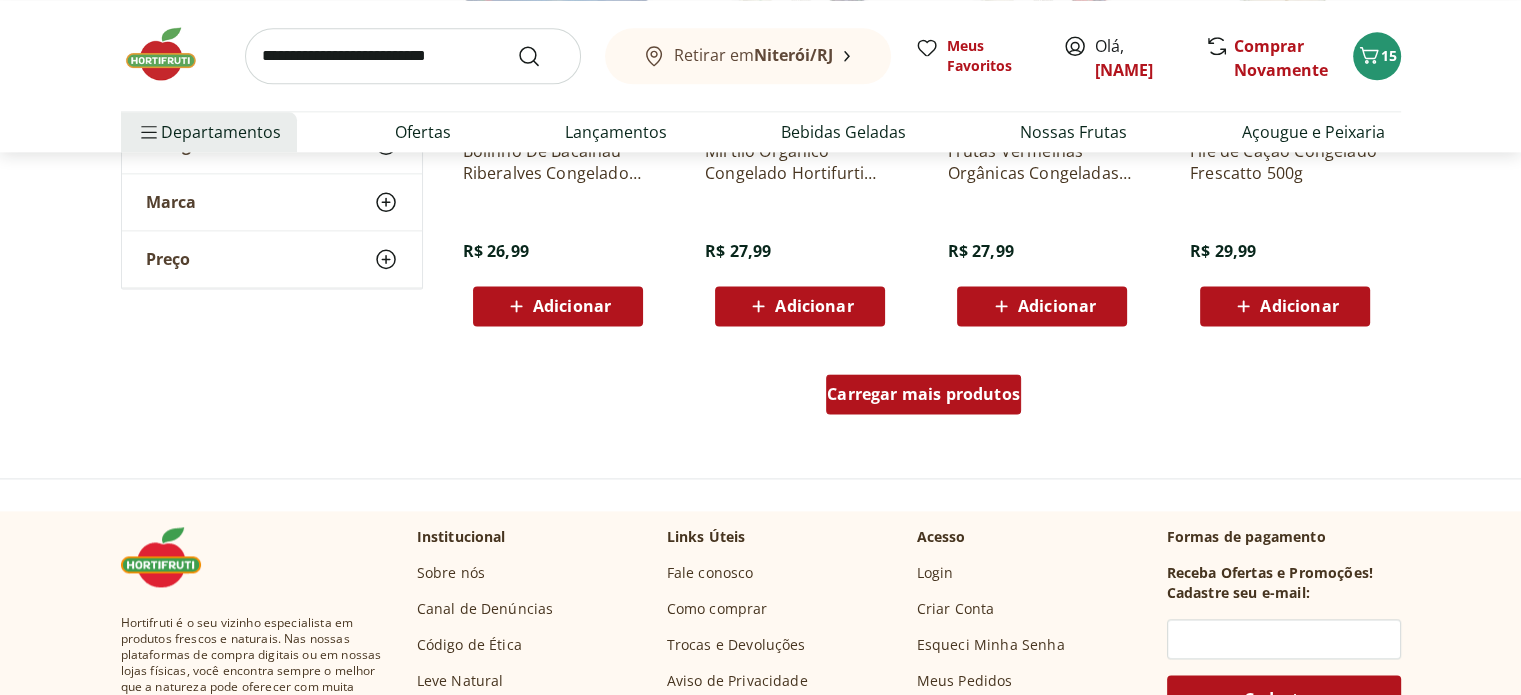 click on "Carregar mais produtos" at bounding box center [923, 394] 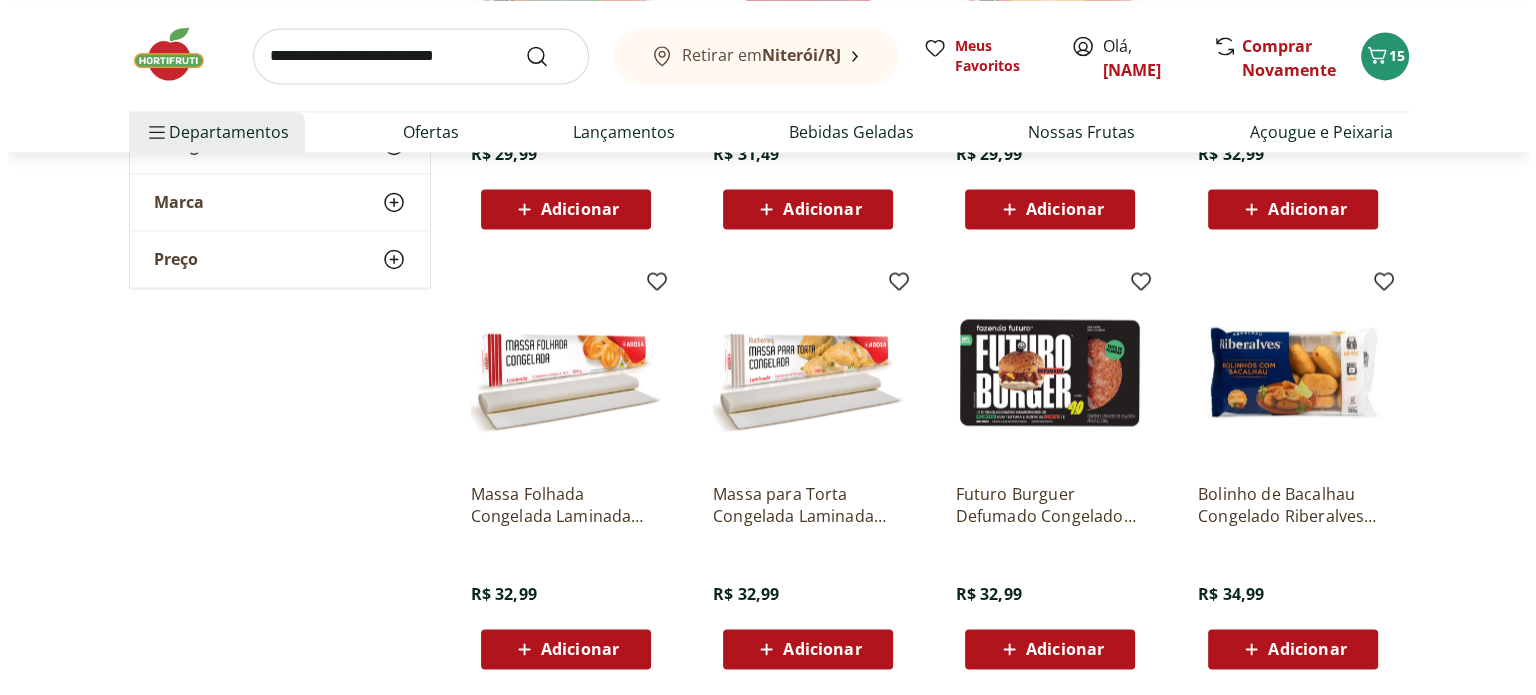 scroll, scrollTop: 3200, scrollLeft: 0, axis: vertical 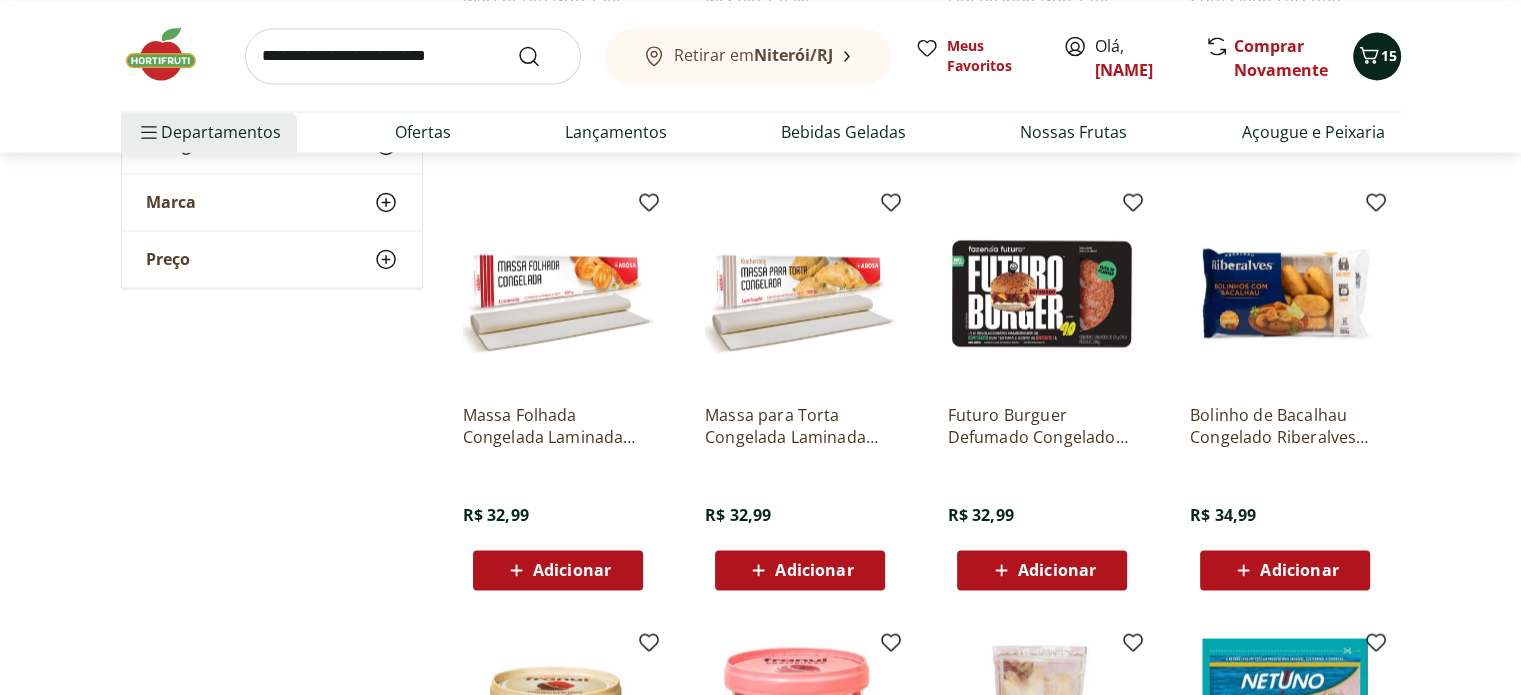 click on "15" at bounding box center (1389, 55) 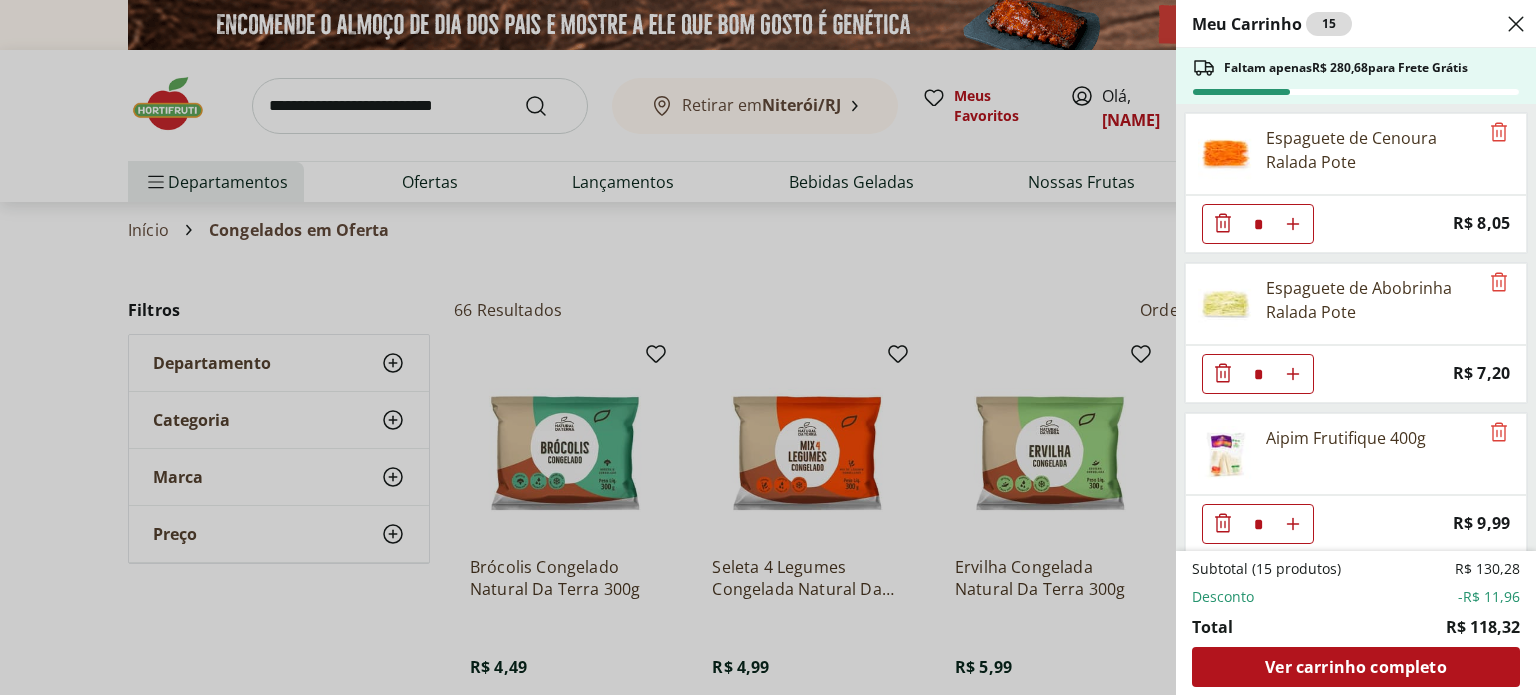 select on "*********" 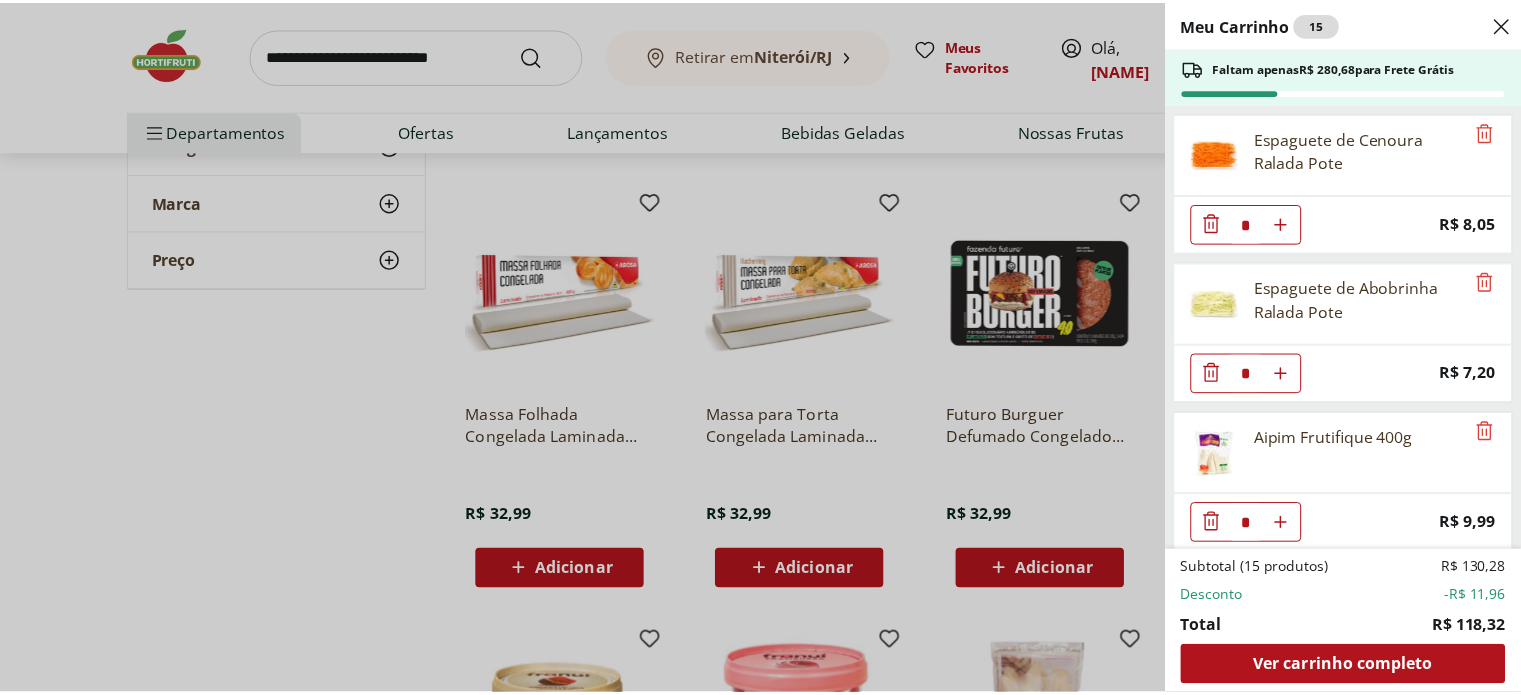 scroll, scrollTop: 0, scrollLeft: 0, axis: both 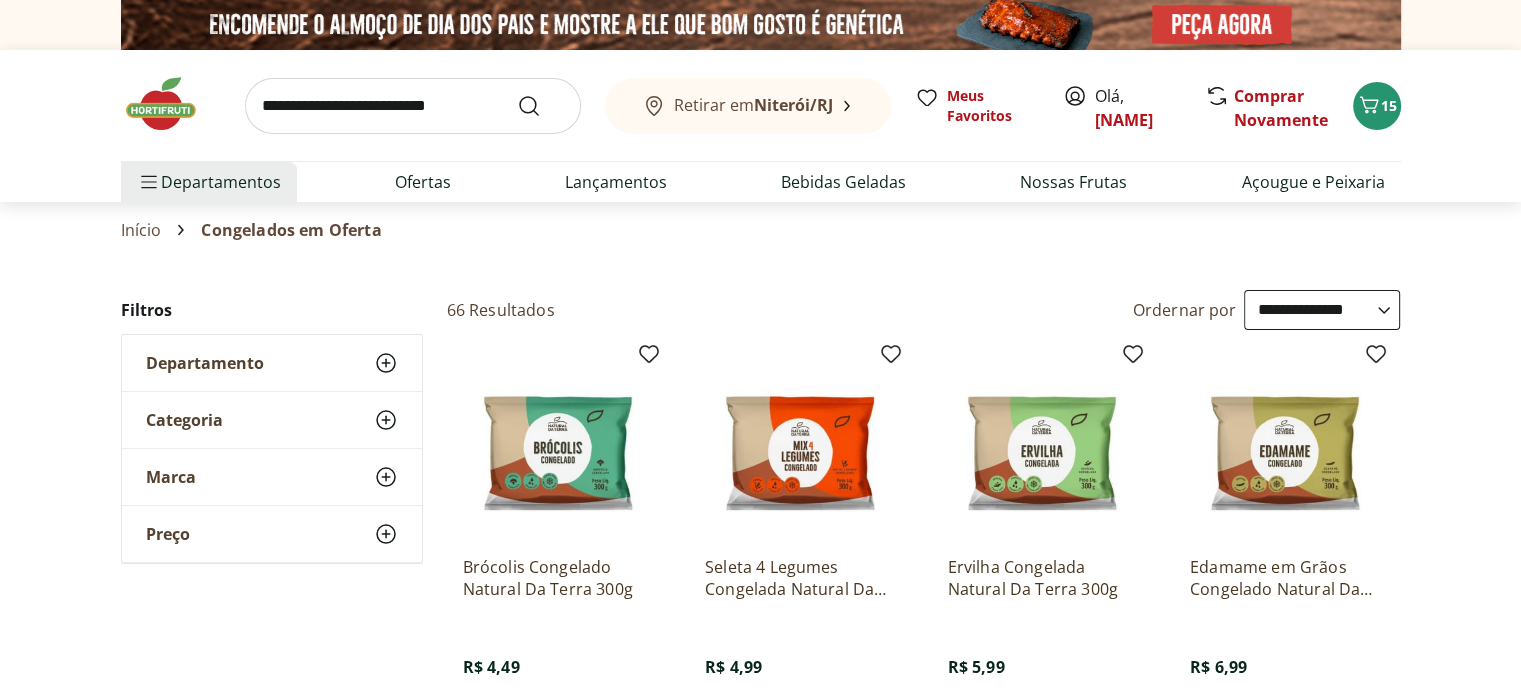 click at bounding box center [171, 104] 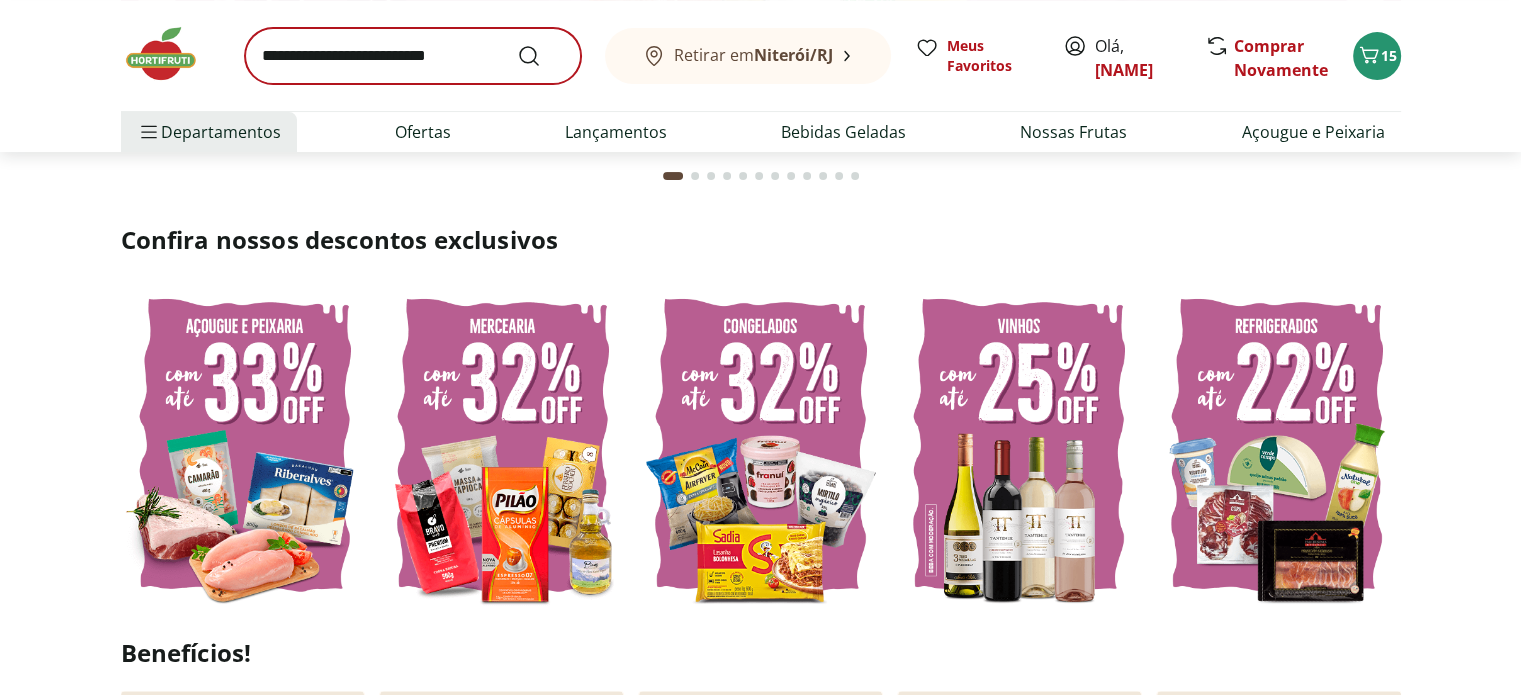 scroll, scrollTop: 0, scrollLeft: 0, axis: both 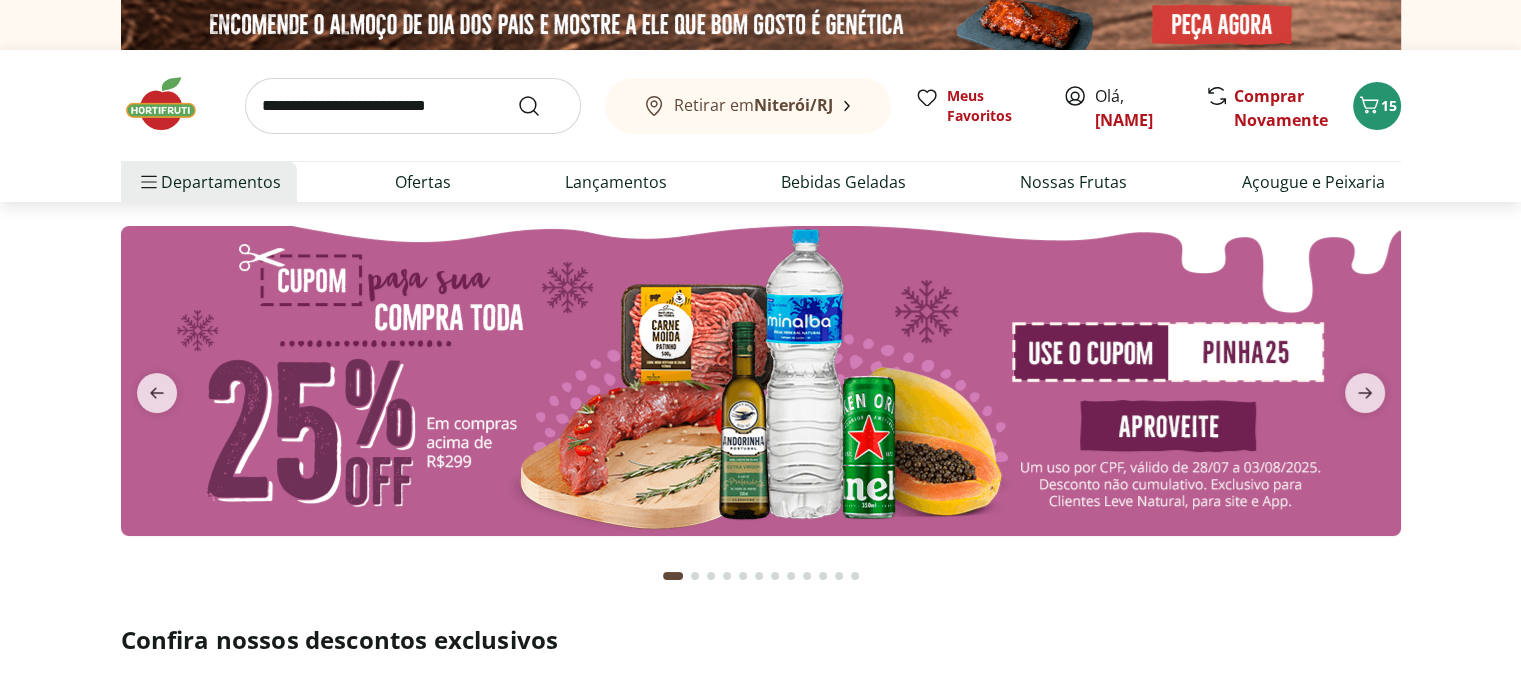 drag, startPoint x: 324, startPoint y: 108, endPoint x: 351, endPoint y: 106, distance: 27.073973 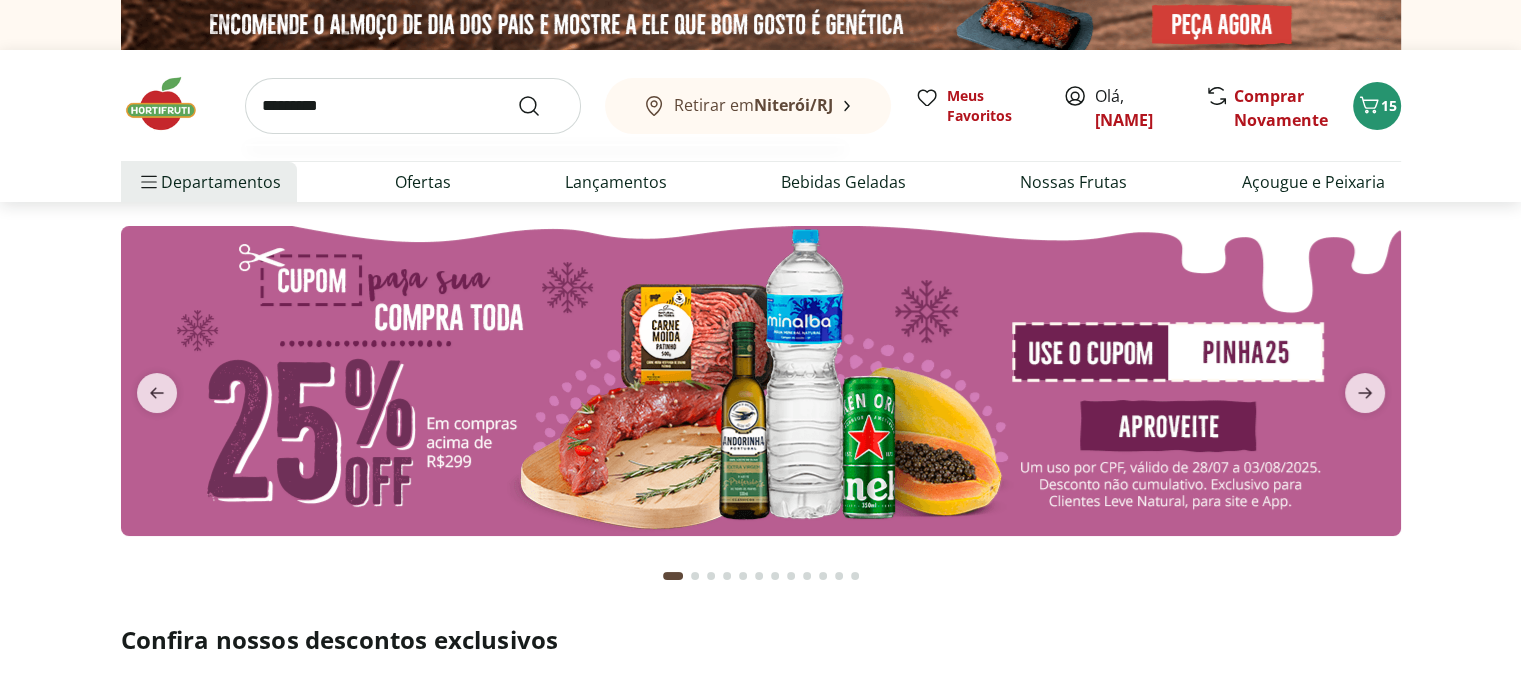 type on "*********" 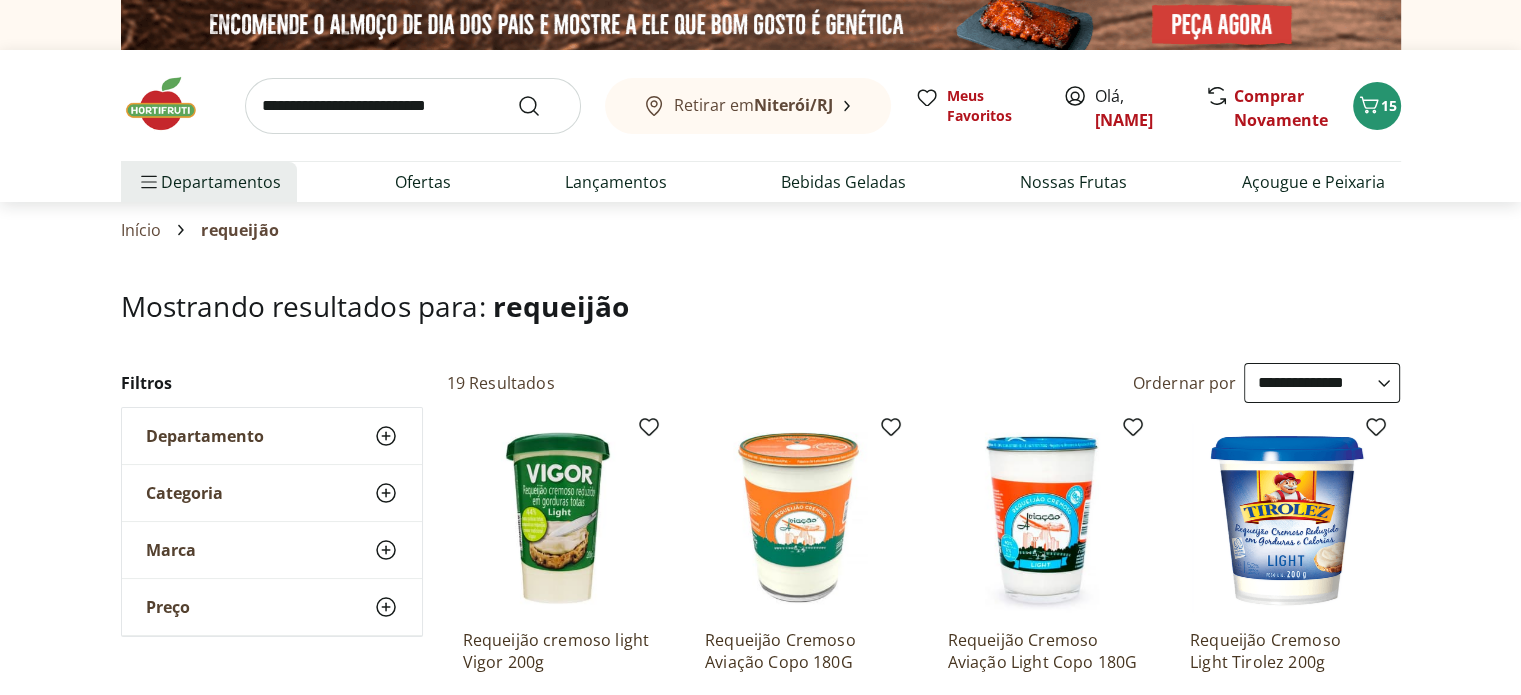 click on "**********" at bounding box center [1322, 383] 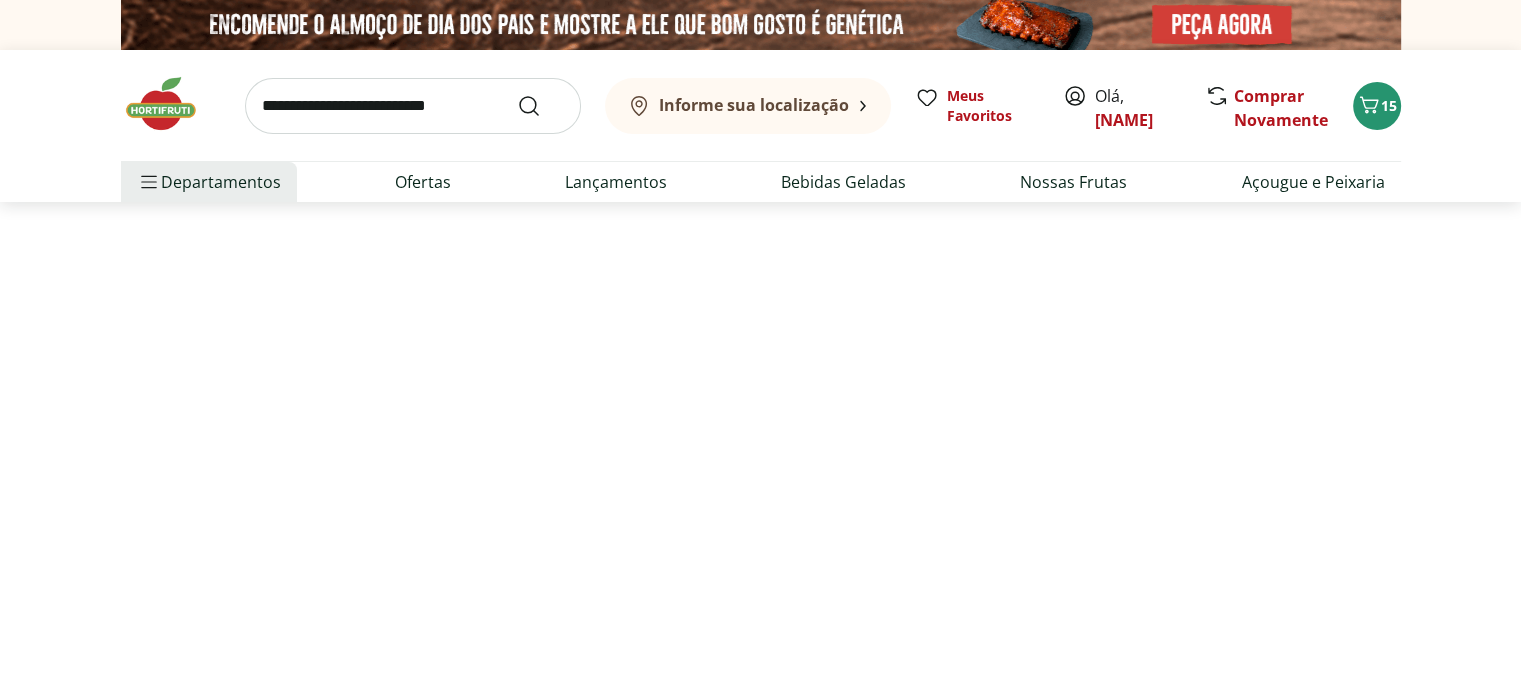 select on "*********" 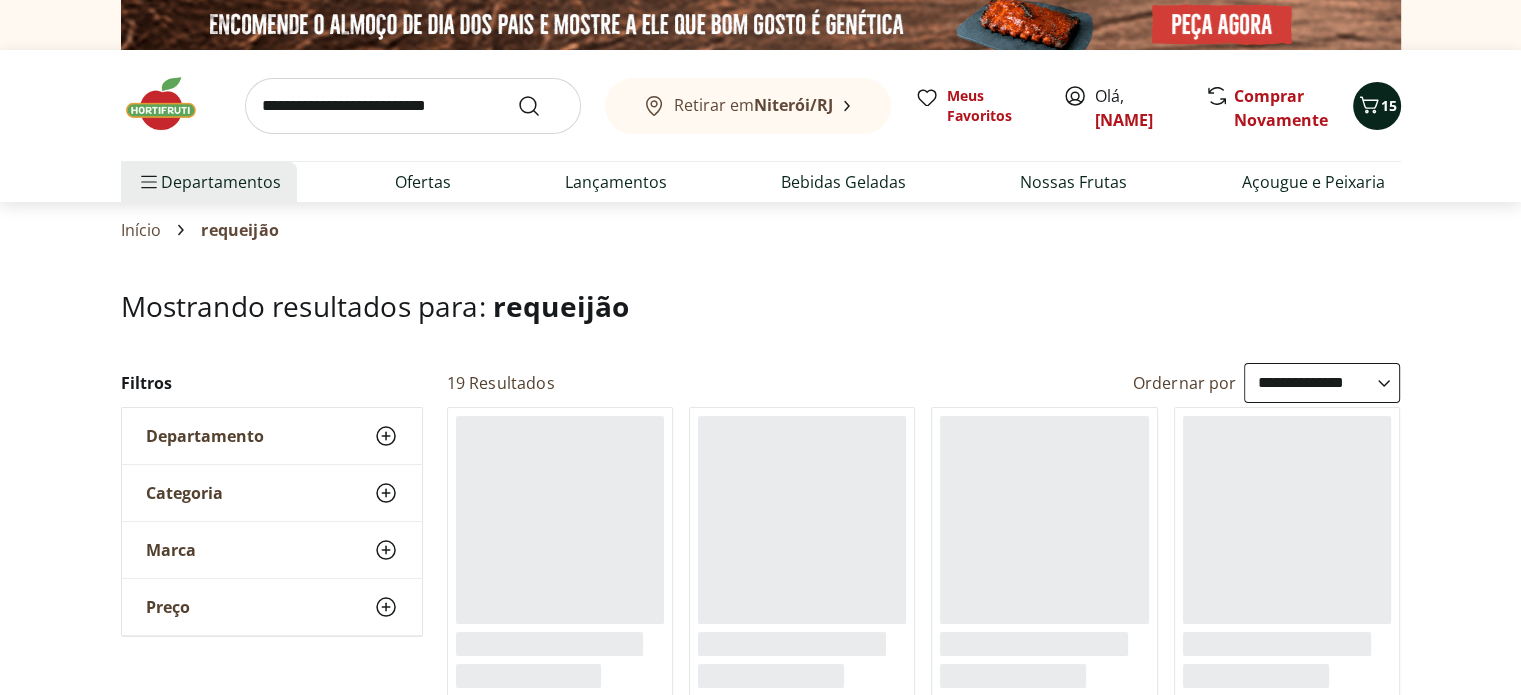click on "15" at bounding box center (1389, 105) 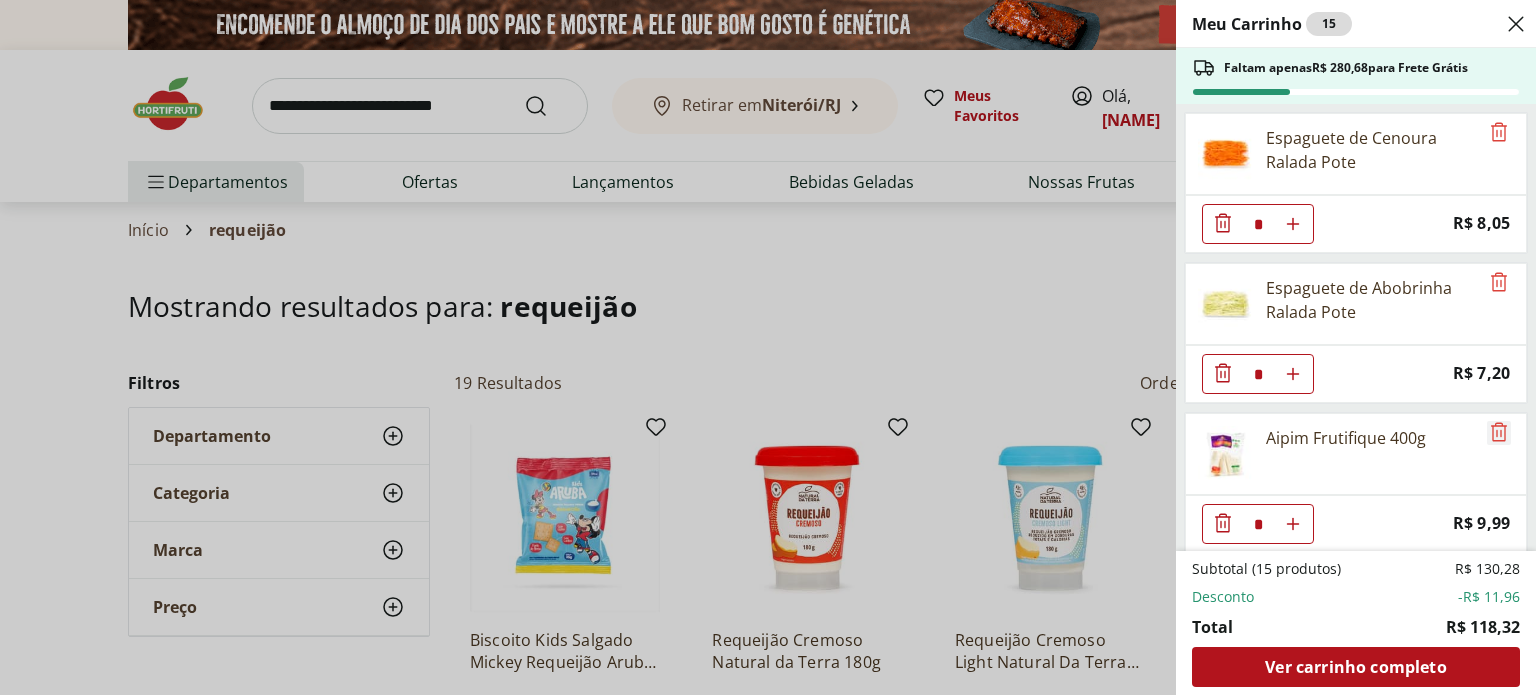 click 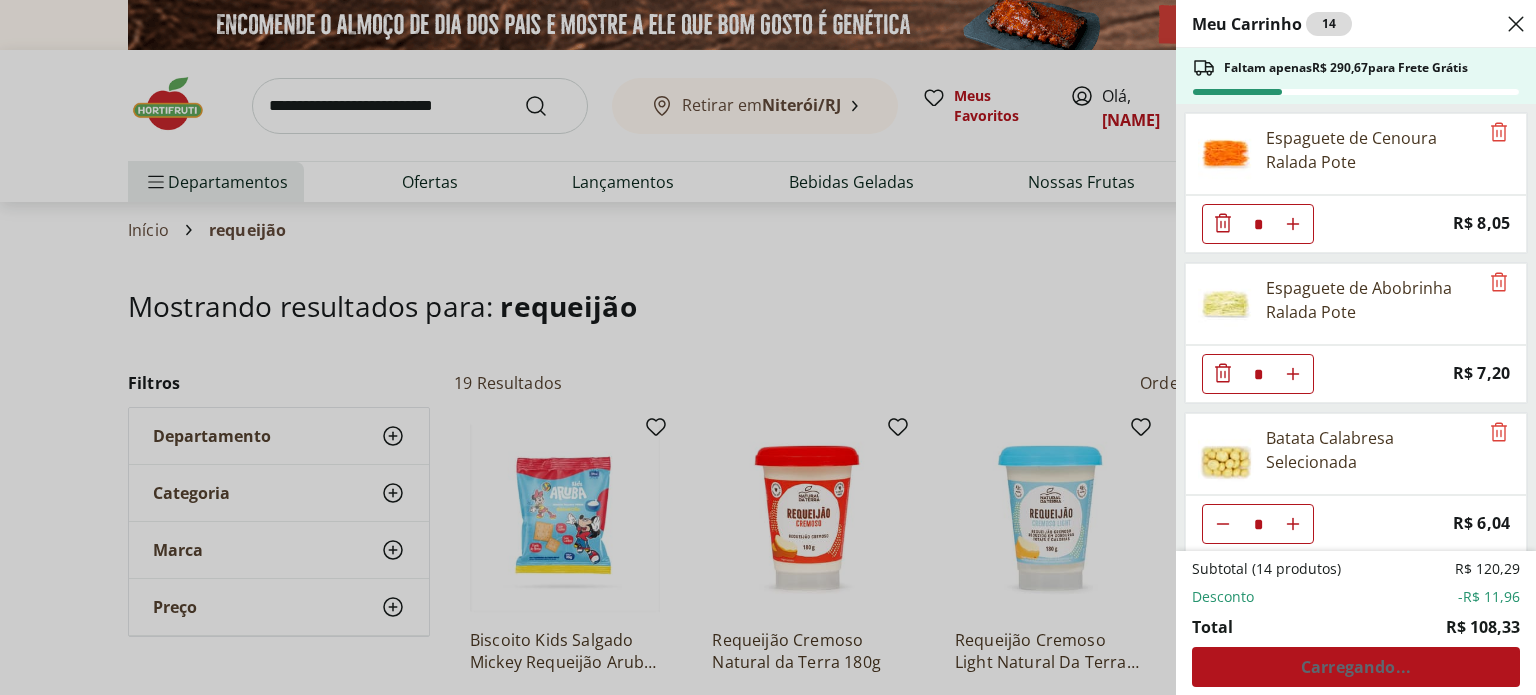 click on "Meu Carrinho 14 Faltam apenas  R$ 290,67  para Frete Grátis Espaguete de Cenoura Ralada Pote * Price: R$ 8,05 Espaguete de Abobrinha Ralada Pote * Price: R$ 7,20 Batata Calabresa Selecionada * Price: R$ 6,04 Batata Doce Roxa unidade * Price: R$ 3,72 Cenoura Unidade * Price: R$ 0,70 Almôndega Bovina Resfriada Best Beef 360g * Original price: R$ 23,99 Price: R$ 16,79 Carne Moída Bovina Resfriada * Original price: R$ 15,87 Price: R$ 11,11 Coração de Frango Resfriado * Price: R$ 19,96 Sobrecoxa de Frango Resfriada Light Tamanho Família * Price: R$ 22,90 Subtotal (14 produtos) R$ 120,29 Desconto -R$ 11,96 Total R$ 108,33 Carregando..." at bounding box center (768, 347) 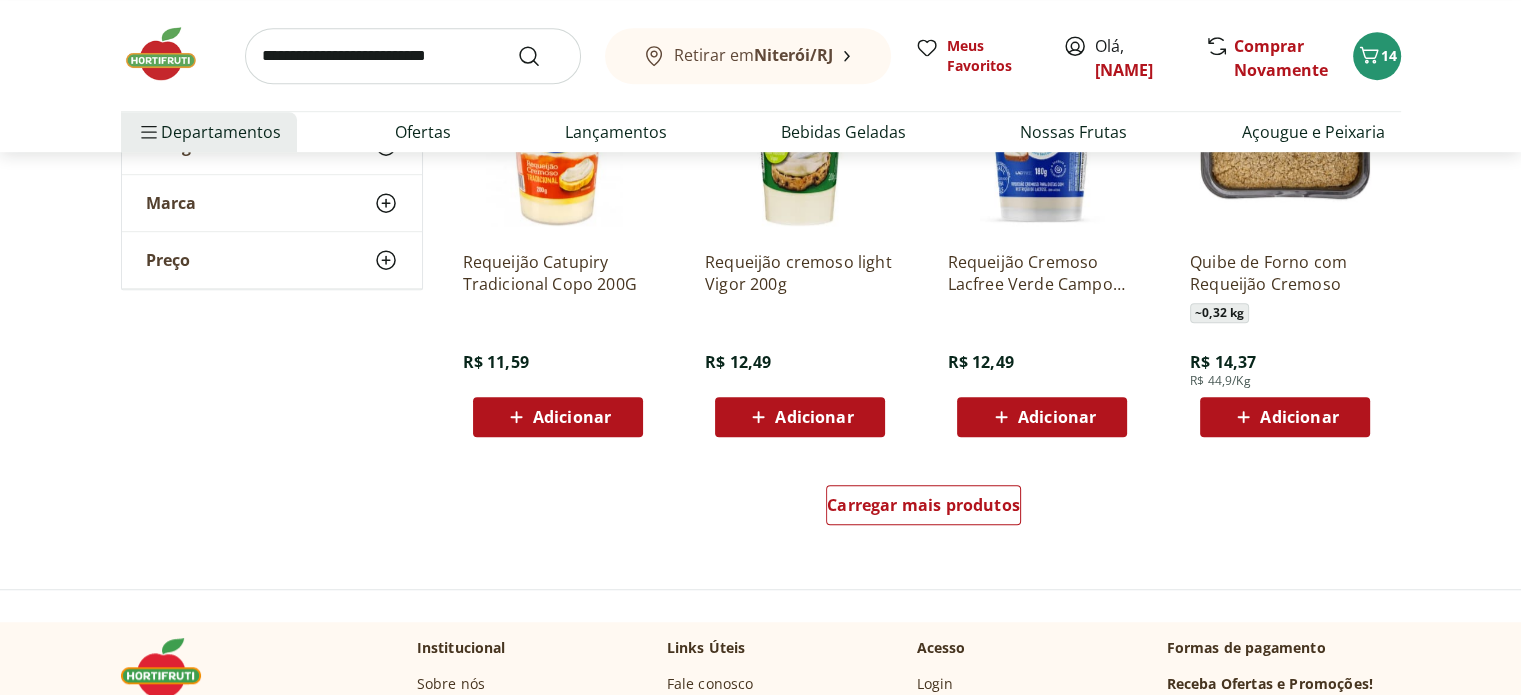 scroll, scrollTop: 1300, scrollLeft: 0, axis: vertical 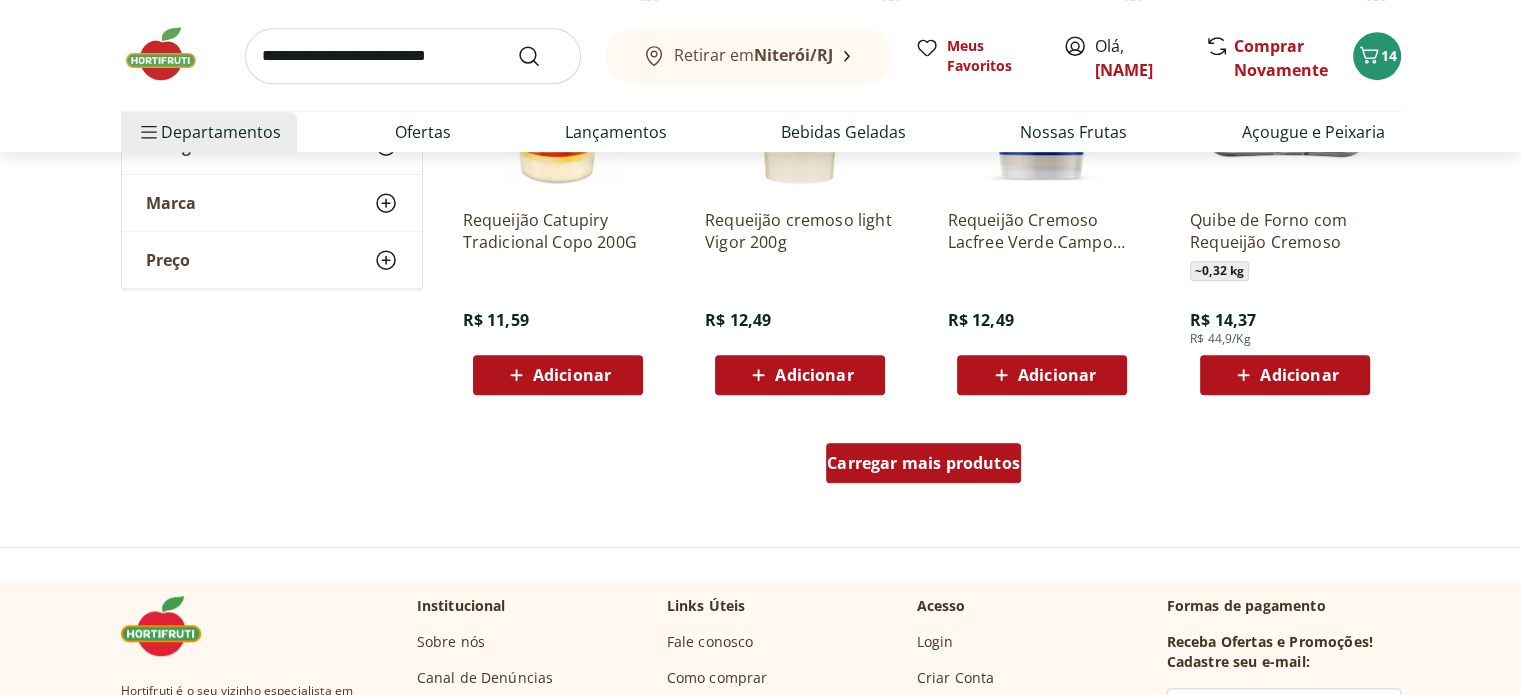 click on "Carregar mais produtos" at bounding box center [923, 463] 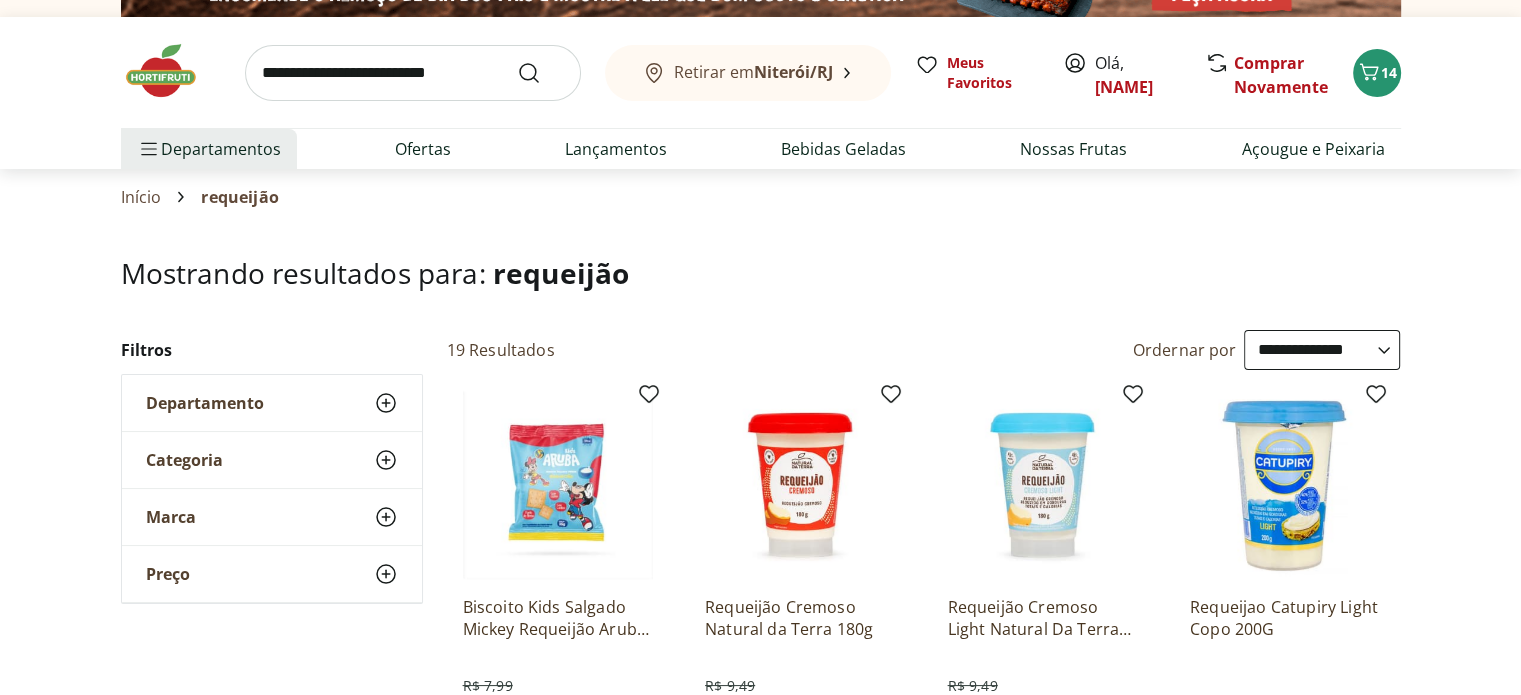 scroll, scrollTop: 0, scrollLeft: 0, axis: both 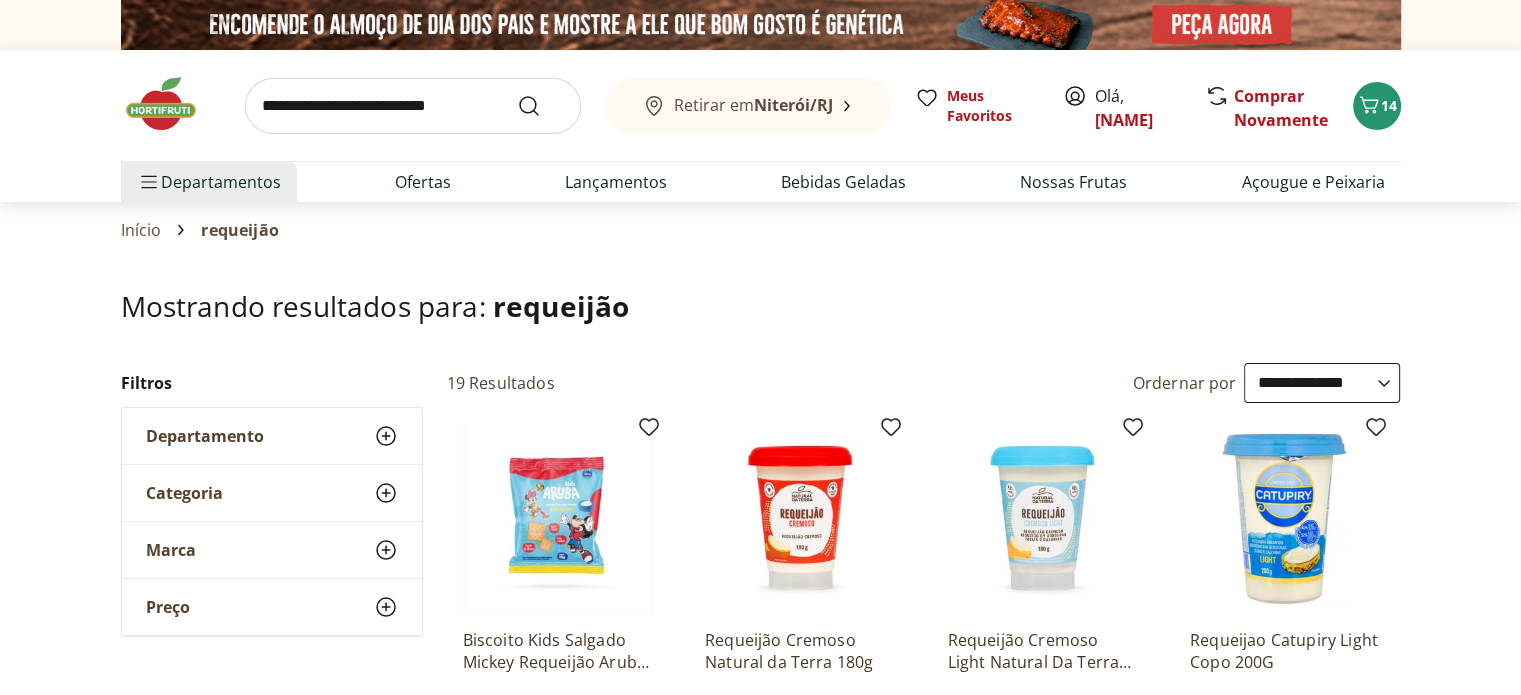 click at bounding box center [413, 106] 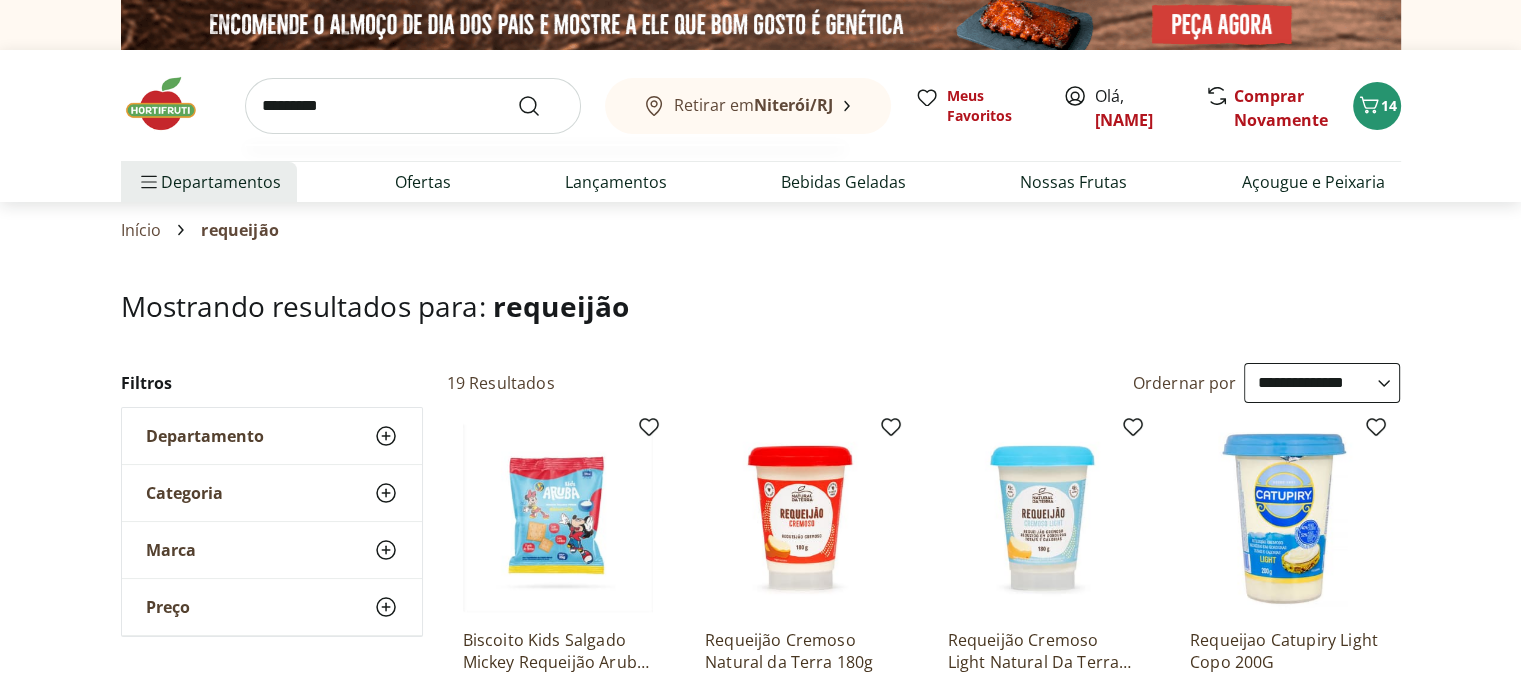 type on "*********" 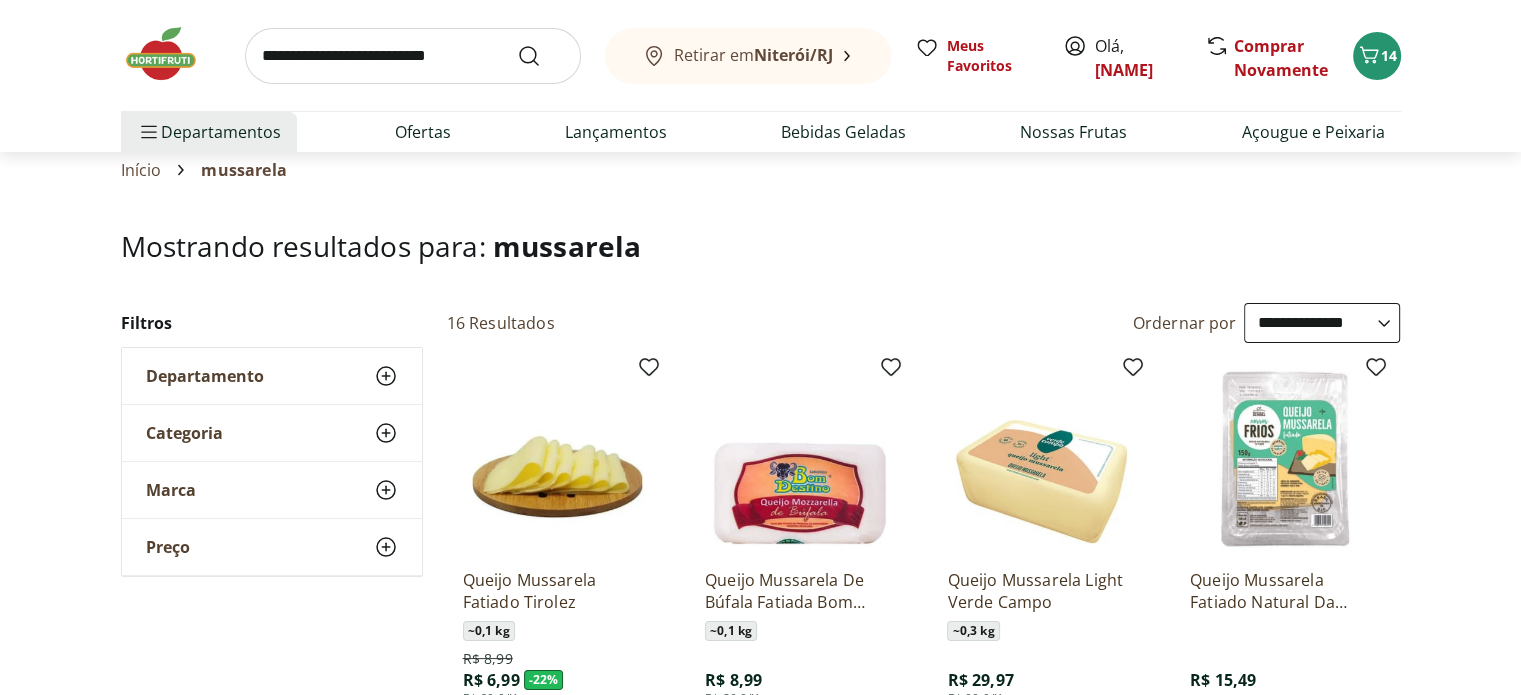 scroll, scrollTop: 100, scrollLeft: 0, axis: vertical 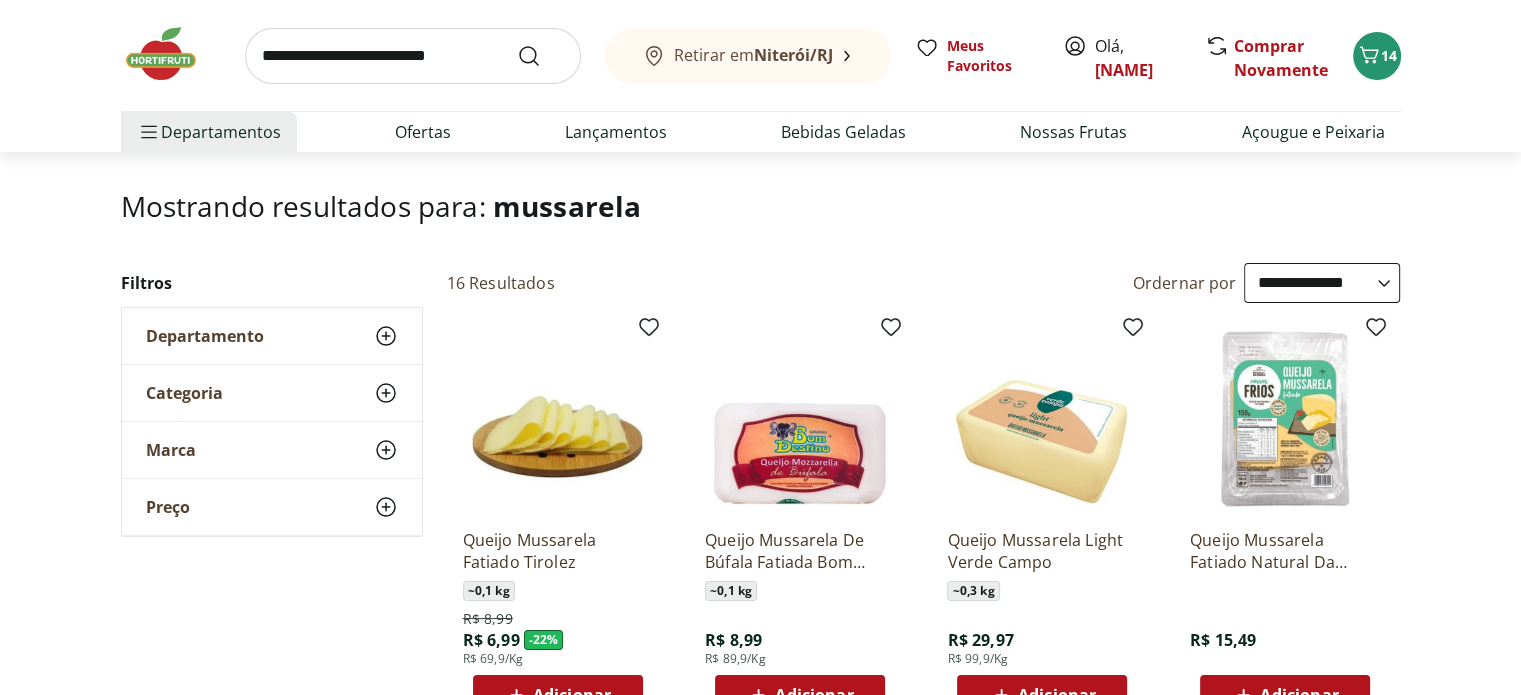 click on "**********" at bounding box center [1322, 283] 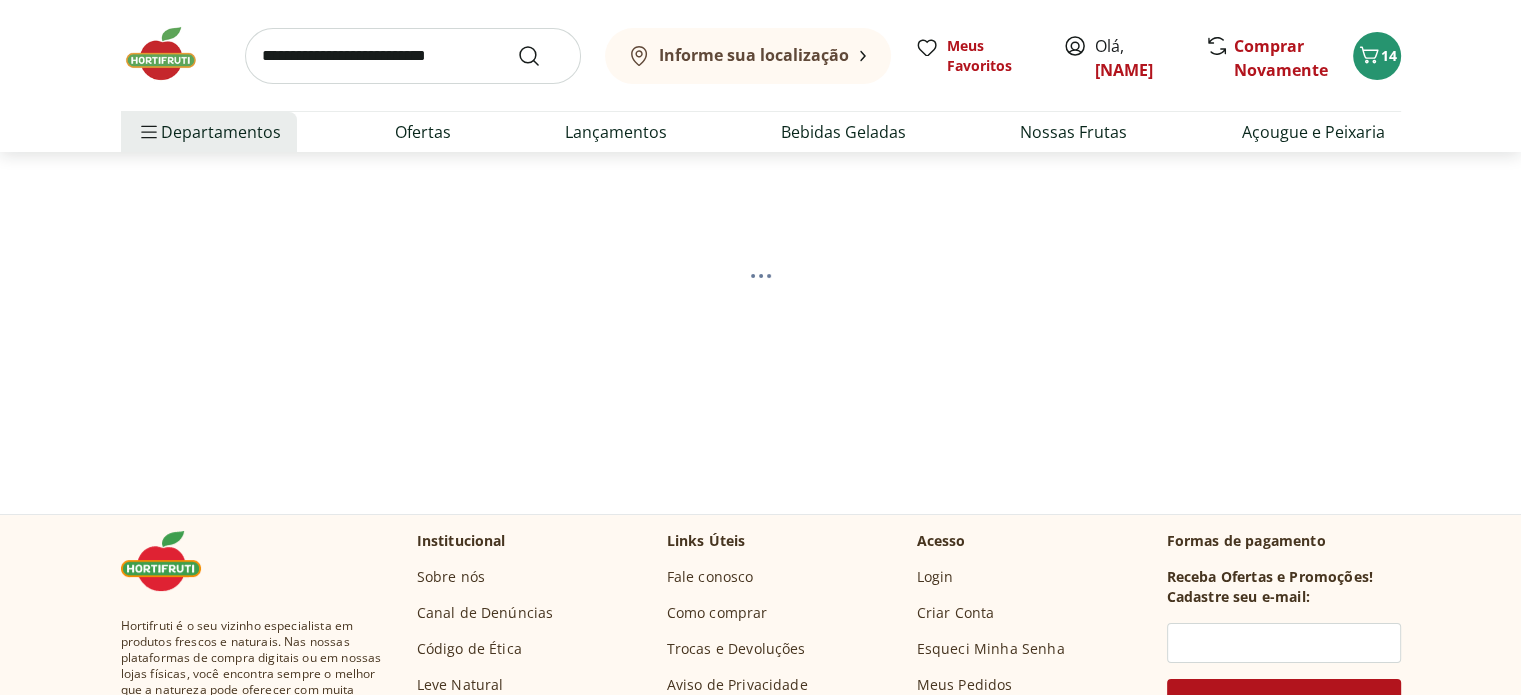scroll, scrollTop: 0, scrollLeft: 0, axis: both 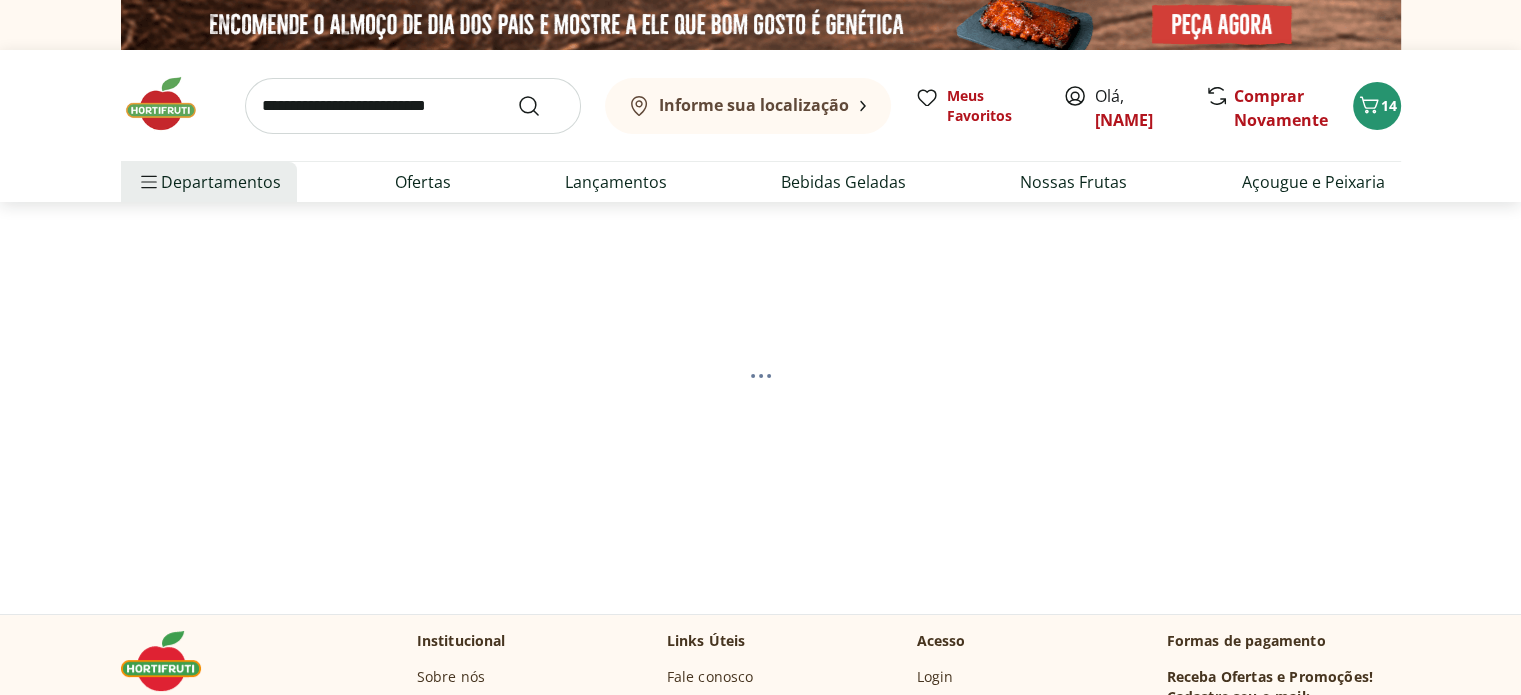 select on "*********" 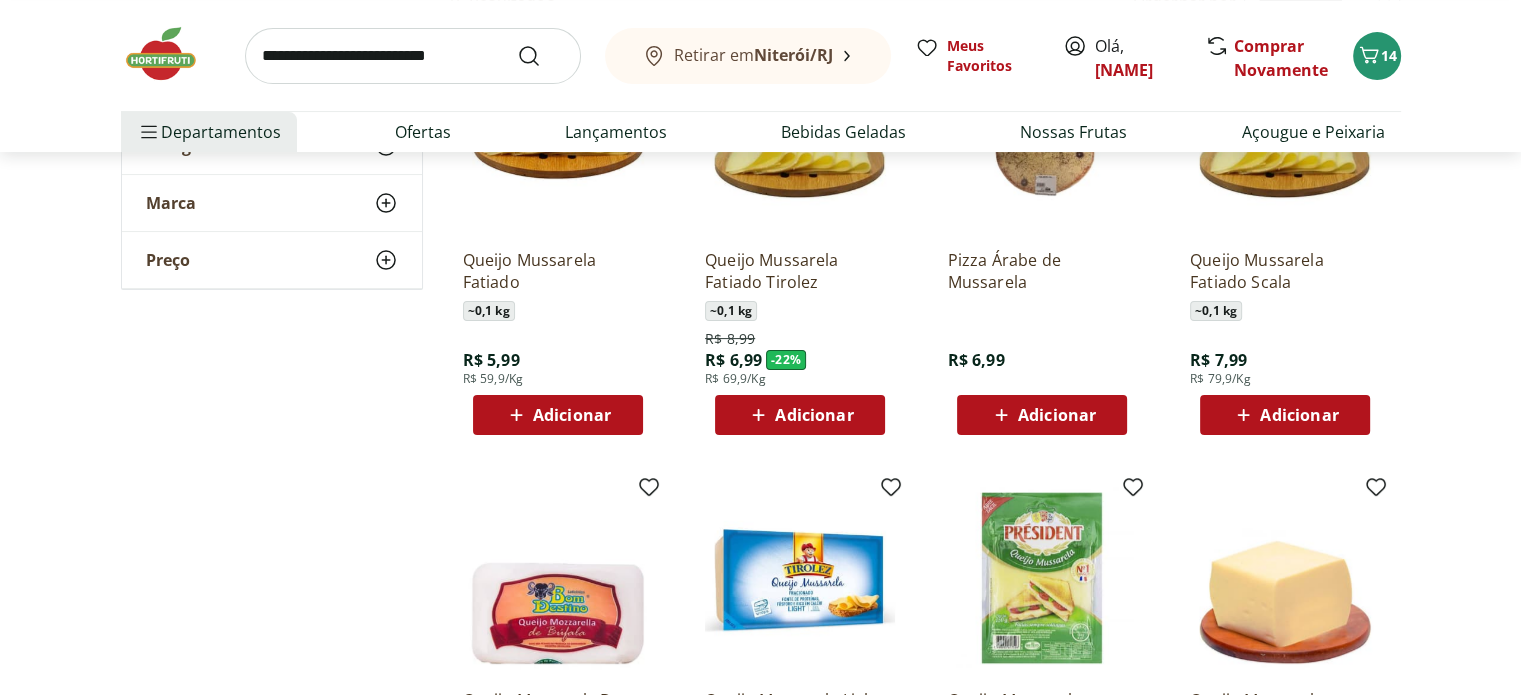scroll, scrollTop: 400, scrollLeft: 0, axis: vertical 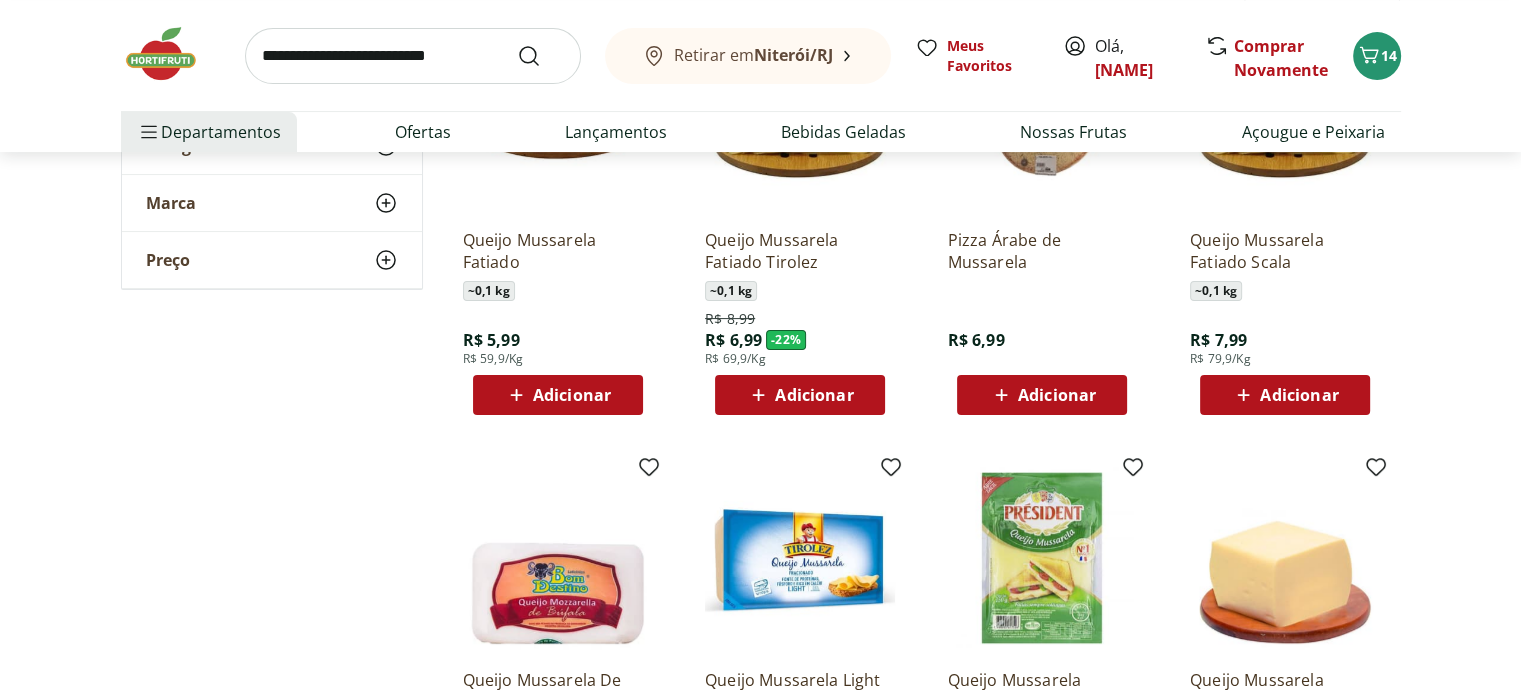 click on "Adicionar" at bounding box center [572, 395] 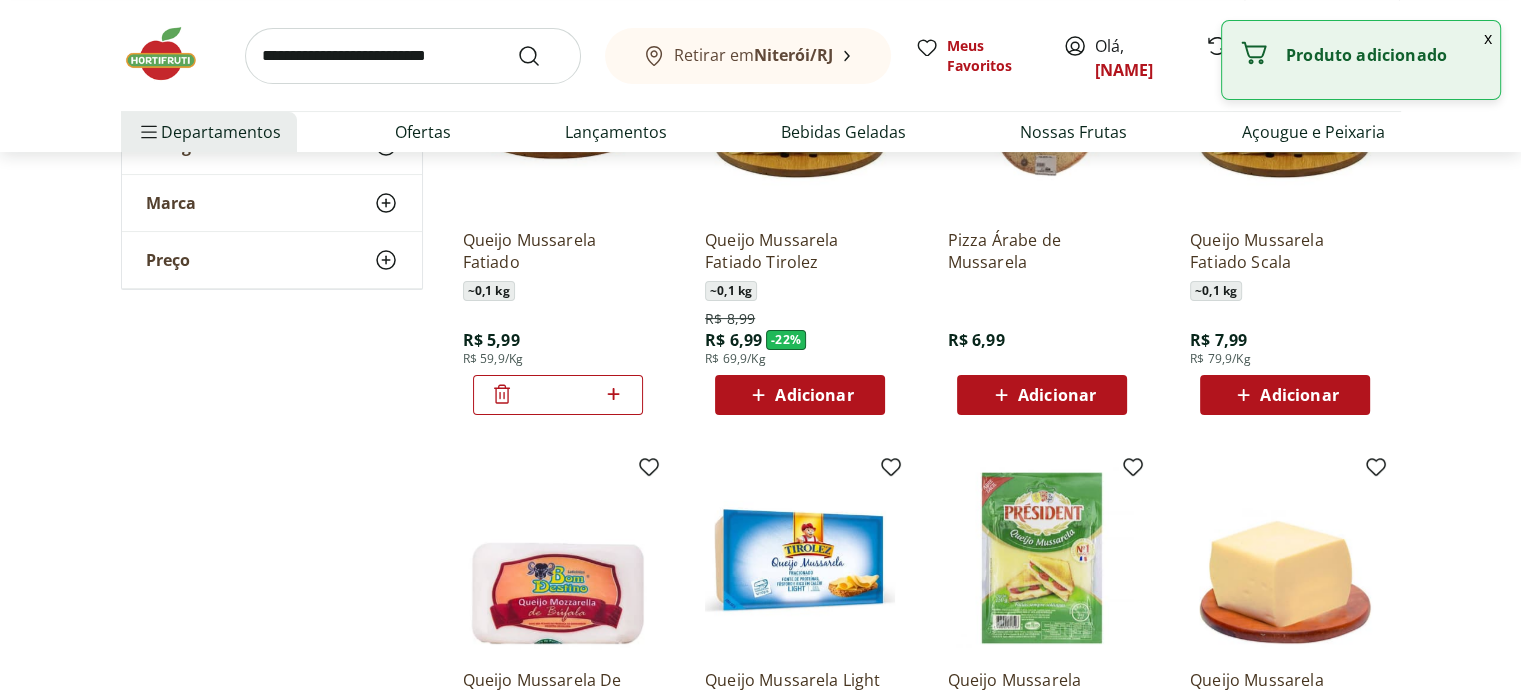 click 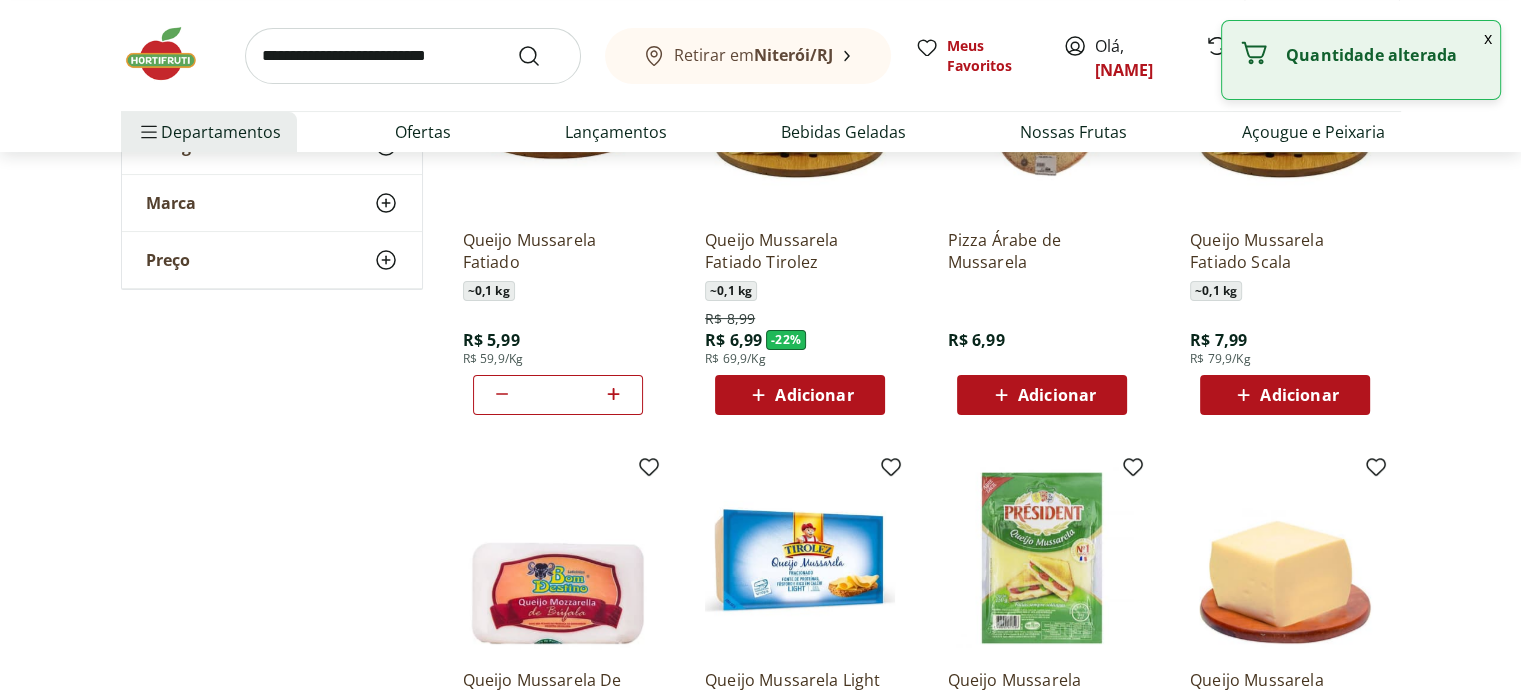click 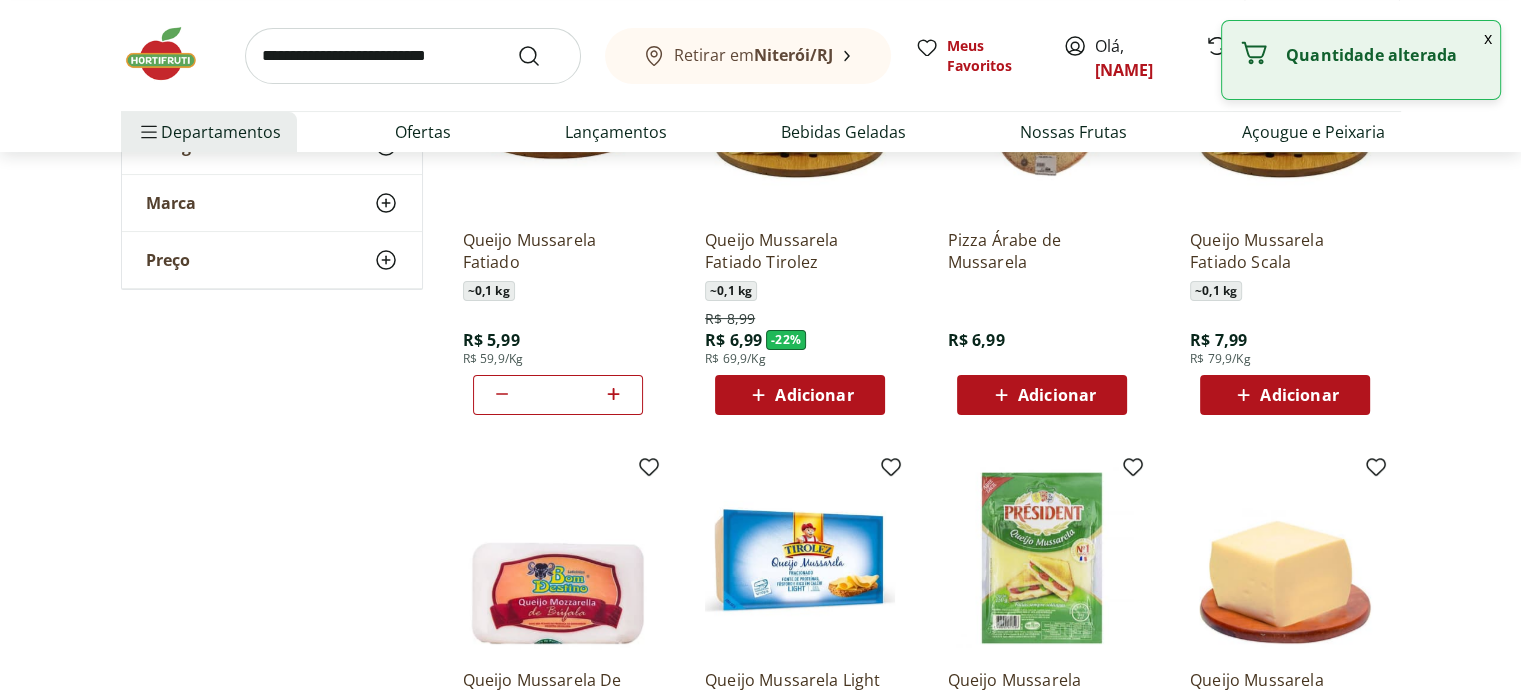 click 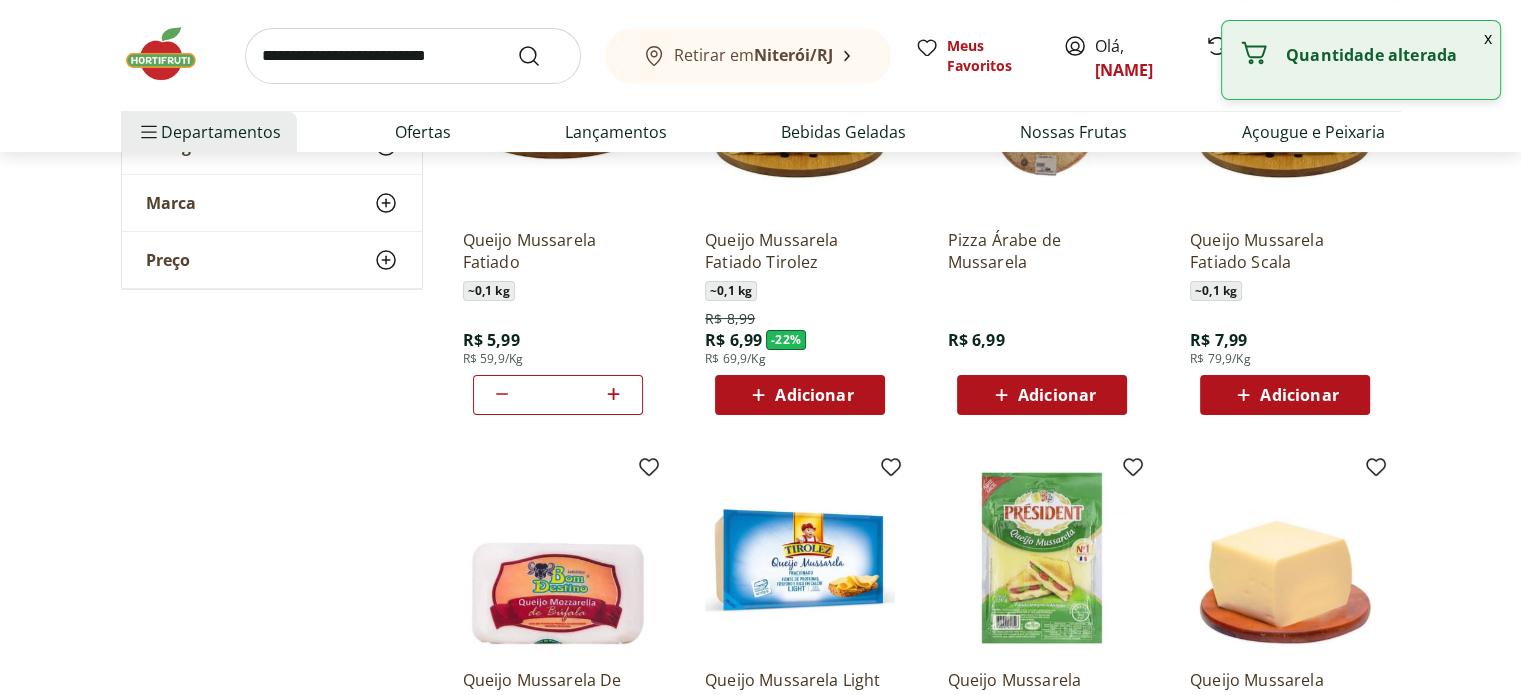 click 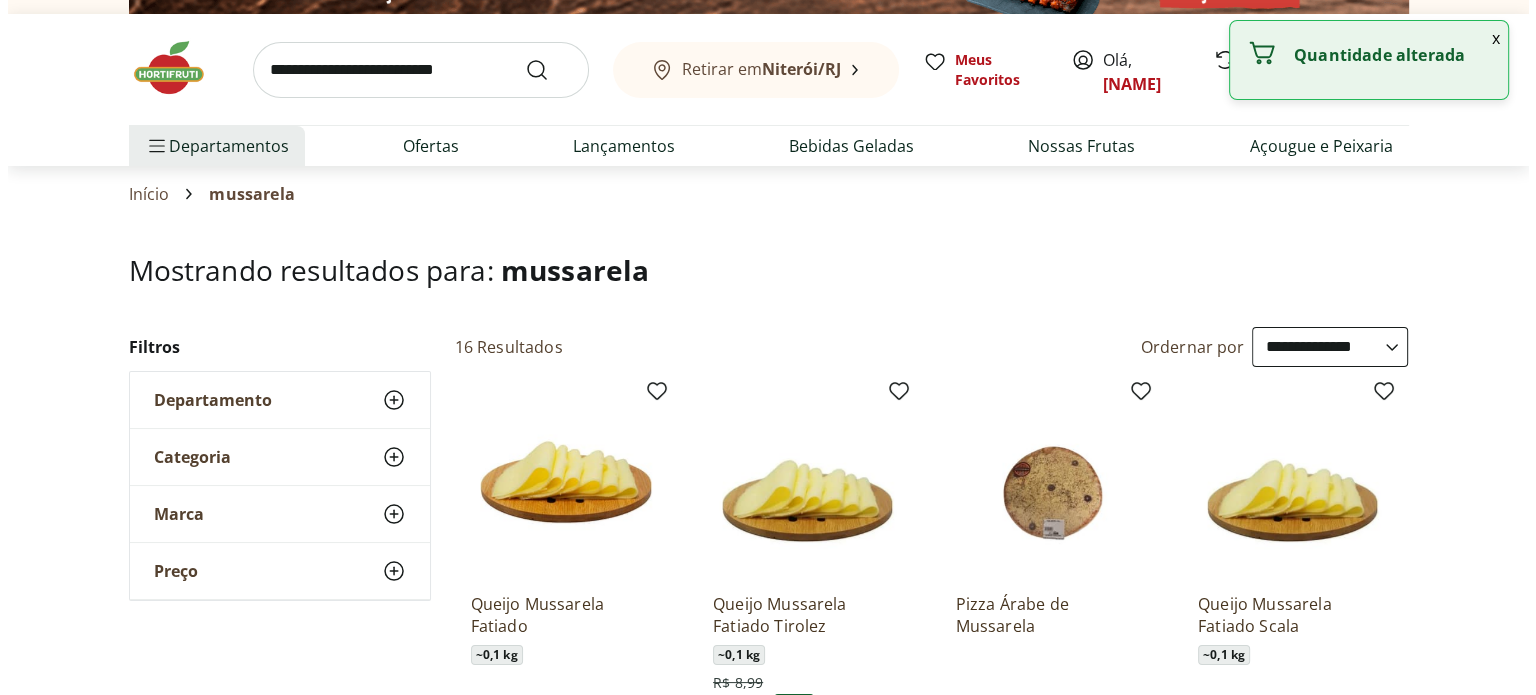 scroll, scrollTop: 0, scrollLeft: 0, axis: both 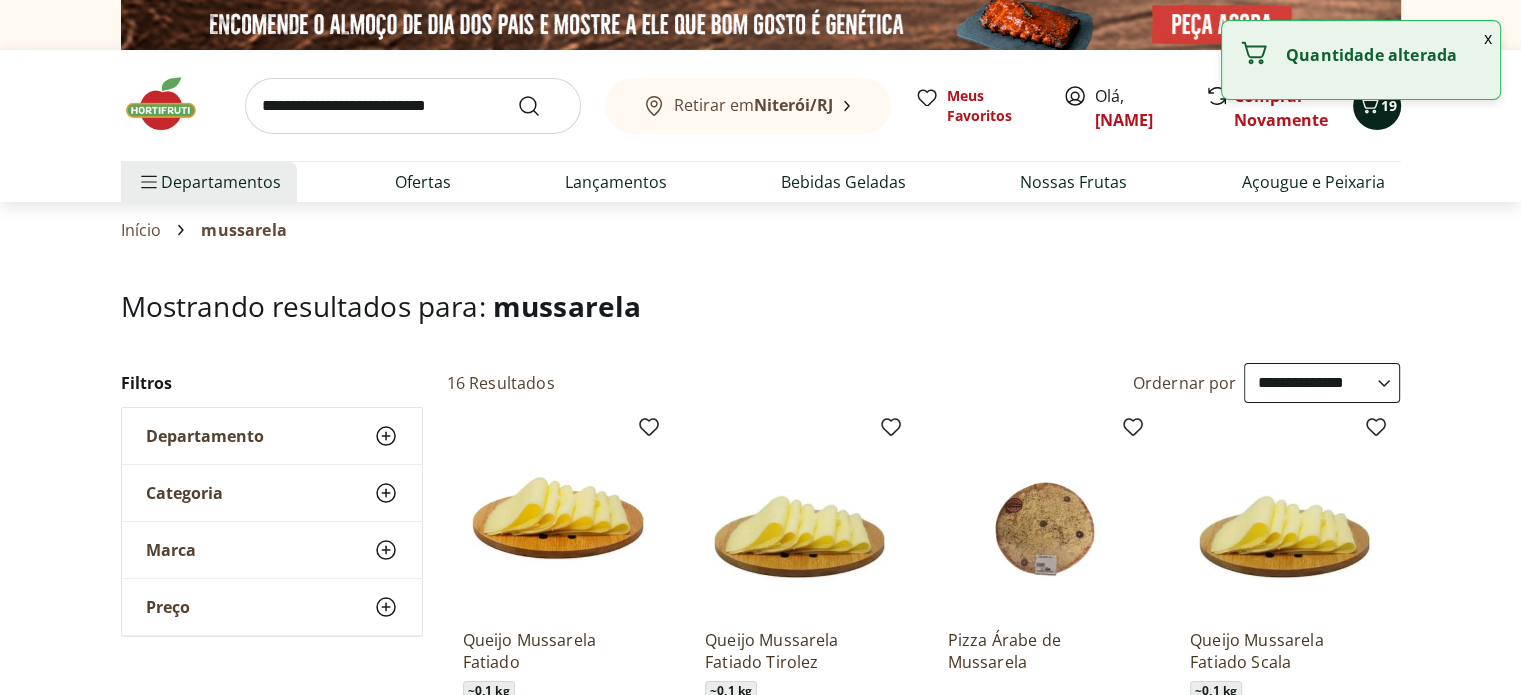 click 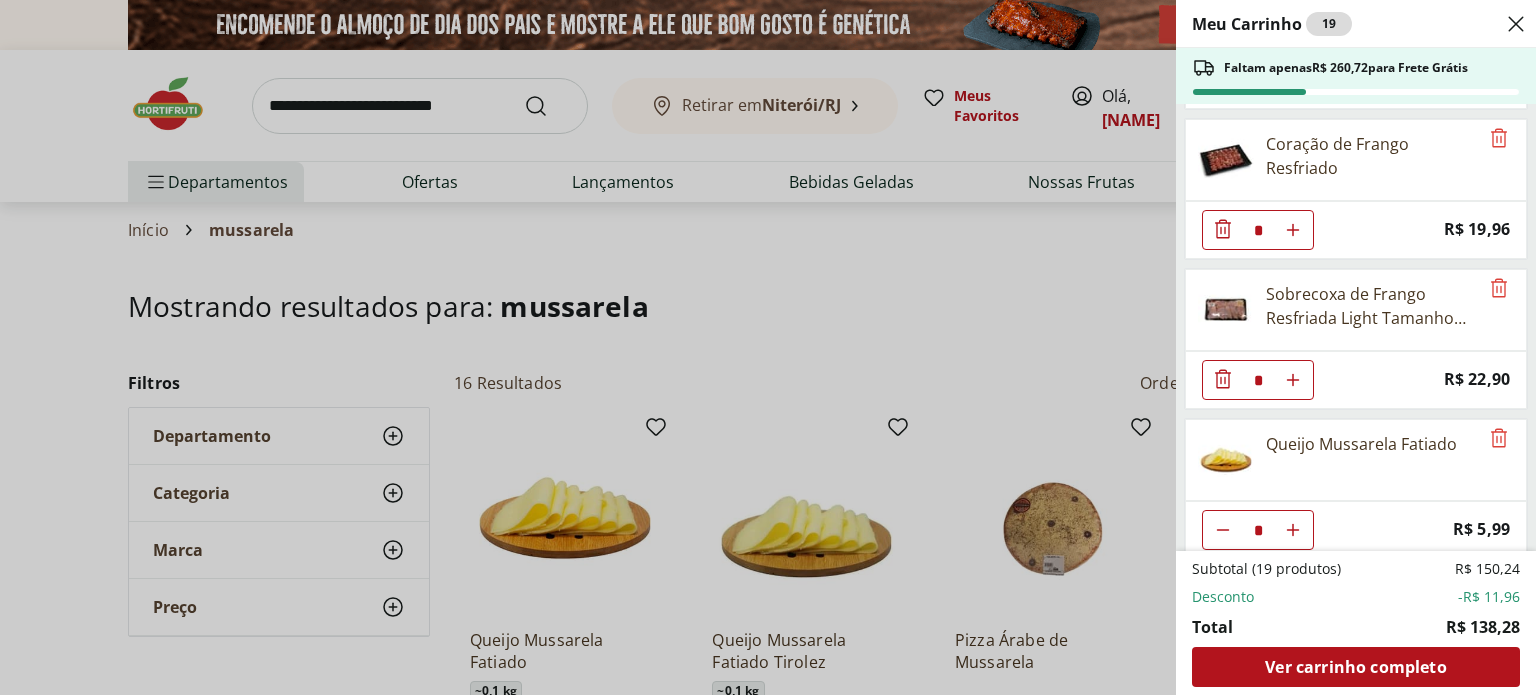scroll, scrollTop: 1048, scrollLeft: 0, axis: vertical 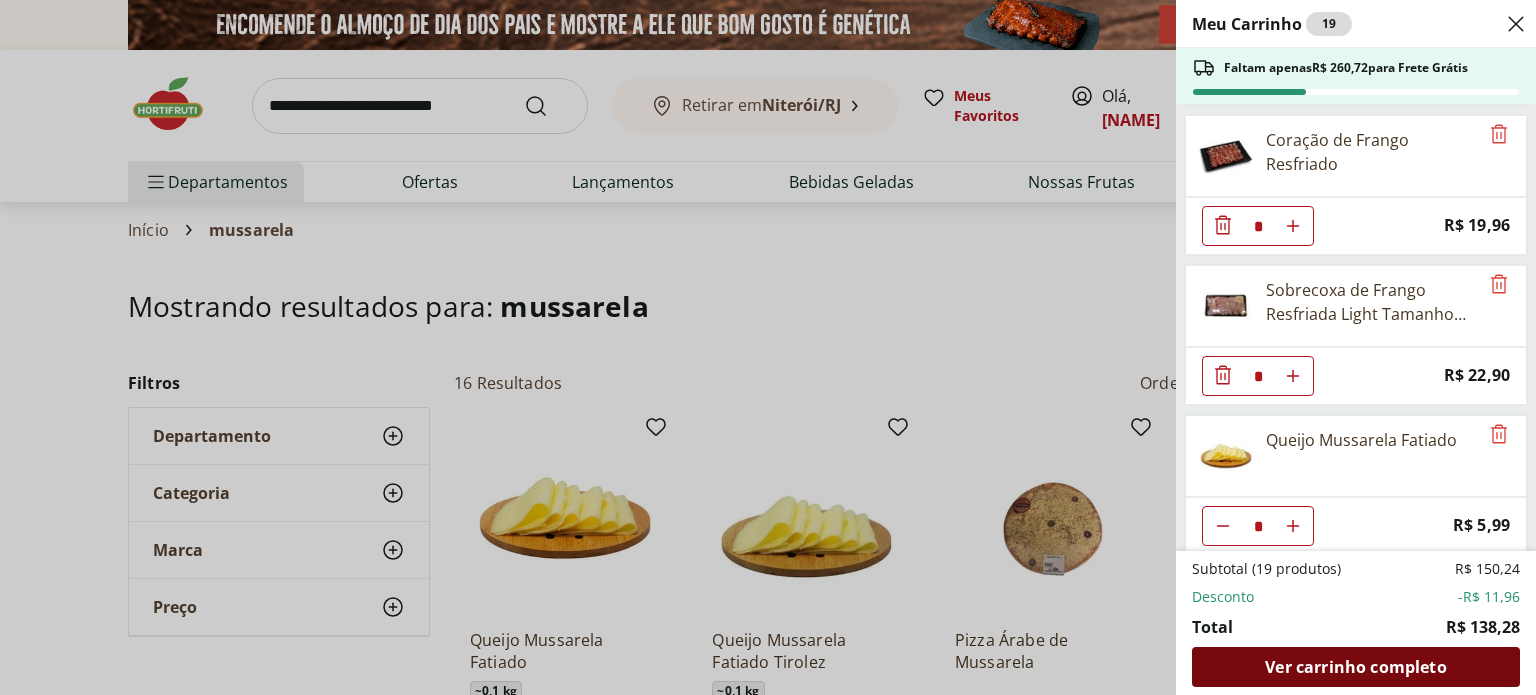 click on "Ver carrinho completo" at bounding box center (1355, 667) 